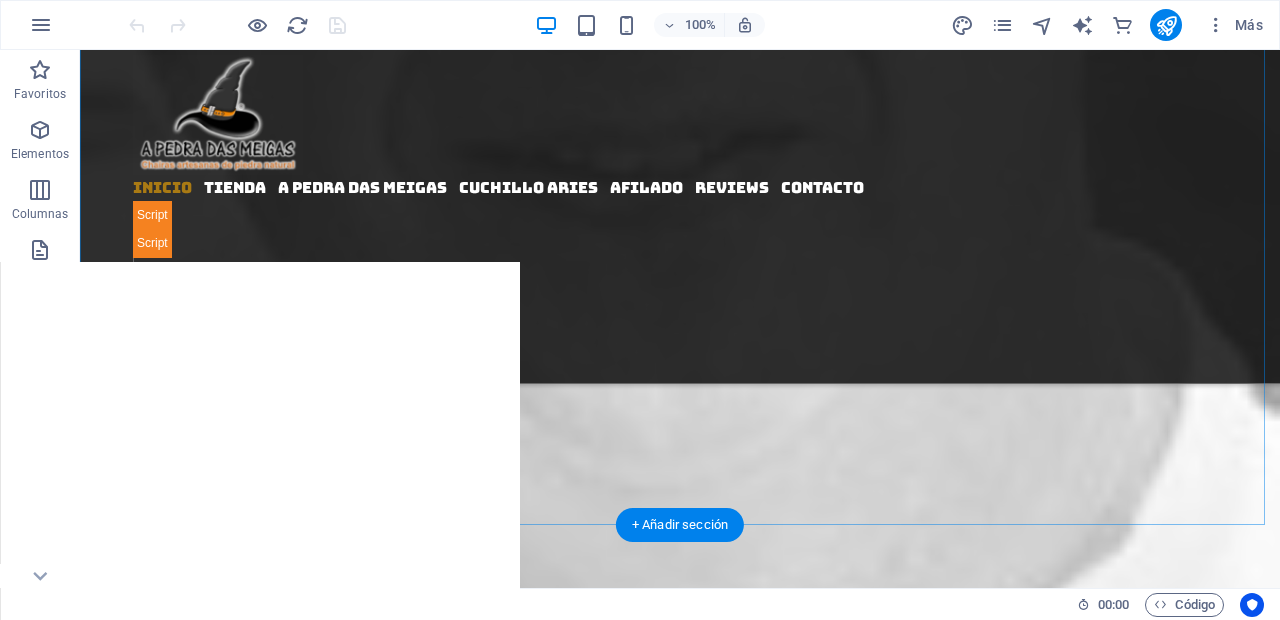 scroll, scrollTop: 5337, scrollLeft: 0, axis: vertical 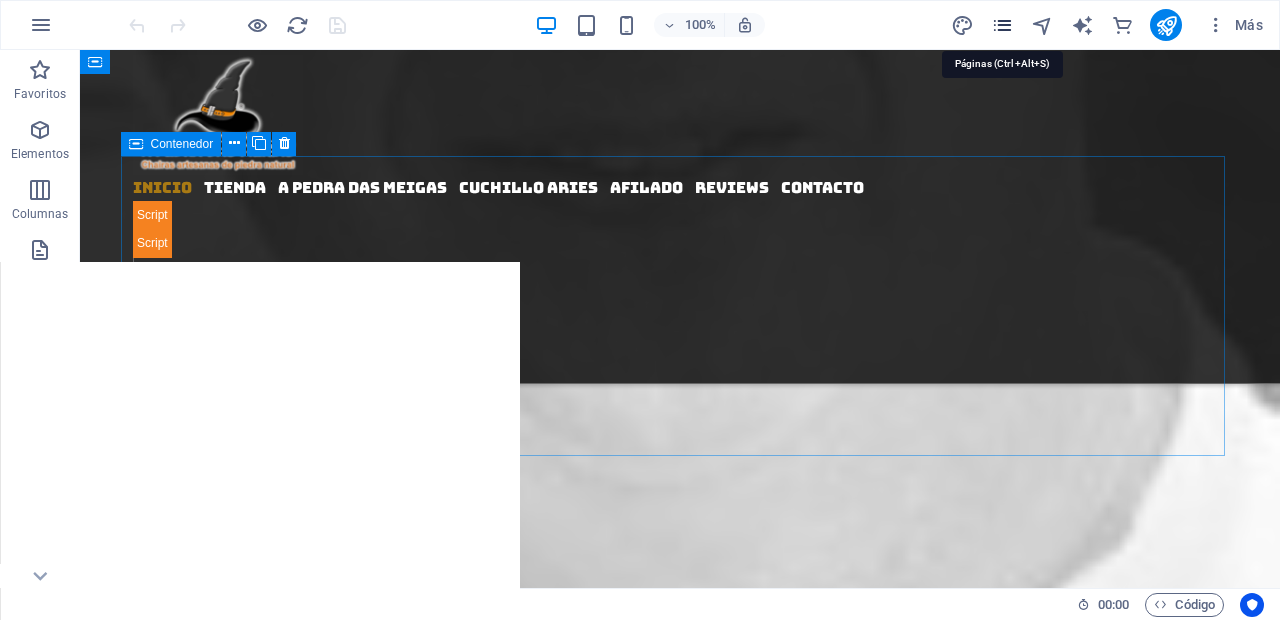 click at bounding box center [1002, 25] 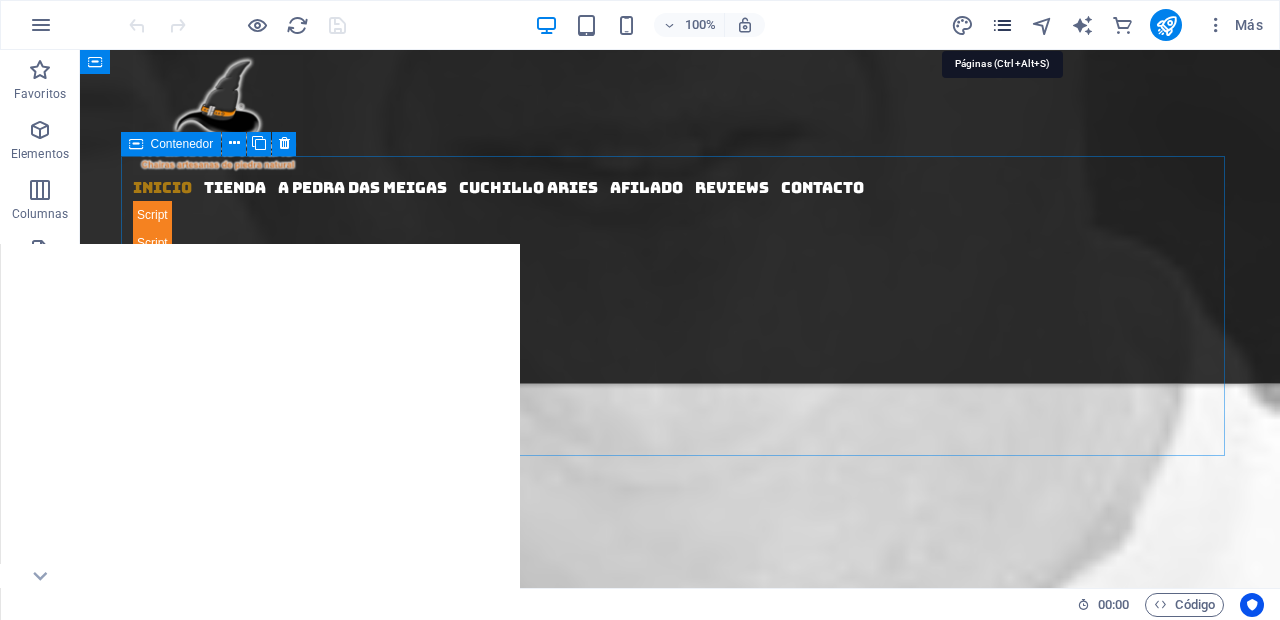 scroll, scrollTop: 5391, scrollLeft: 0, axis: vertical 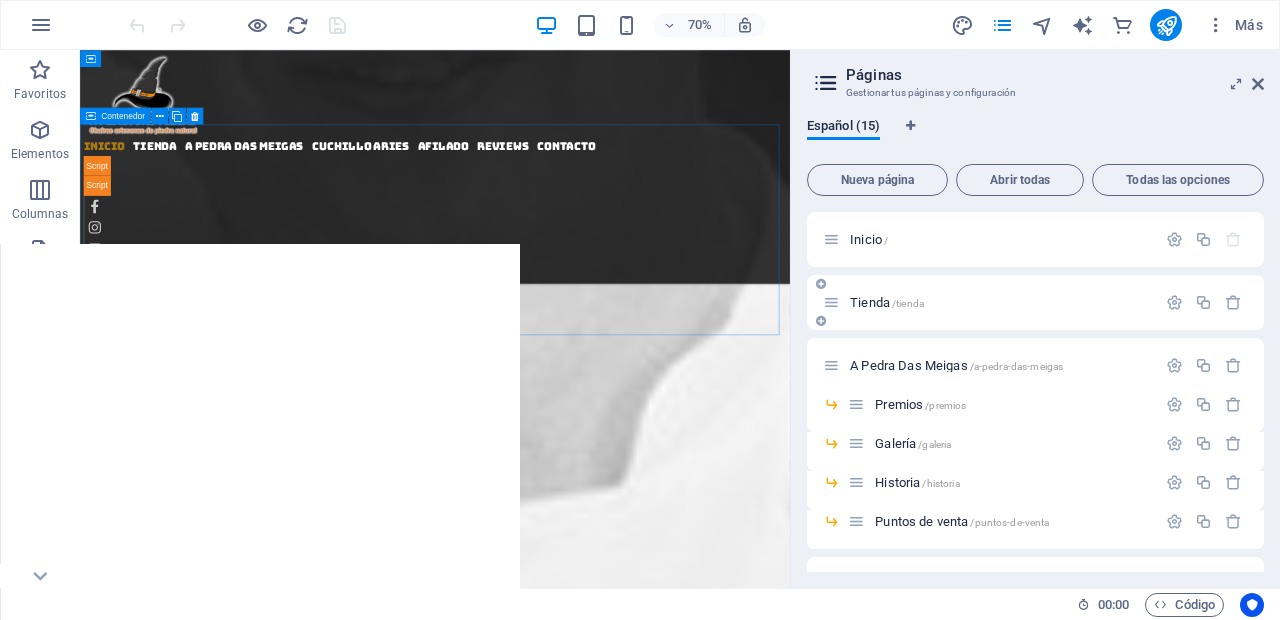 click at bounding box center [831, 302] 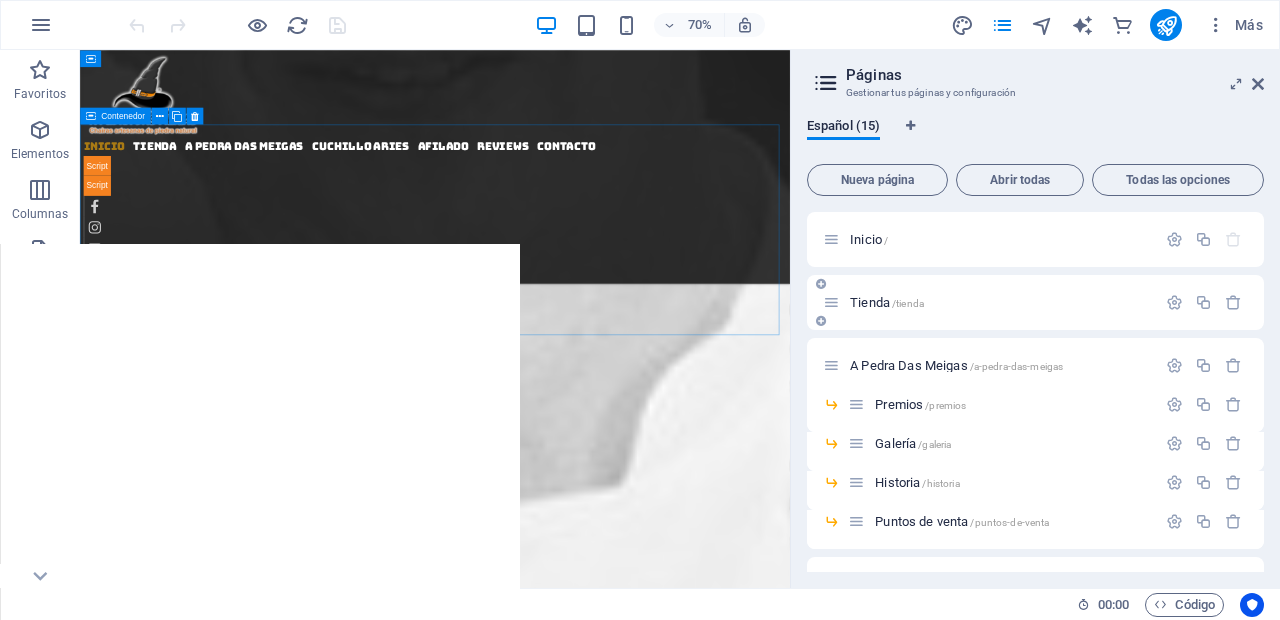 click on "Tienda /tienda" at bounding box center [887, 302] 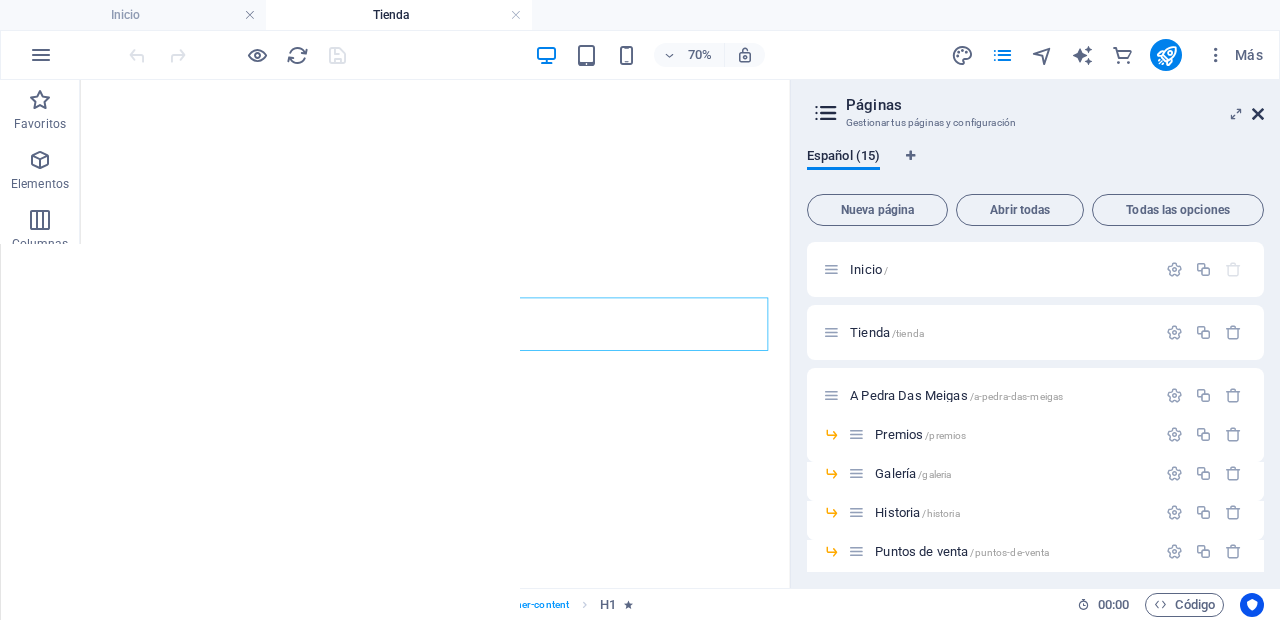 click at bounding box center [1258, 114] 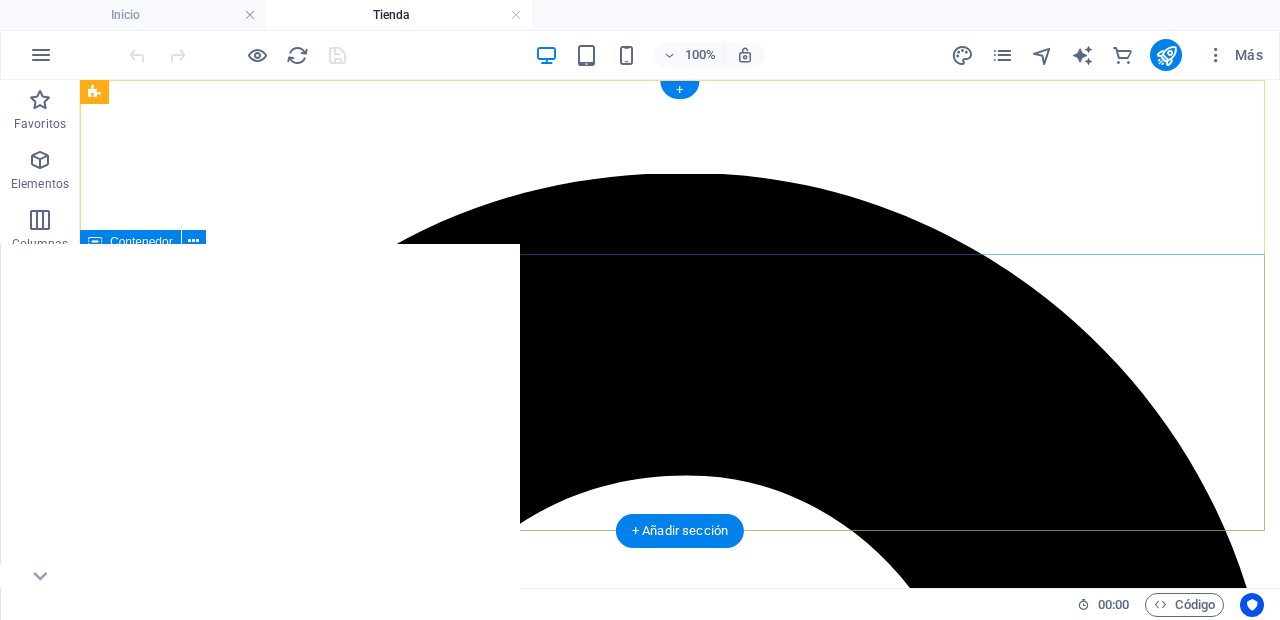 scroll, scrollTop: 0, scrollLeft: 0, axis: both 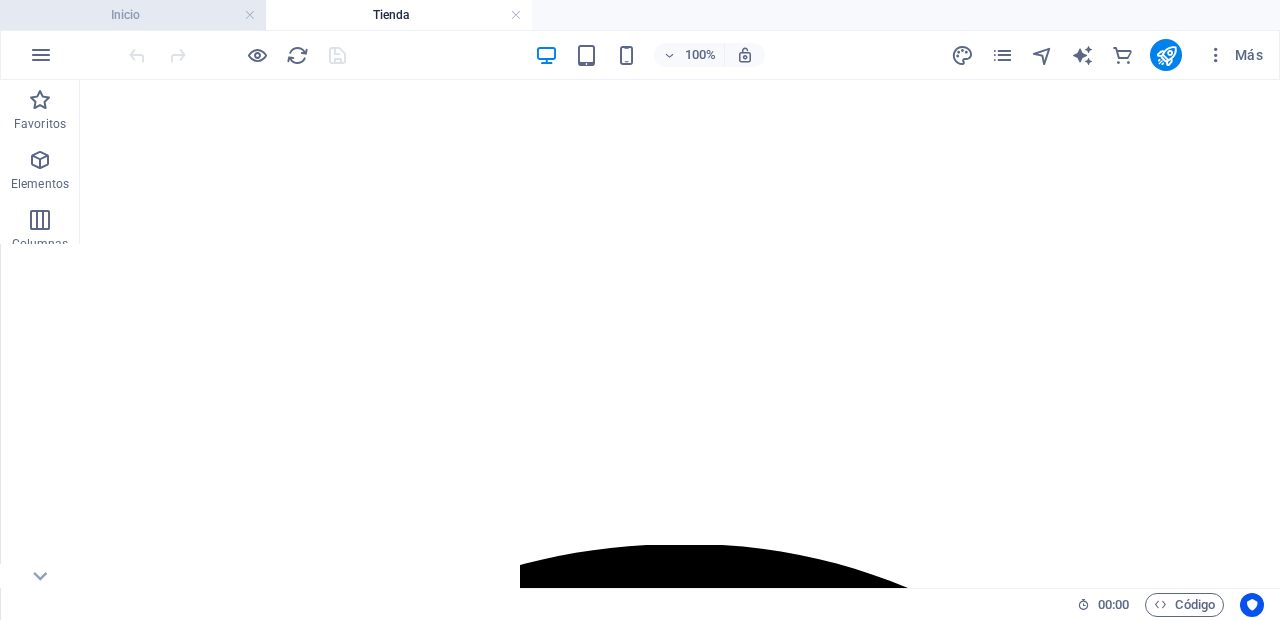 click on "Inicio" at bounding box center (133, 15) 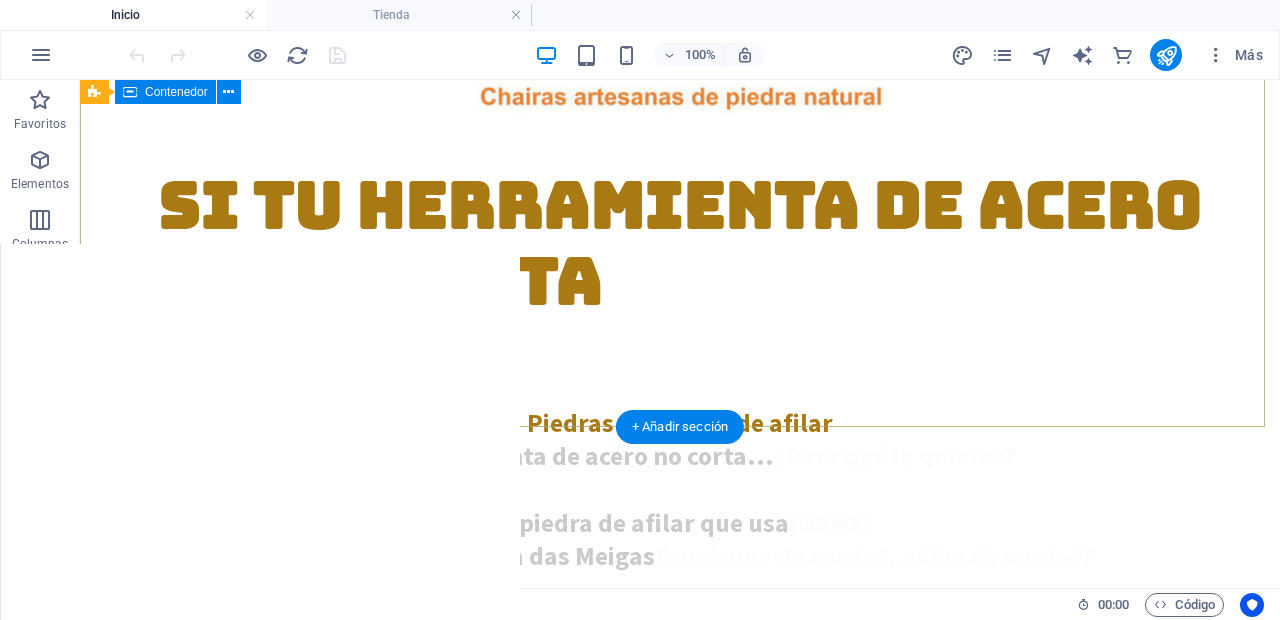 scroll, scrollTop: 825, scrollLeft: 0, axis: vertical 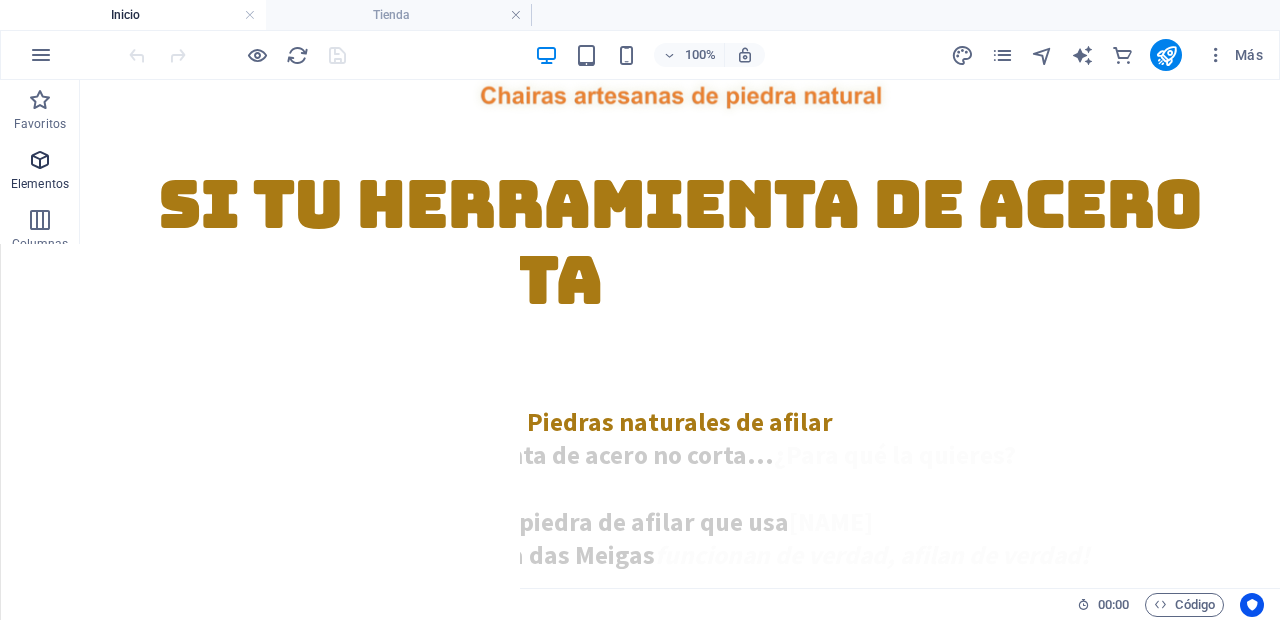 drag, startPoint x: 42, startPoint y: 163, endPoint x: 83, endPoint y: 178, distance: 43.65776 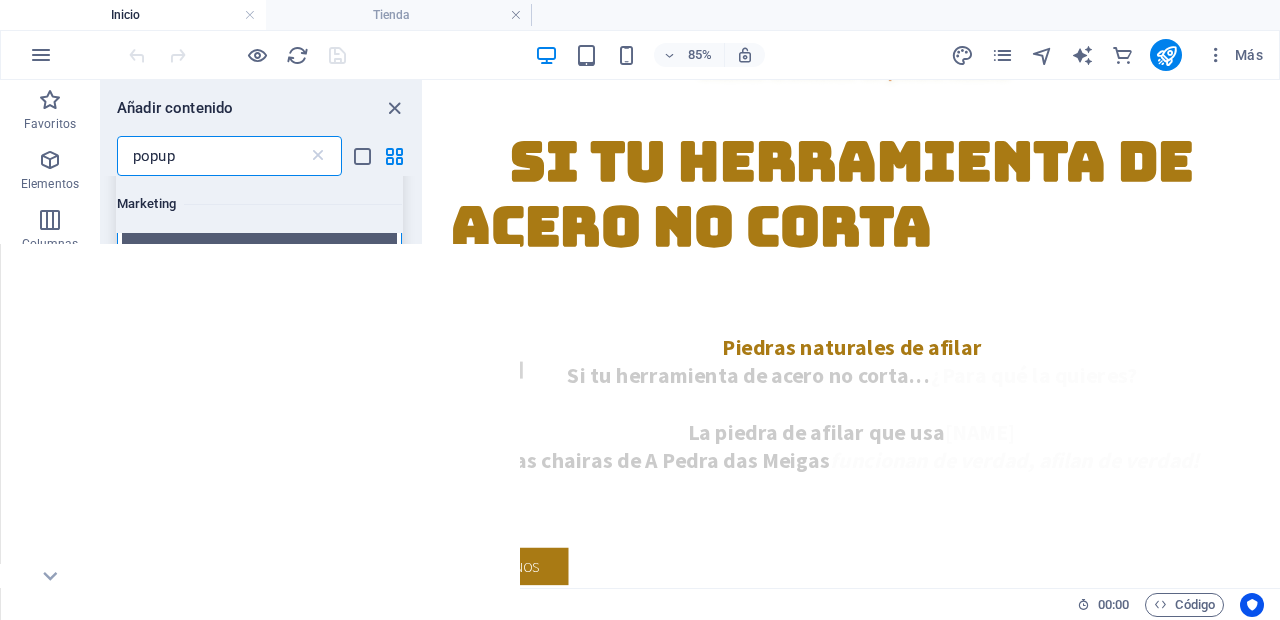 scroll, scrollTop: 0, scrollLeft: 0, axis: both 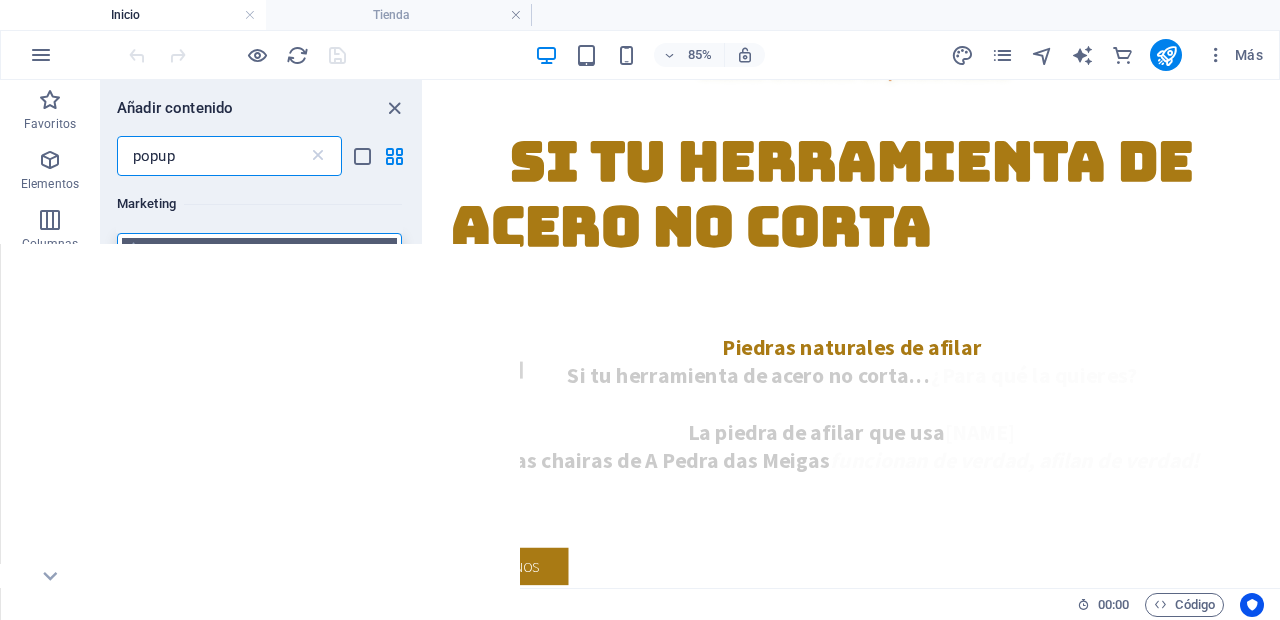 type on "popup" 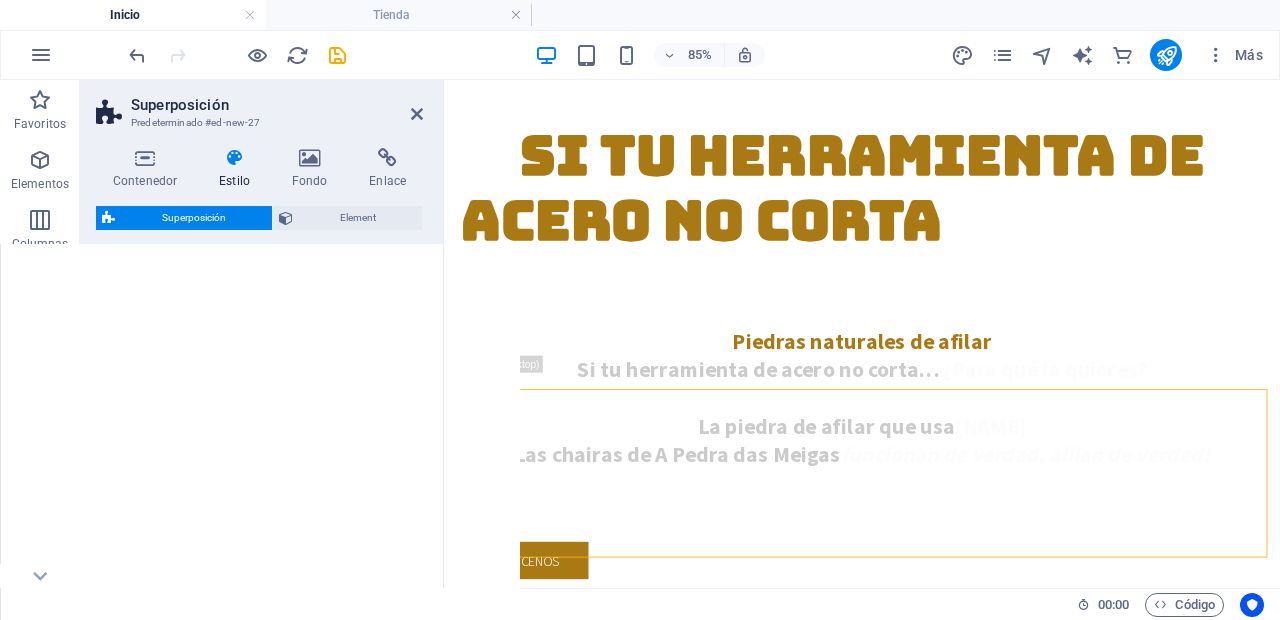 select on "rem" 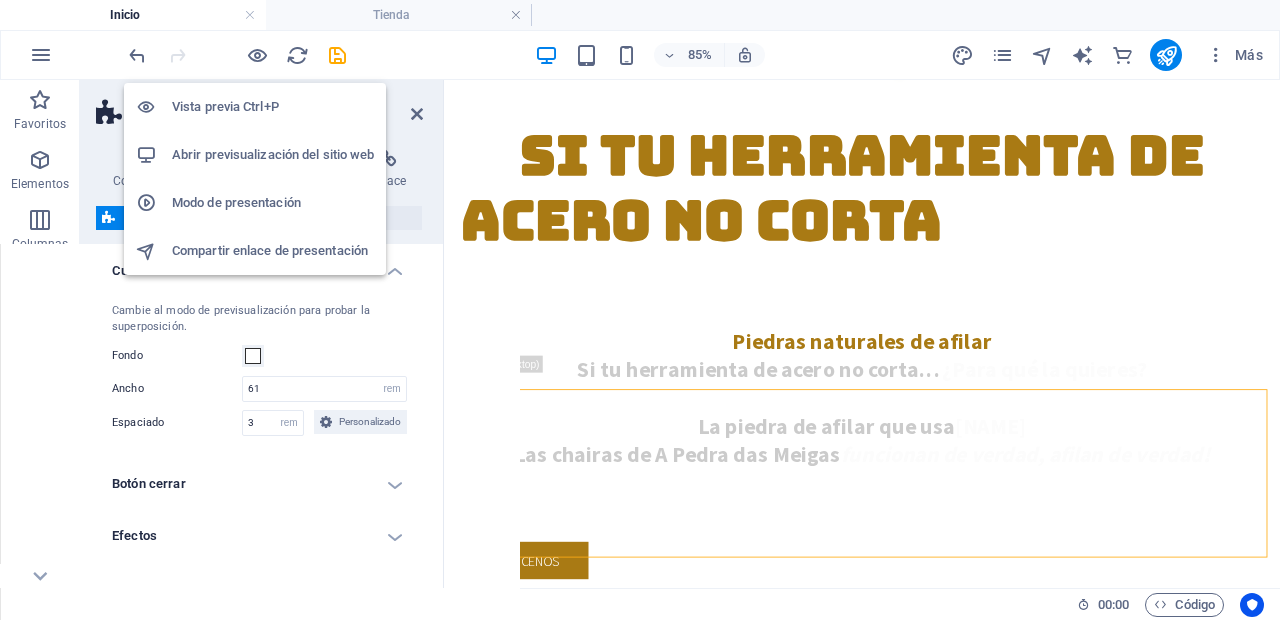 click on "Abrir previsualización del sitio web" at bounding box center (273, 155) 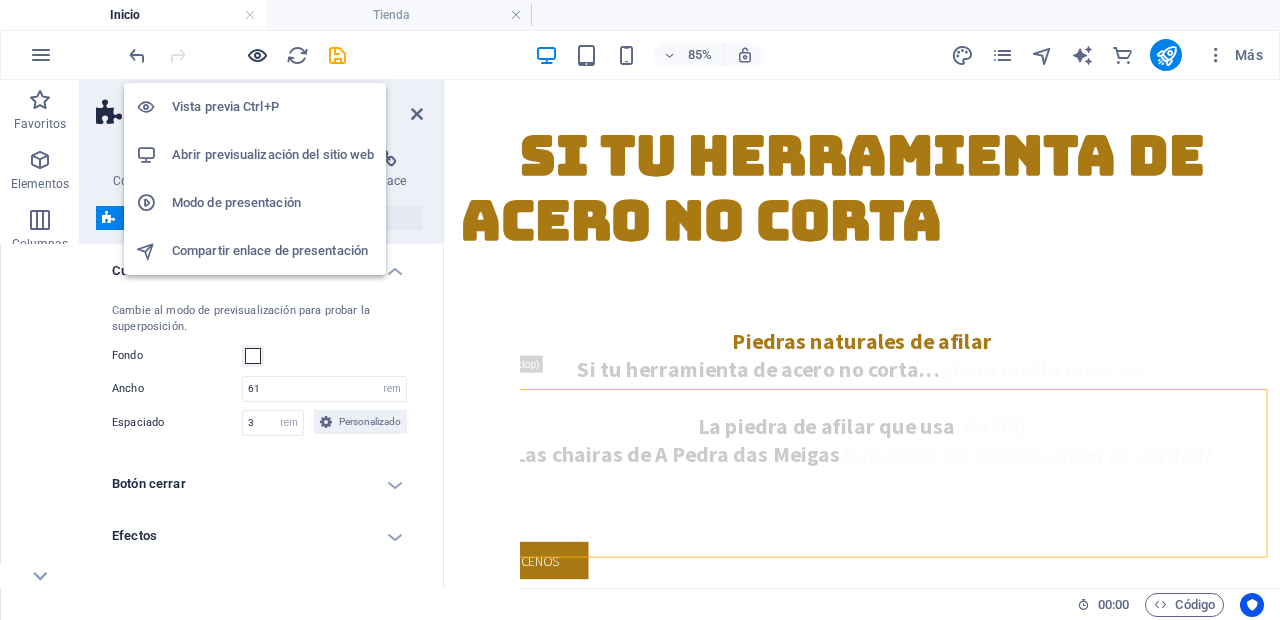 click at bounding box center [257, 55] 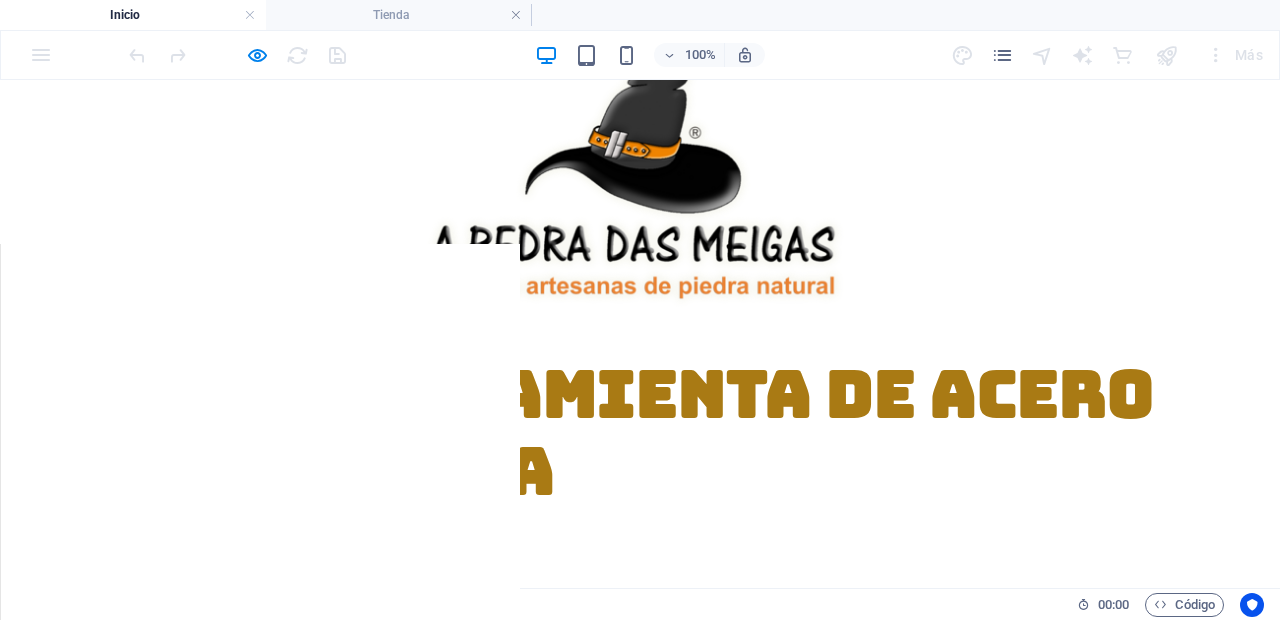 click on "×" at bounding box center (633, -536) 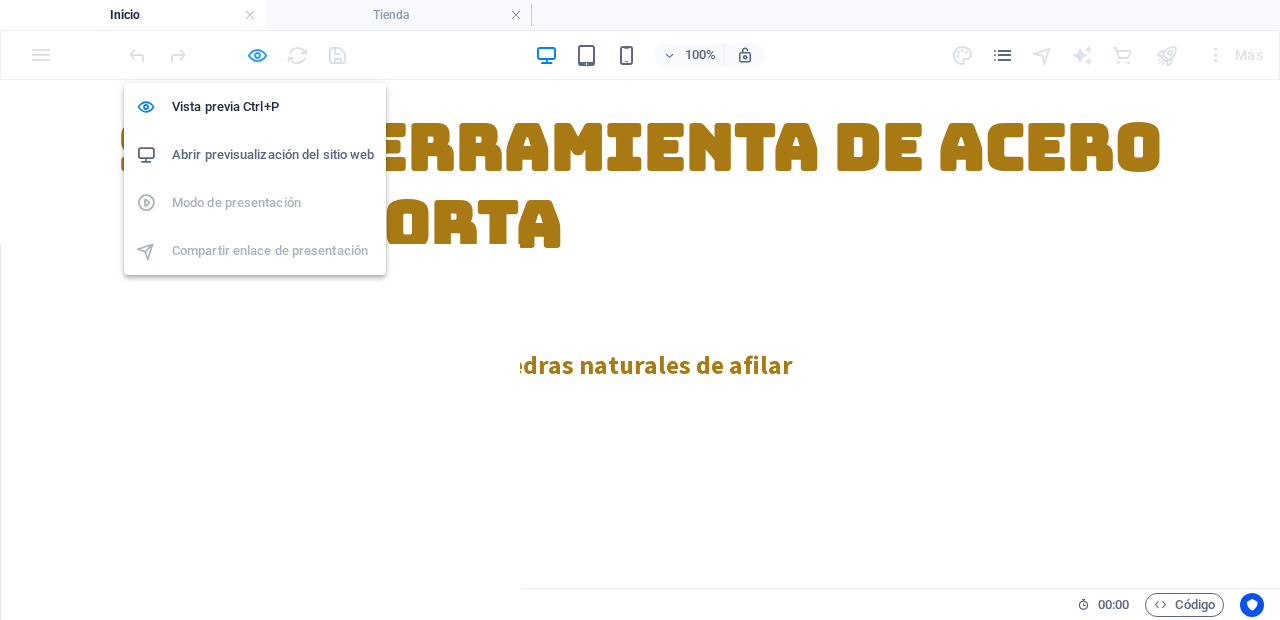 click at bounding box center [257, 55] 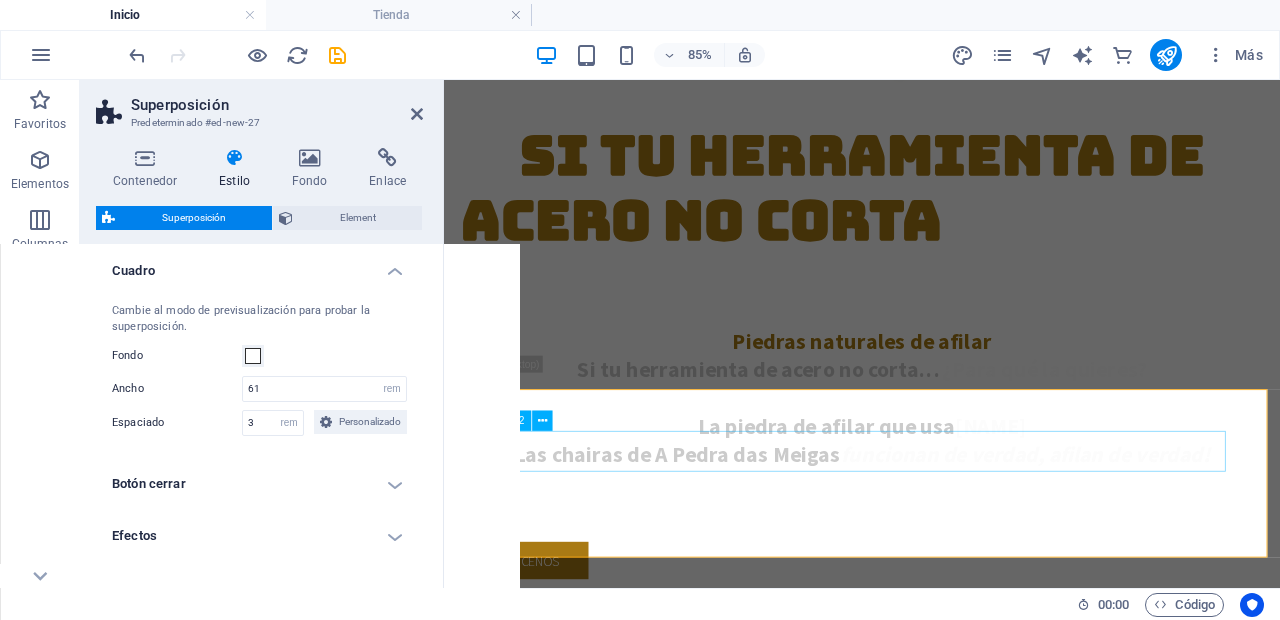 click on "Headline" at bounding box center (936, 820) 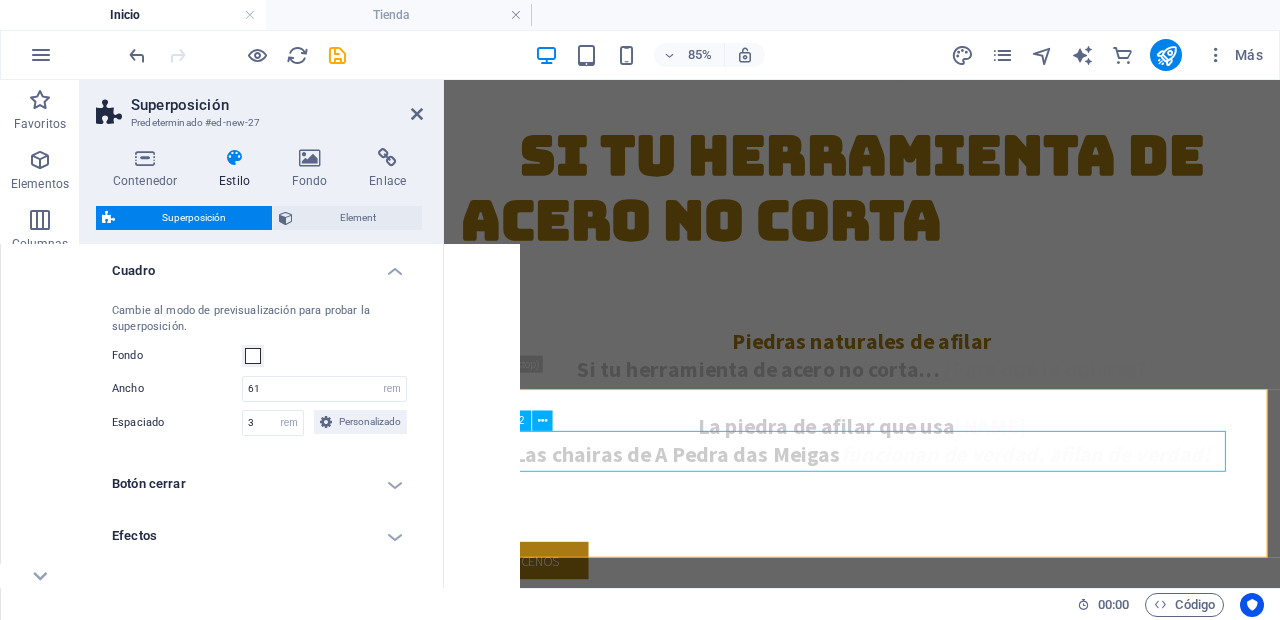click on "Headline" at bounding box center (936, 820) 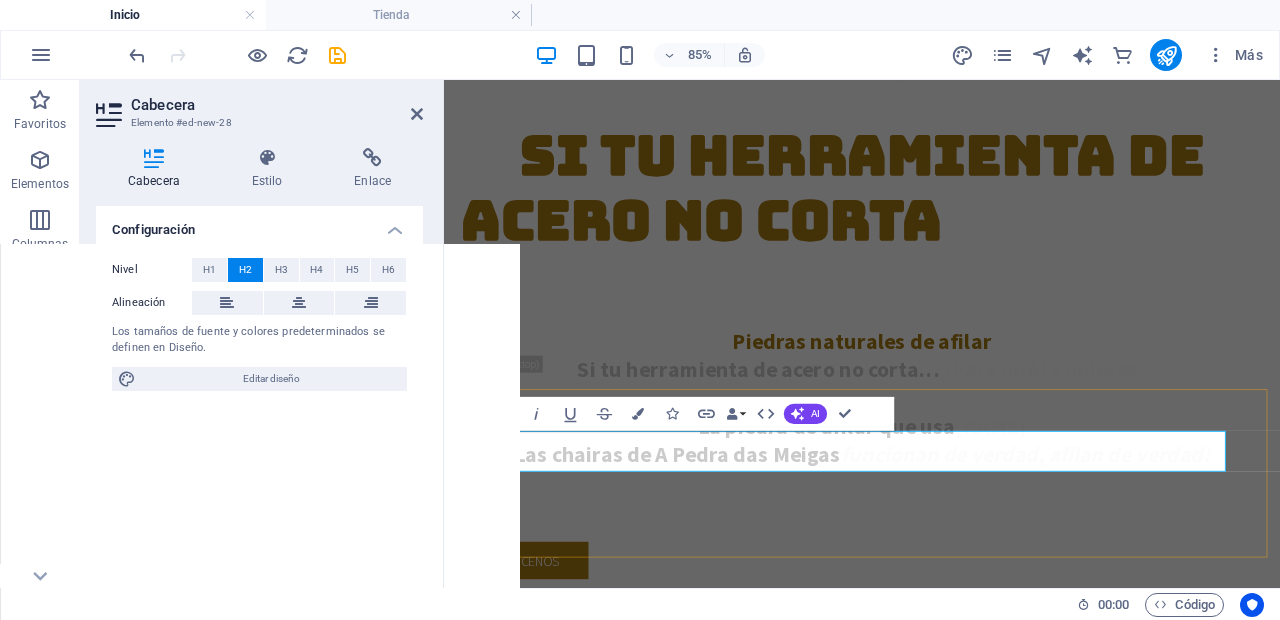 type 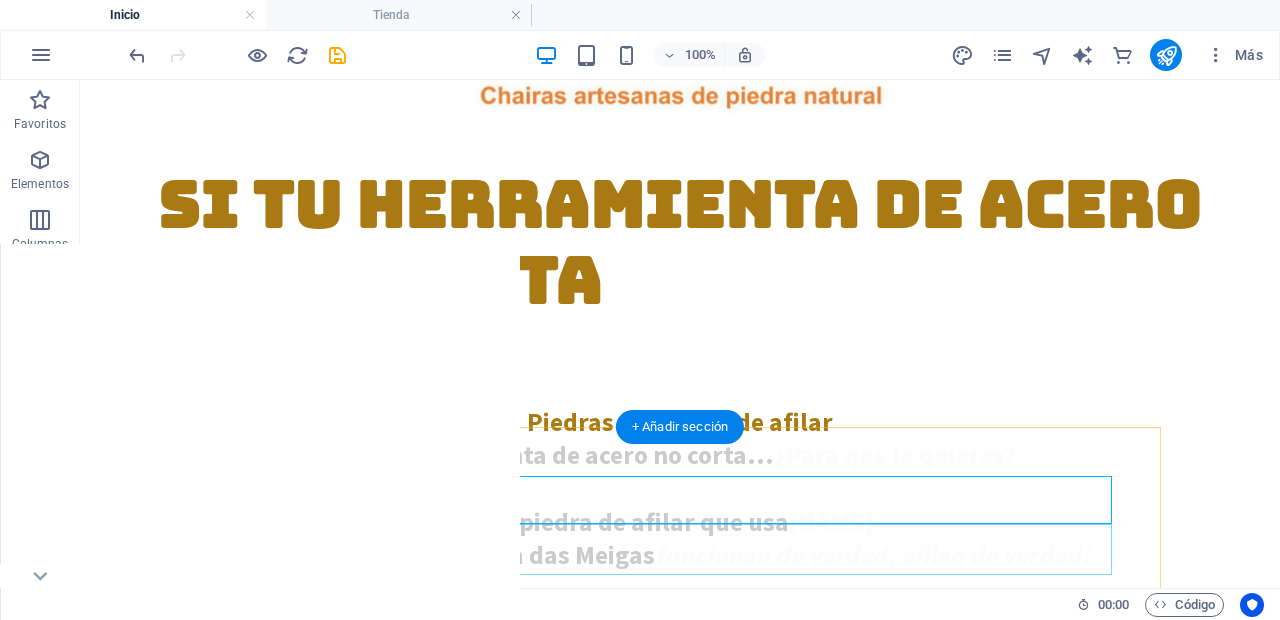 click on "Lorem ipsum dolor sit amet, consectetur adipisicing elit. Explicabo, cupiditate necessitatibus sapiente nisi soluta placeat esse velit dolorem eius aliquam!" at bounding box center [680, 905] 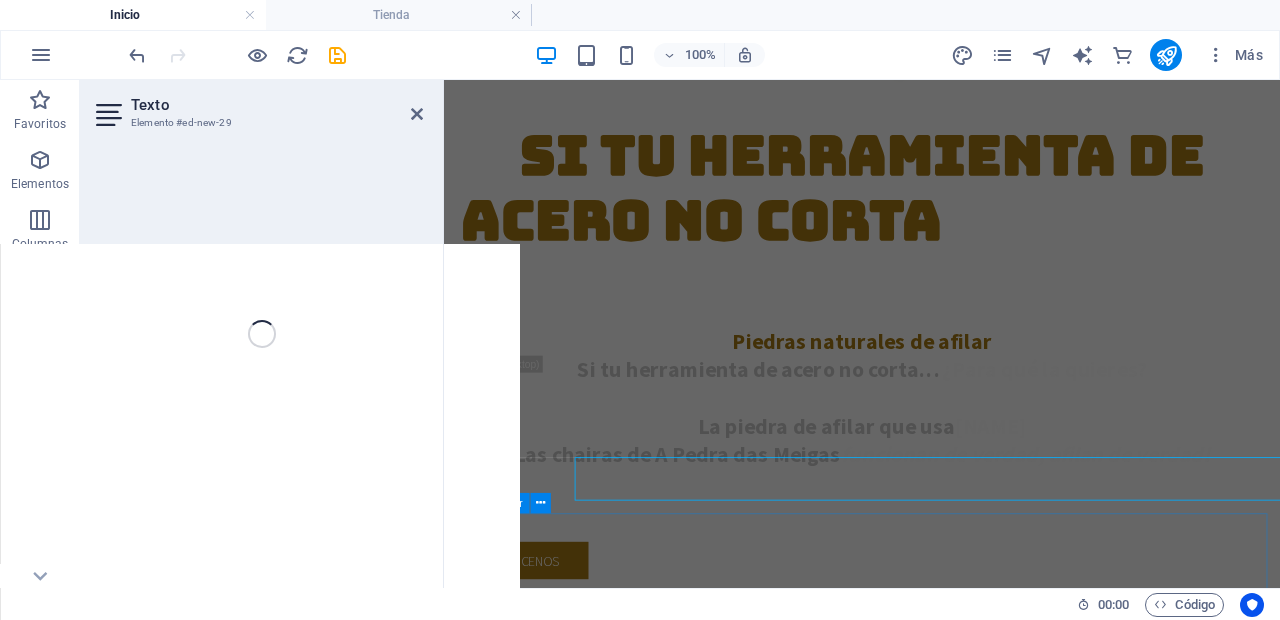 click on "Carrer dels Pins 7 , [CITY] [ZIP] +[PHONE] [EMAIL] Inicio Tienda A Pedra Das Meigas Premios Galería Historia Puntos de venta Cuchillo Aries Afilado Afilando plumas Videos sobre afilado Reviews Contacto
Si tu herramienta de acero no corta  ¿para qué la quieres? Piedras naturales de afilar  Si tu herramienta de acero no corta...  ¿Para qué la quieres? La piedra de afilar que usa  [NAME] Las chairas de A Pedra das Meigas  funcionan de verdad, afilan de verdad! nuestra tienda cONÓCENOS Cerrado por vacaciones Lorem ipsum dolor sit amet, consectetur adipisicing elit. Explicabo, cupiditate necessitatibus sapiente nisi soluta placeat esse velit dolorem eius aliquam! chairas de  piedra natural  con  alma interior de acero Es cierto, si no nos cortan los cuchillos... ¿Para qué los queremos? Las chairas de piedra natural A Pedra Das Meigas  AFILAN DE VERDAD Somos   fabricantes de piedras naturales  de afilar, en distintos granos, formatos y medidas, para según que herramienta necesitemos que corte,     solucionando el problema del afilado ." at bounding box center [936, 6448] 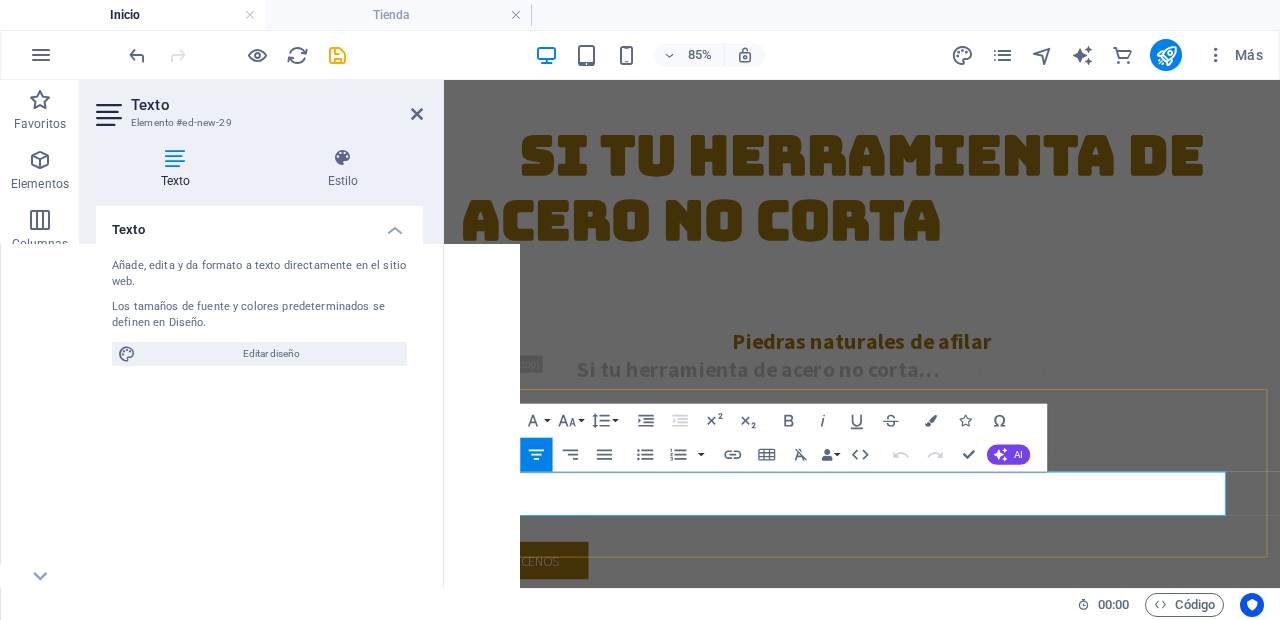 drag, startPoint x: 979, startPoint y: 582, endPoint x: 502, endPoint y: 554, distance: 477.8211 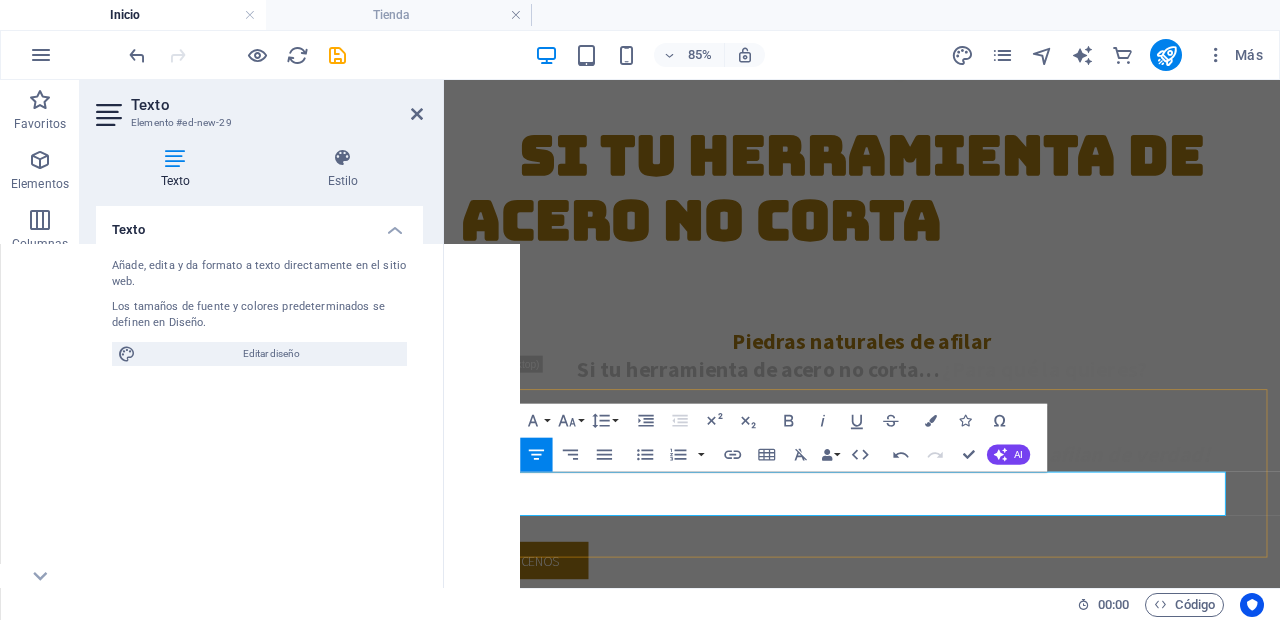 click on "nos vamos de vacaciones y queremos poner en la web" at bounding box center (682, 857) 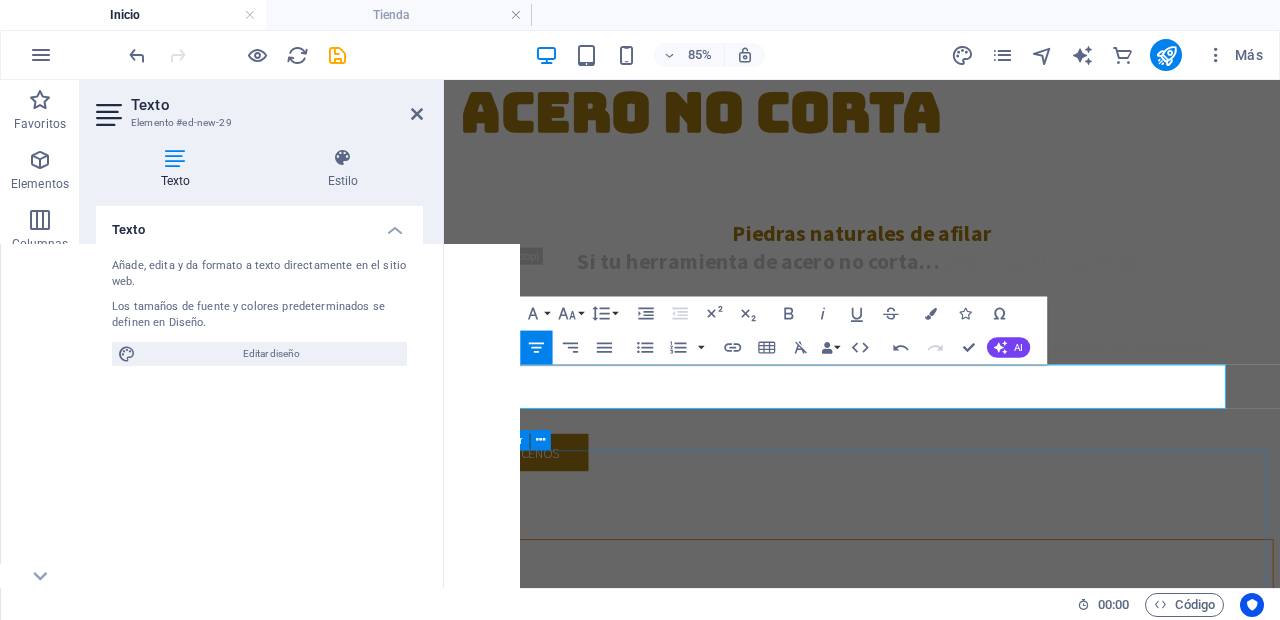 scroll, scrollTop: 816, scrollLeft: 0, axis: vertical 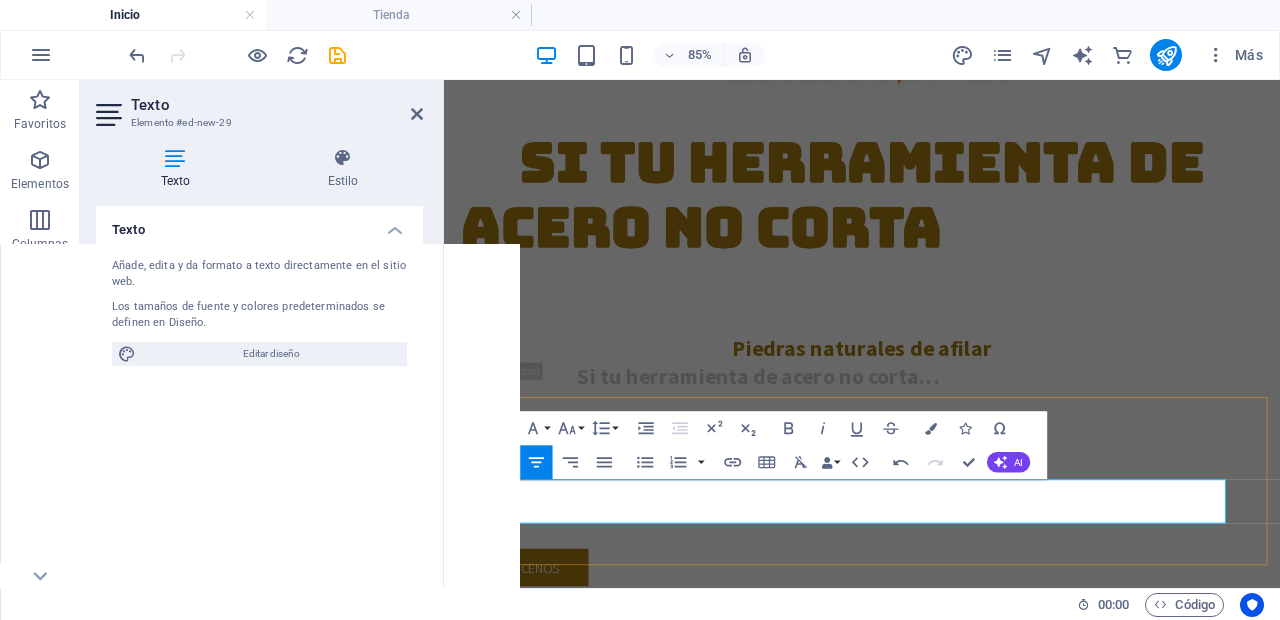 drag, startPoint x: 1045, startPoint y: 590, endPoint x: 527, endPoint y: 557, distance: 519.0501 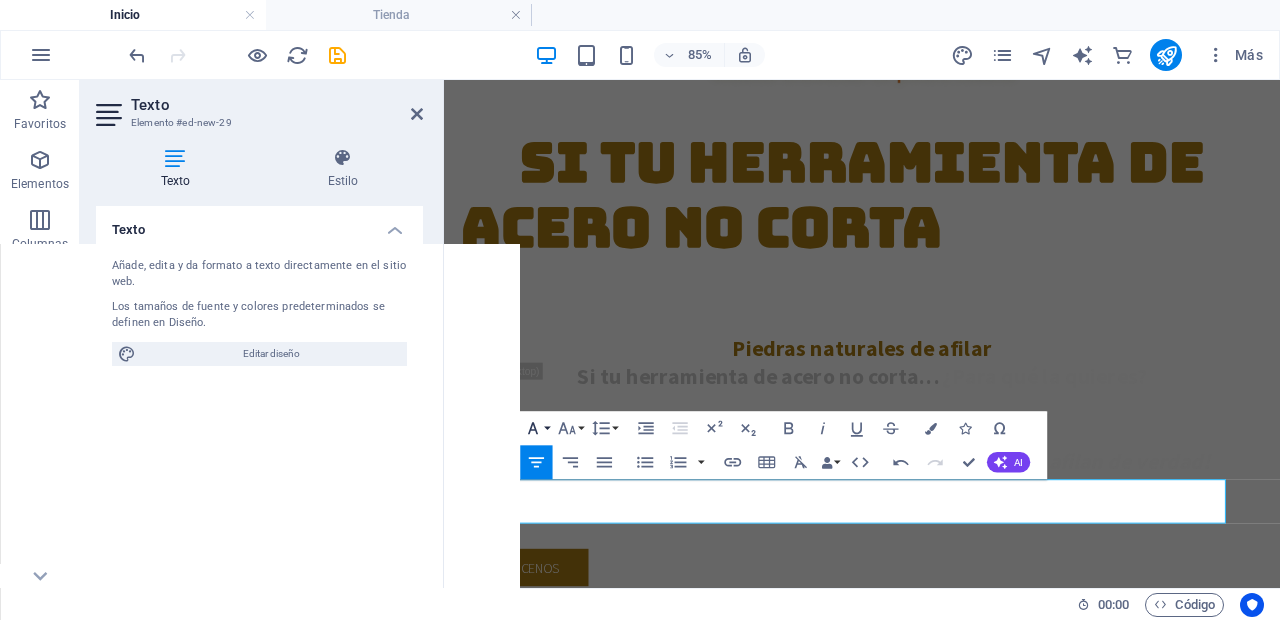 click on "Font Family" at bounding box center (536, 429) 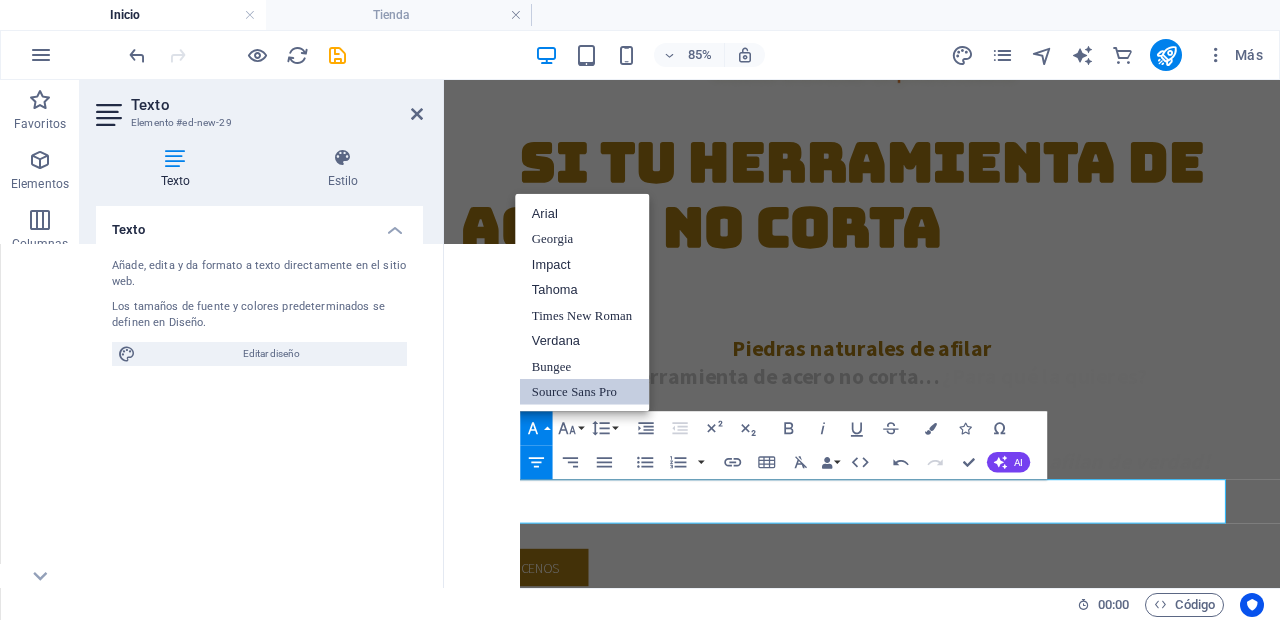 click on "Source Sans Pro" at bounding box center [582, 392] 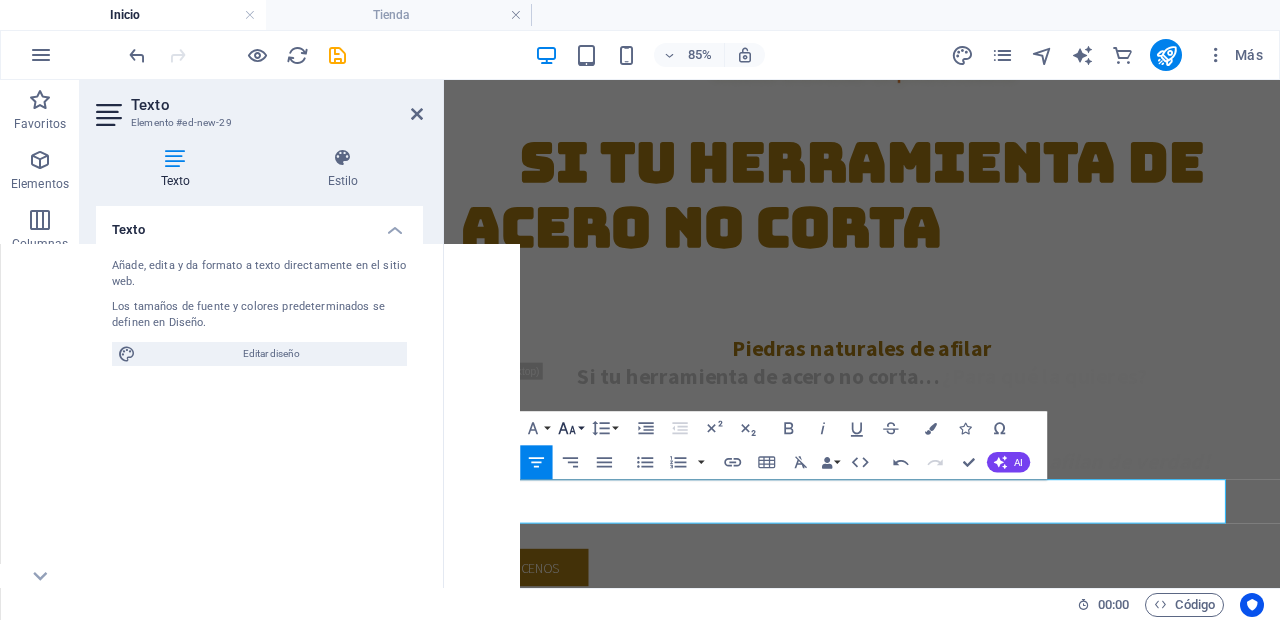 click on "Font Size" at bounding box center (570, 429) 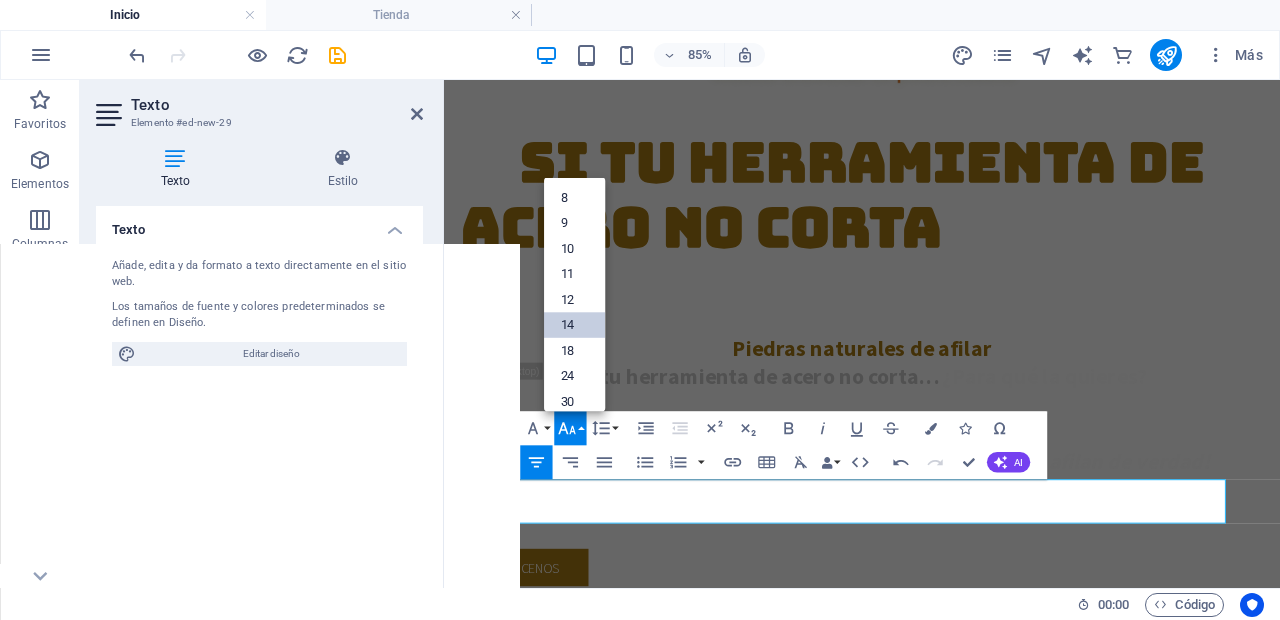 click on "14" at bounding box center [574, 325] 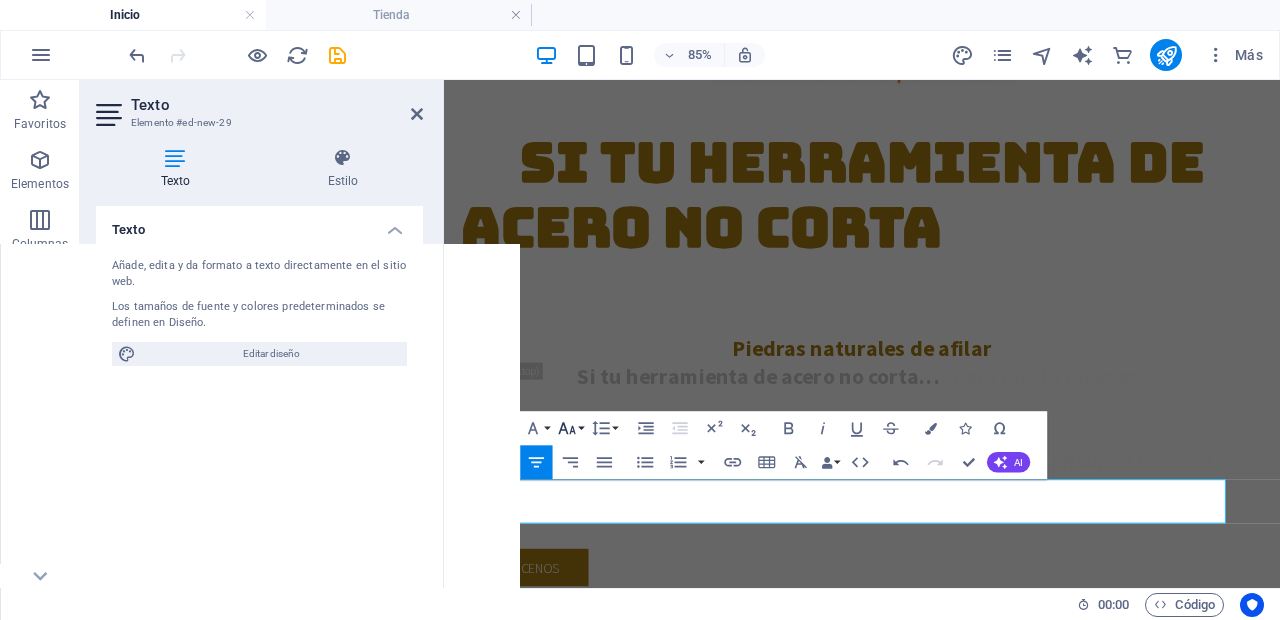 click on "Font Size" at bounding box center (570, 429) 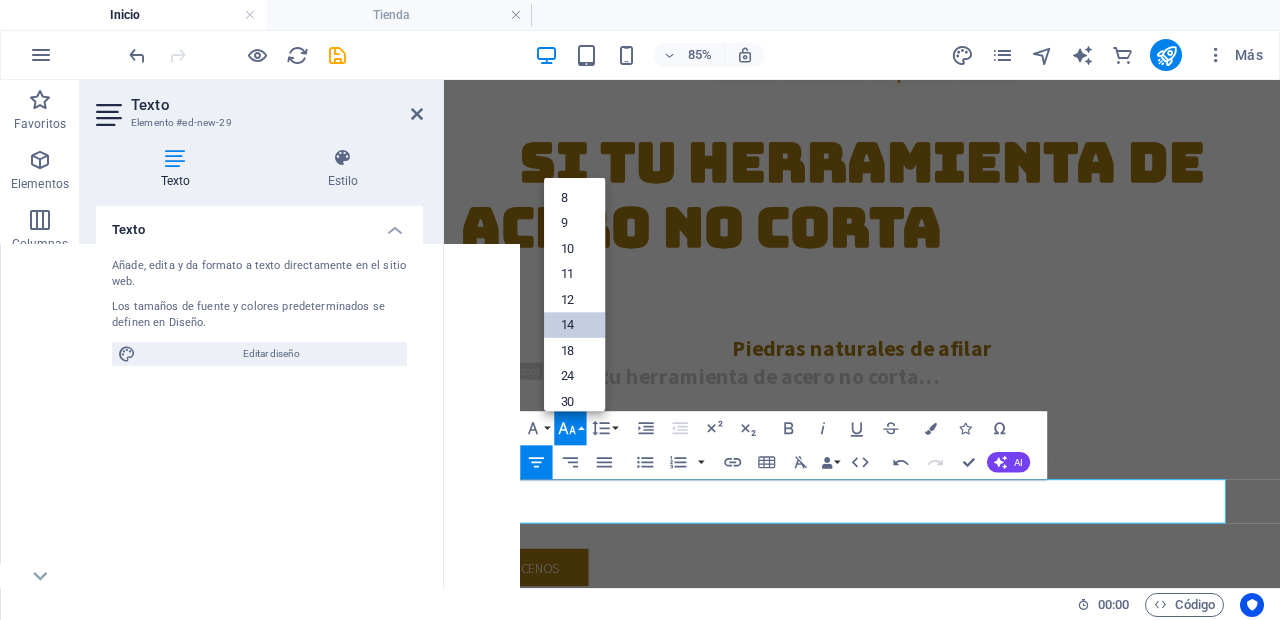 scroll, scrollTop: 161, scrollLeft: 0, axis: vertical 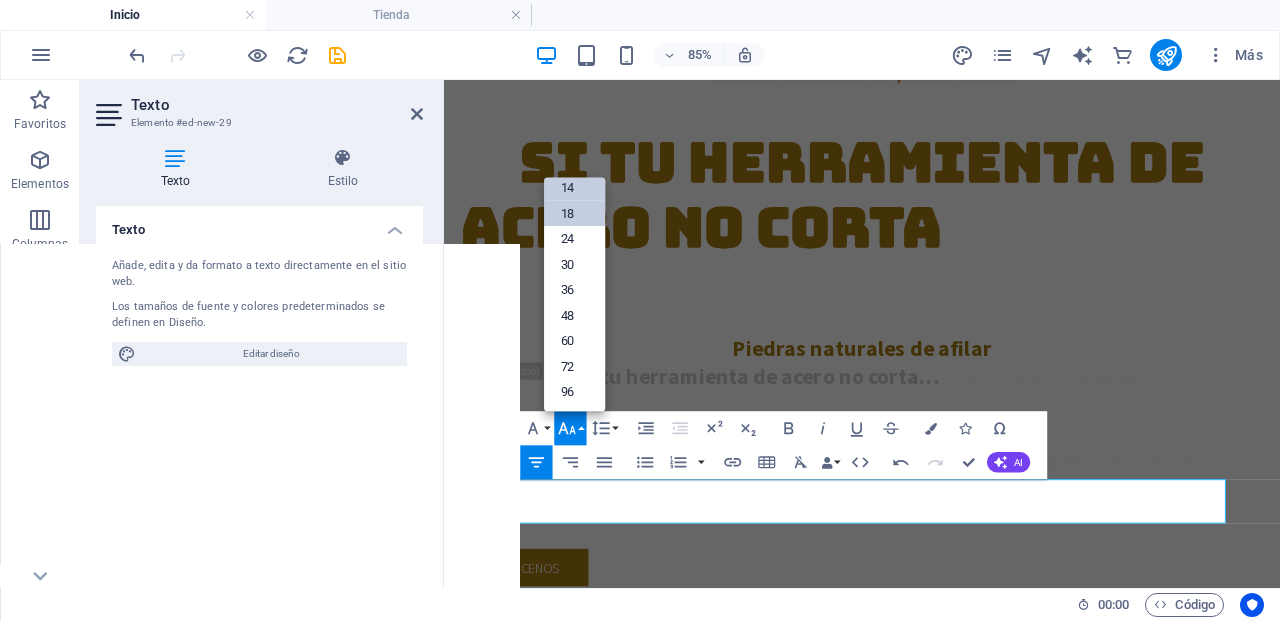 click on "18" at bounding box center [574, 214] 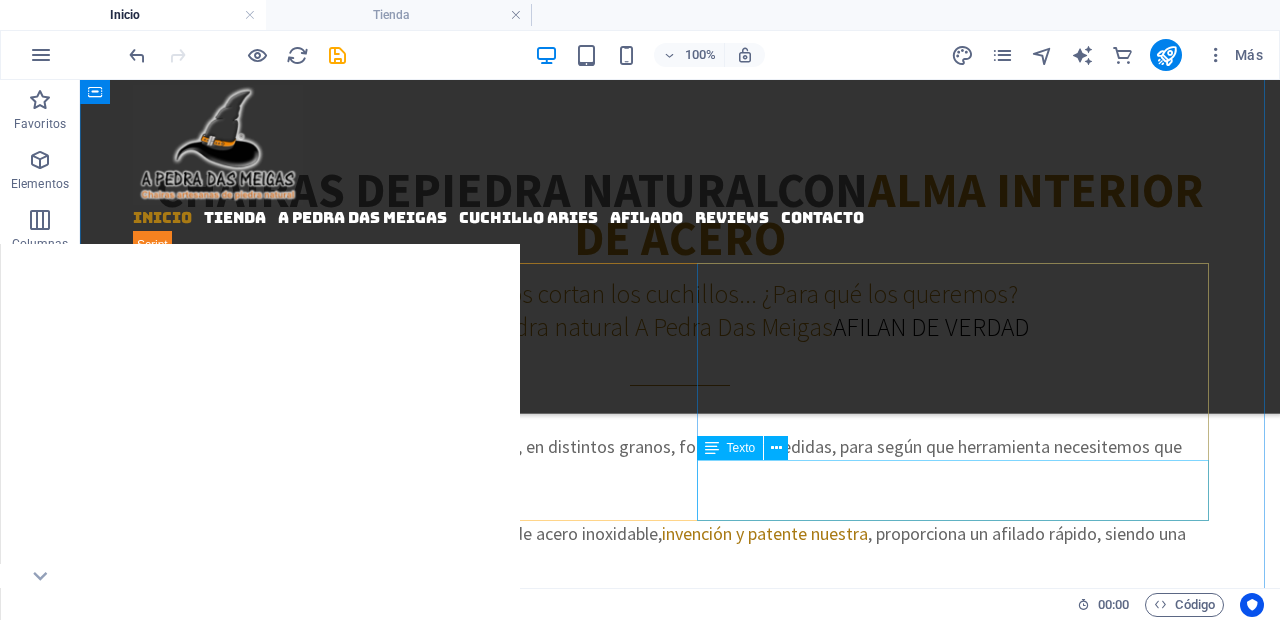 scroll, scrollTop: 1592, scrollLeft: 0, axis: vertical 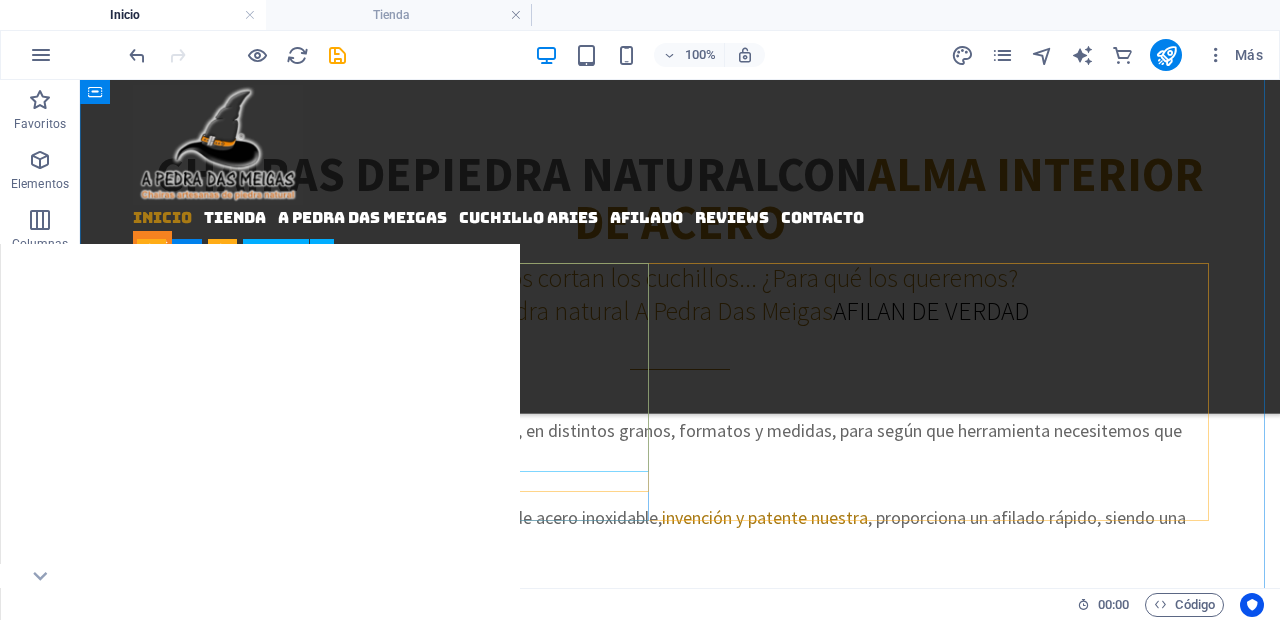 click on "Las chairas de piedra natural con alma interior de acero inoxidable,  invención y patente nuestra , proporciona un afilado rápido, siendo una herramienta duradera, segura y eficaz." at bounding box center (680, 490) 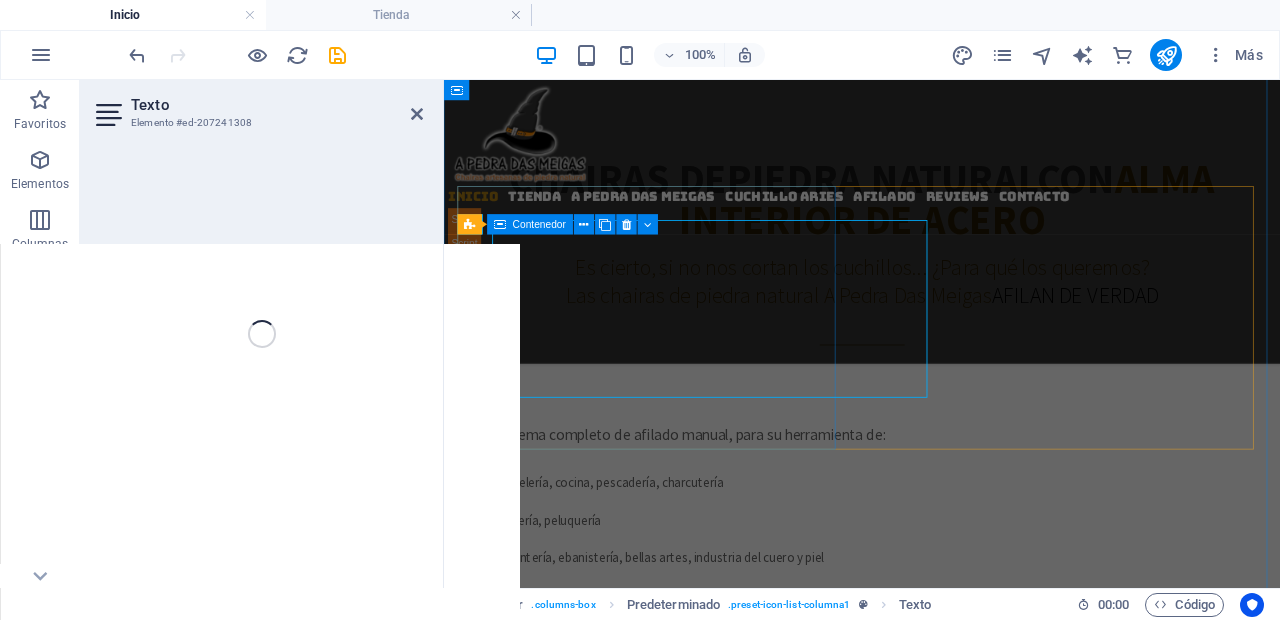 scroll, scrollTop: 1610, scrollLeft: 0, axis: vertical 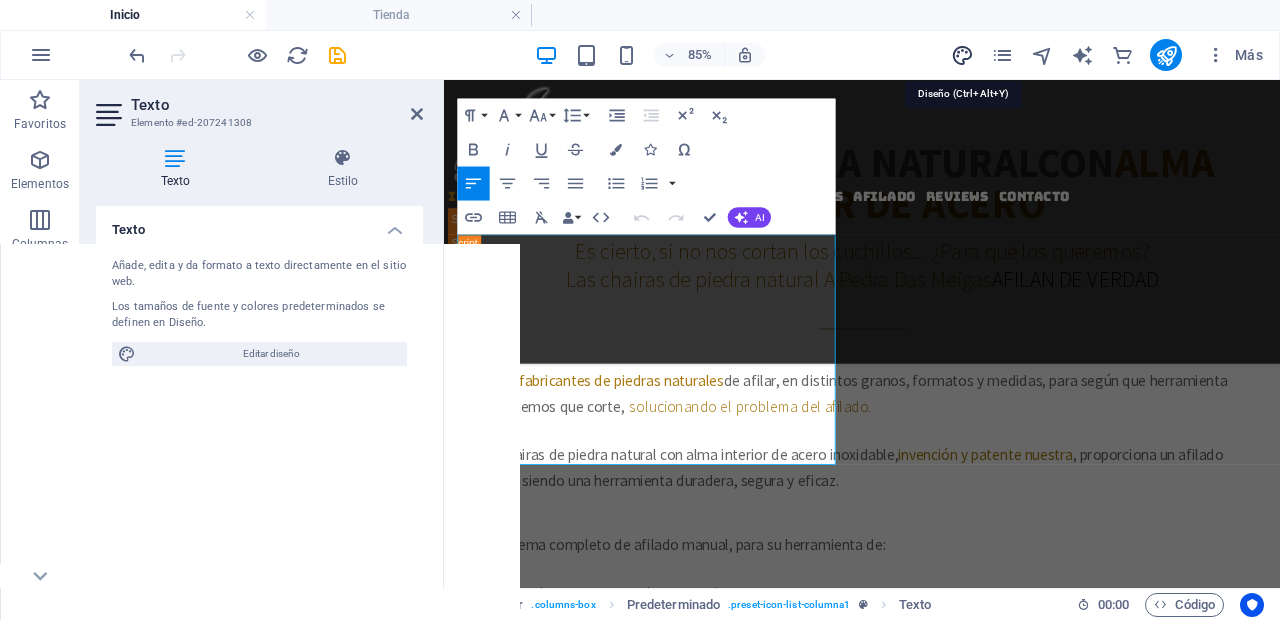 click at bounding box center (962, 55) 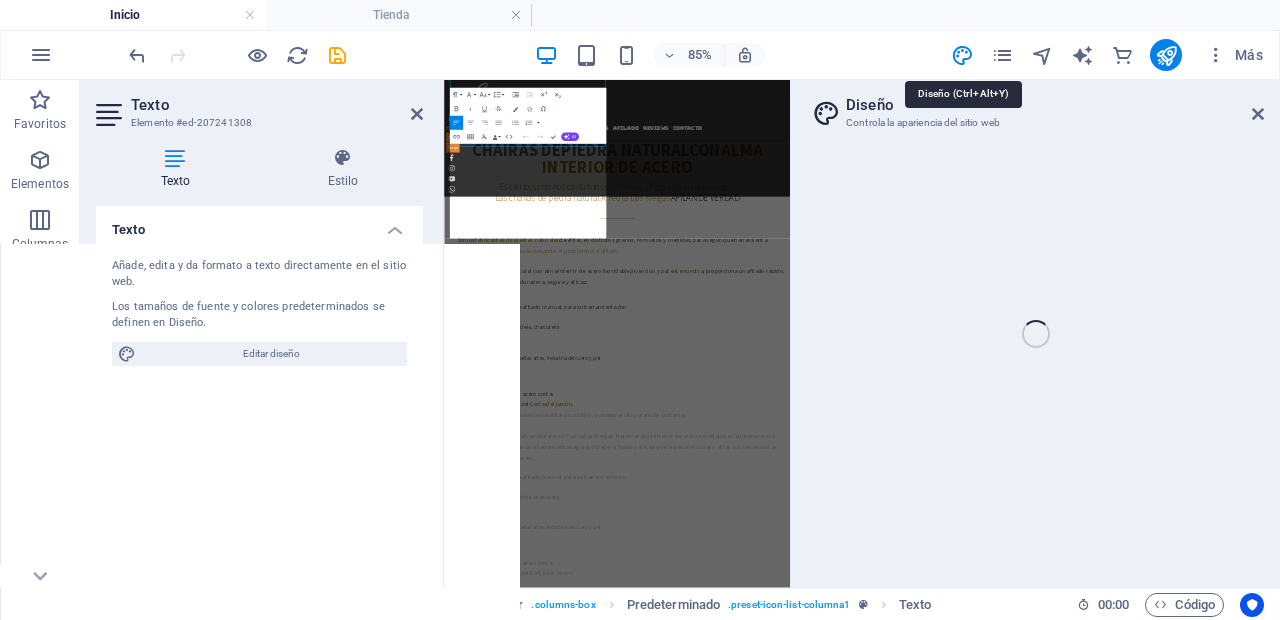 select on "rem" 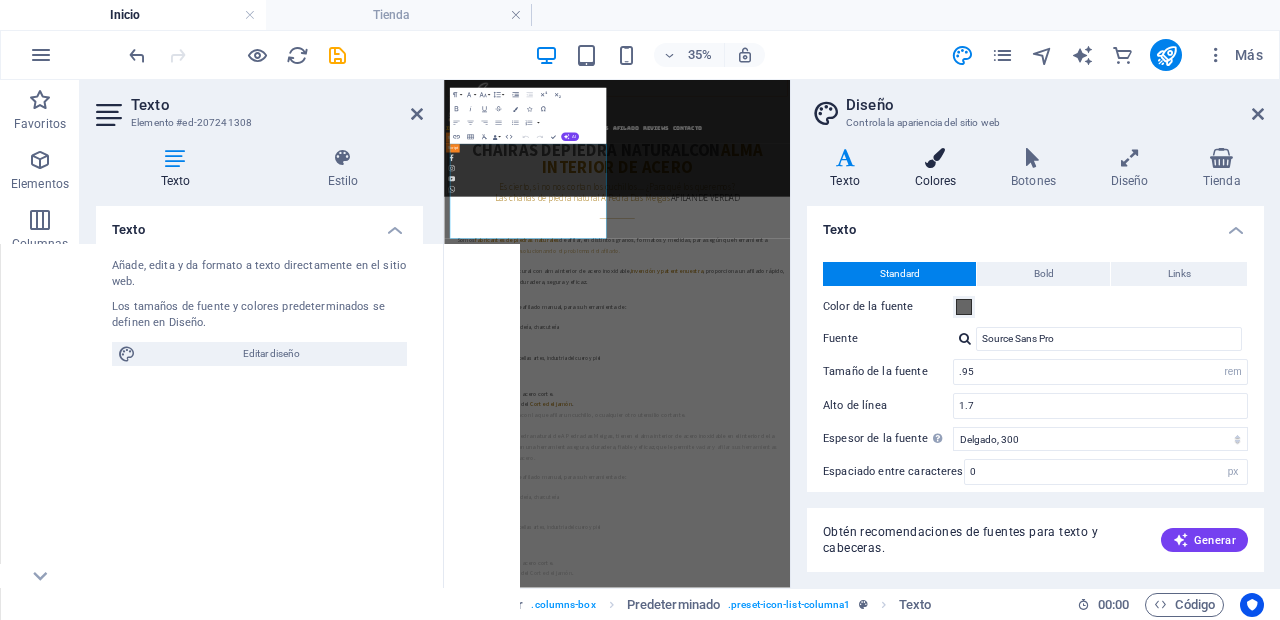 scroll, scrollTop: 1871, scrollLeft: 0, axis: vertical 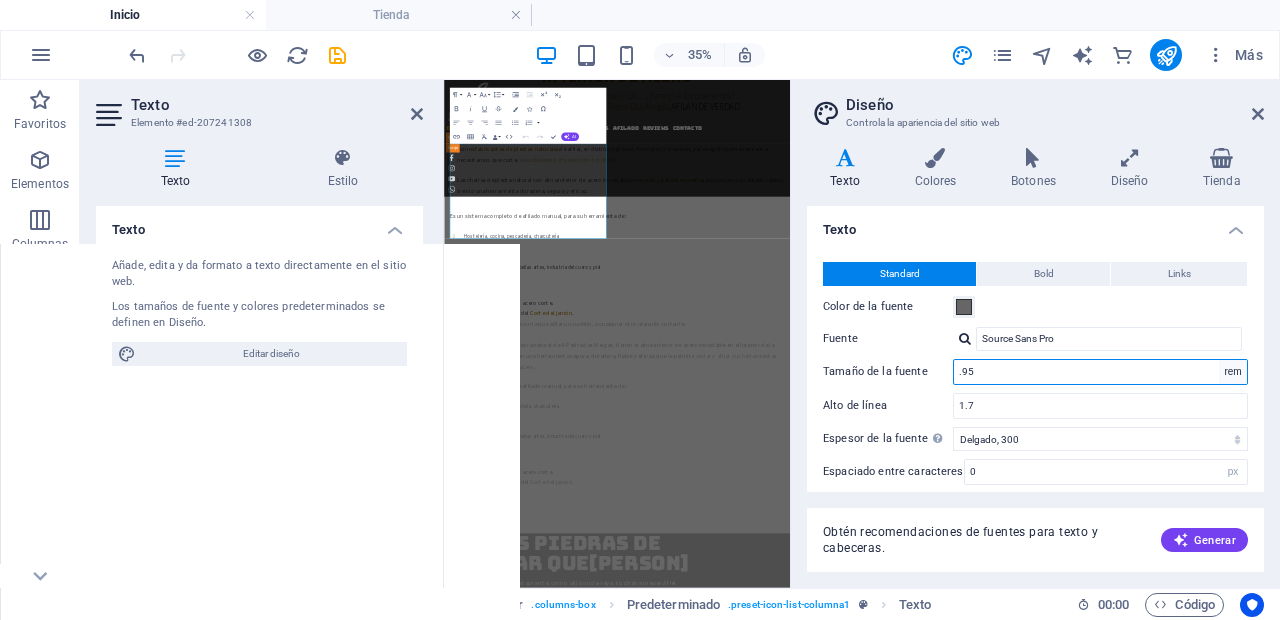 click on "rem px" at bounding box center [1233, 372] 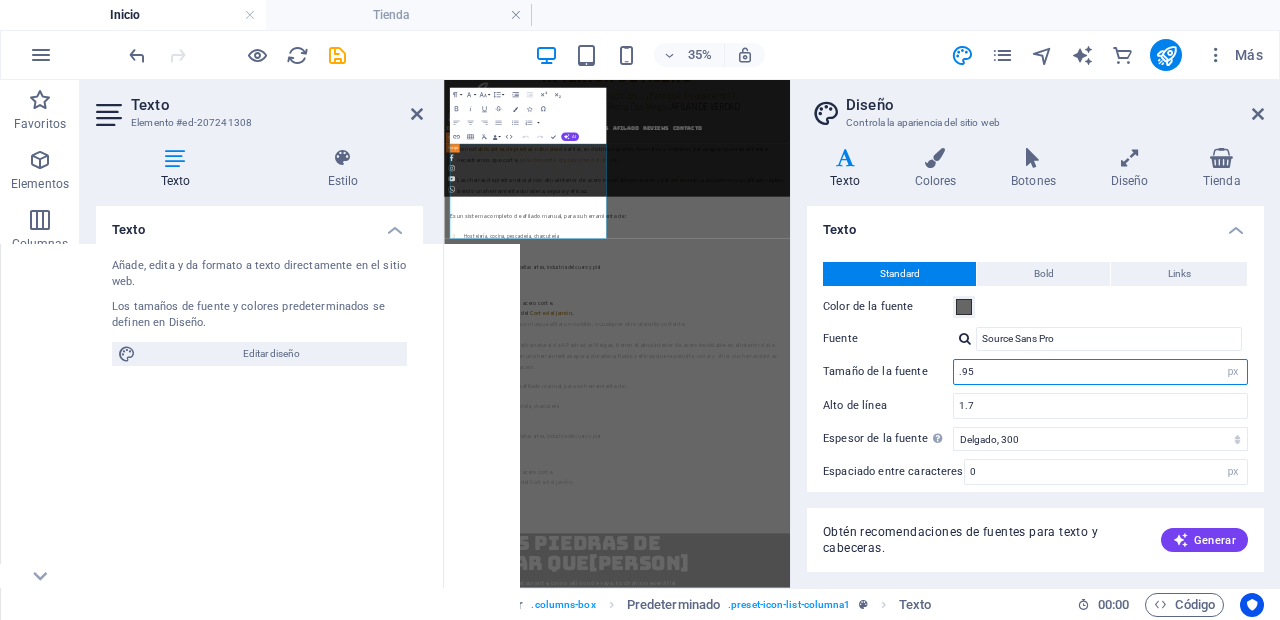 type on "15" 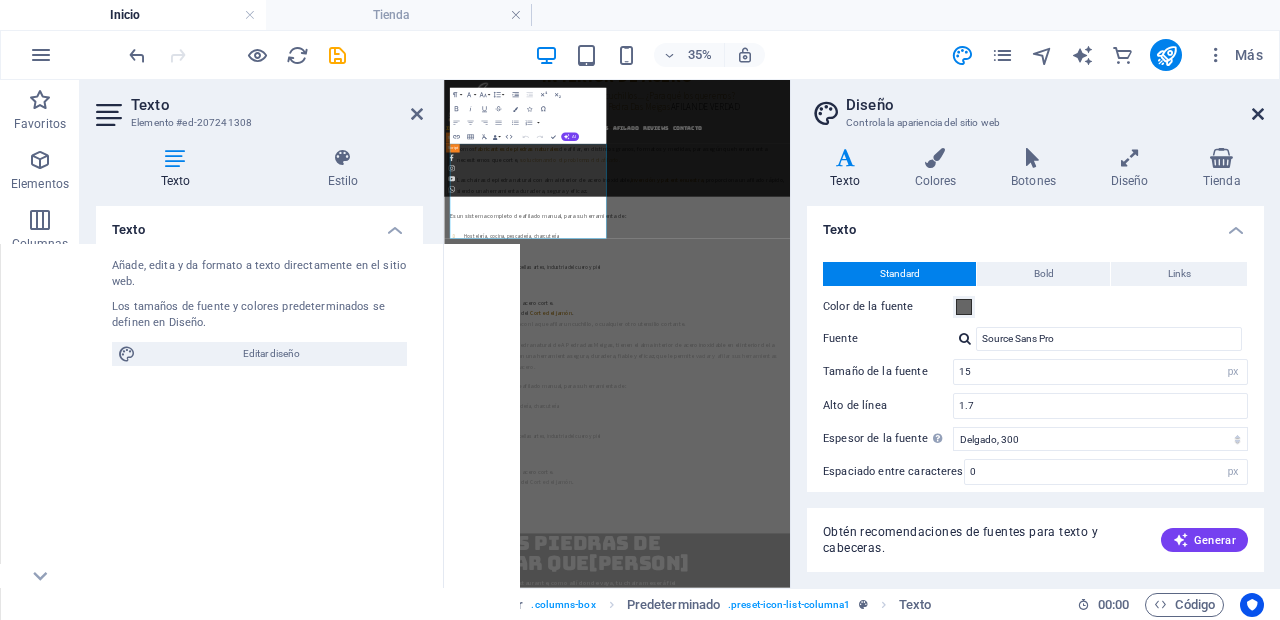 click at bounding box center [1258, 114] 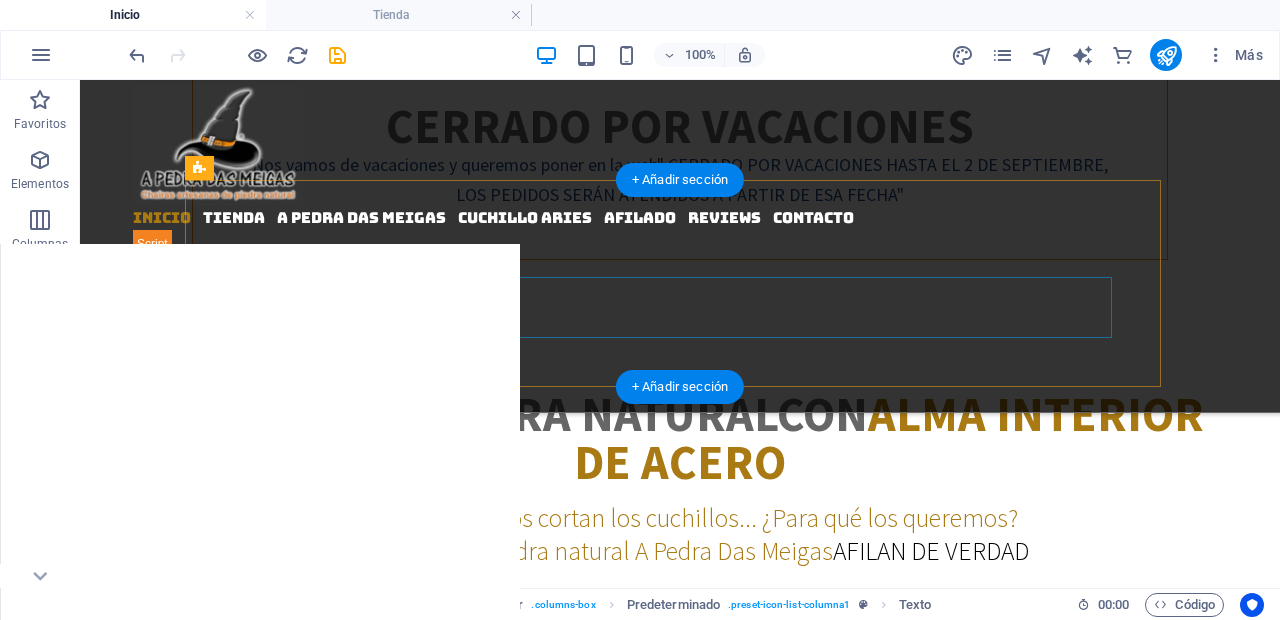 scroll, scrollTop: 1072, scrollLeft: 0, axis: vertical 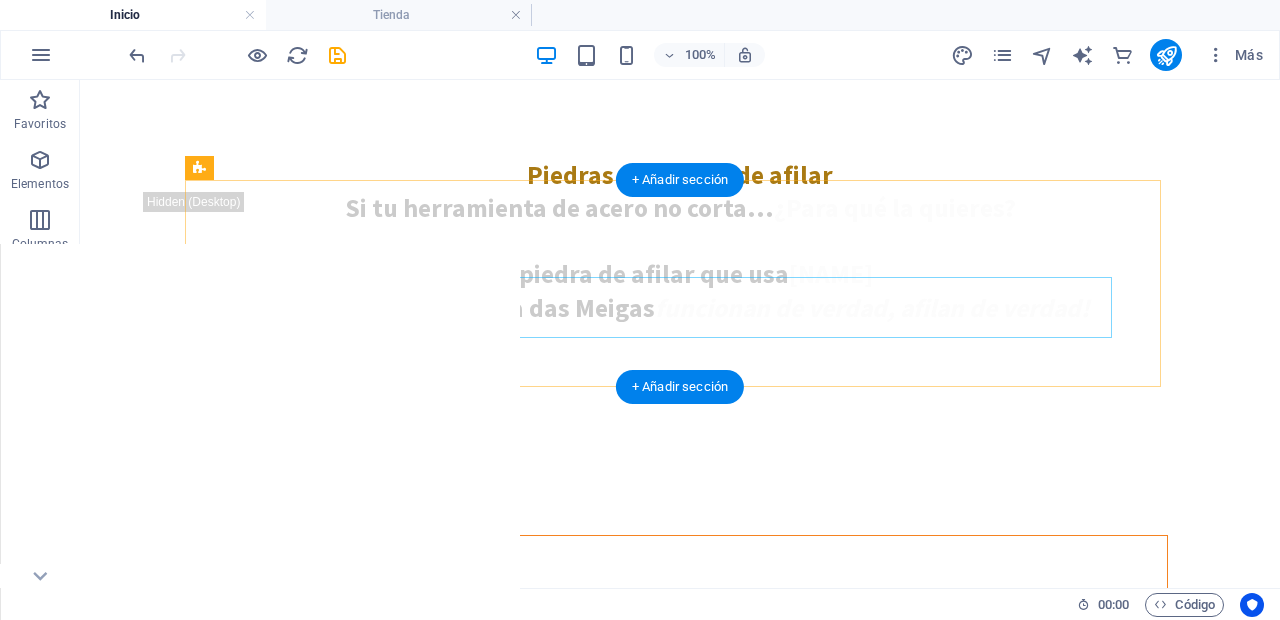 click on "Nos vamos de vacaciones y queremos poner en la web  " CERRADO POR VACACIONES HASTA EL [DATE], LOS PEDIDOS SERÁN ATENDIDOS A PARTIR DE ESA FECHA"" at bounding box center [680, 662] 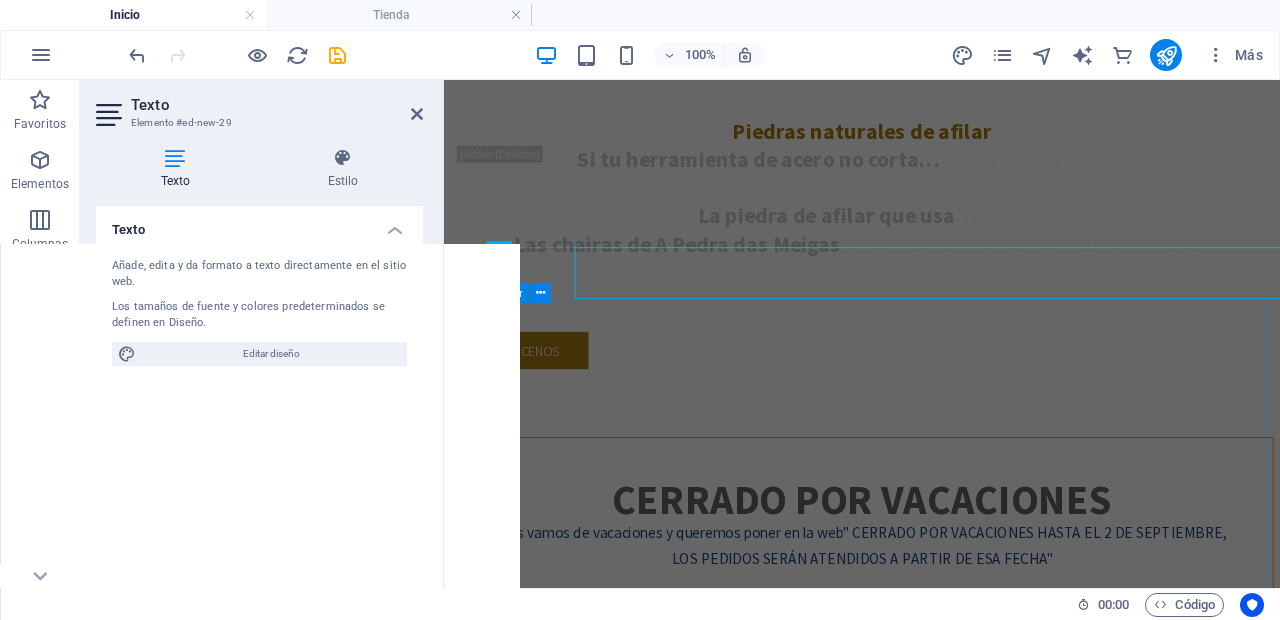 click on "chairas de  piedra natural  con  alma interior de acero Es cierto, si no nos cortan los cuchillos... ¿Para qué los queremos? Las chairas de piedra natural A Pedra Das Meigas  AFILAN DE VERDAD Somos   fabricantes de piedras naturales  de afilar, en distintos granos, formatos y medidas, para según que herramienta necesitemos que corte,     solucionando el problema del afilado . Las chairas de piedra natural con alma interior de acero inoxidable,  invención y patente nuestra , proporciona un afilado rápido, siendo una herramienta duradera, segura y eficaz. Es un sistema completo de afilado manual, para su herramienta de: Hostelería, cocina, pescadería, charcutería Barbería, peluquería Carpintería, ebanistería, bellas artes, industria del cuero y piel Jardinería, agricultura ...y donde haga falta que el acero corte.  Especialmente para el arte del   corte del jamón . La chaira es la herramienta con la que afilar un cuchillo, o cualquier otro utensilio cortante.   Barbería, peluquería   ." at bounding box center (936, 1435) 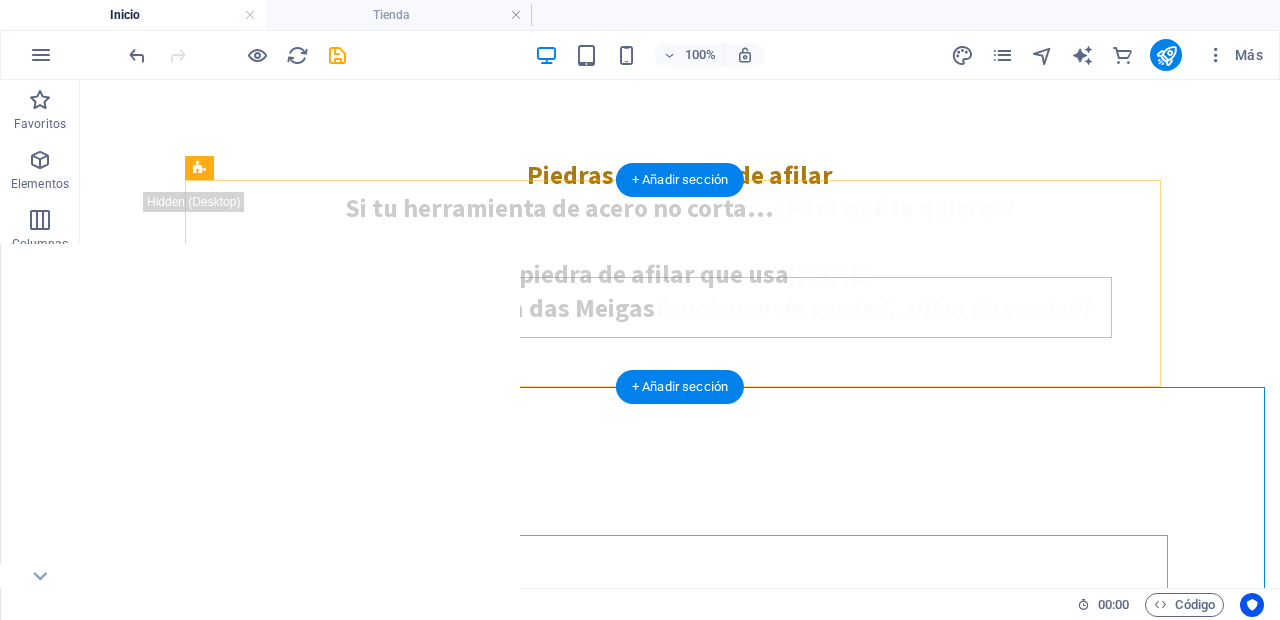 click on "Nos vamos de vacaciones y queremos poner en la web  " CERRADO POR VACACIONES HASTA EL [DATE], LOS PEDIDOS SERÁN ATENDIDOS A PARTIR DE ESA FECHA"" at bounding box center [680, 662] 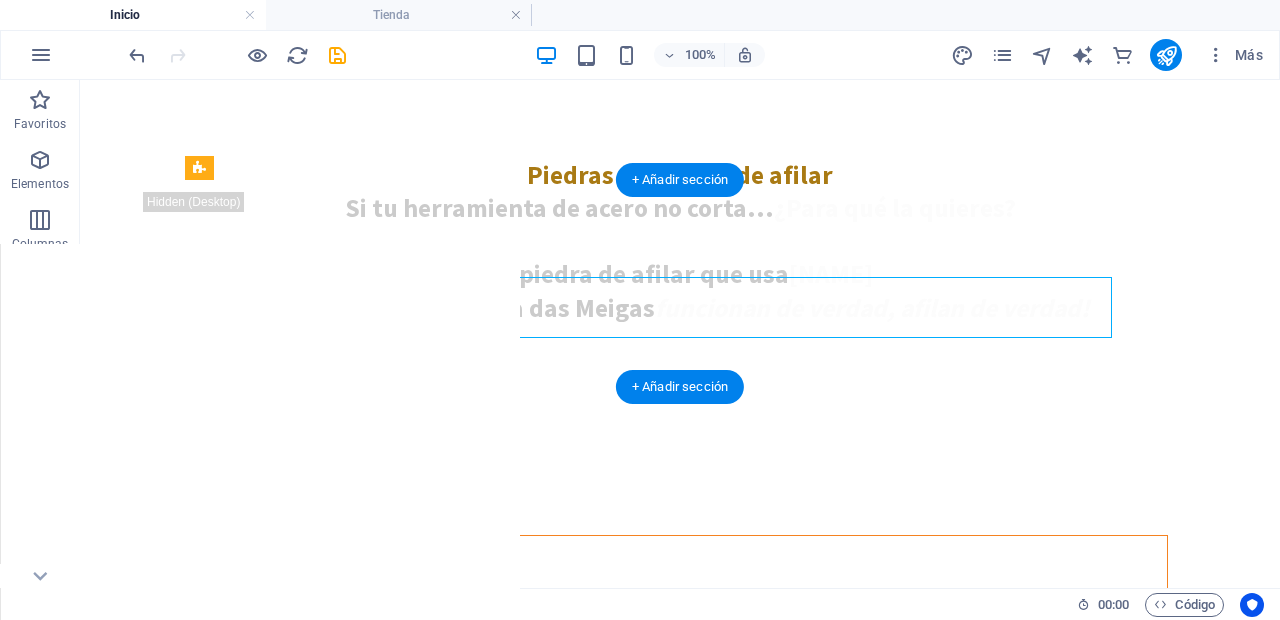 click on "Nos vamos de vacaciones y queremos poner en la web  " CERRADO POR VACACIONES HASTA EL [DATE], LOS PEDIDOS SERÁN ATENDIDOS A PARTIR DE ESA FECHA"" at bounding box center (680, 662) 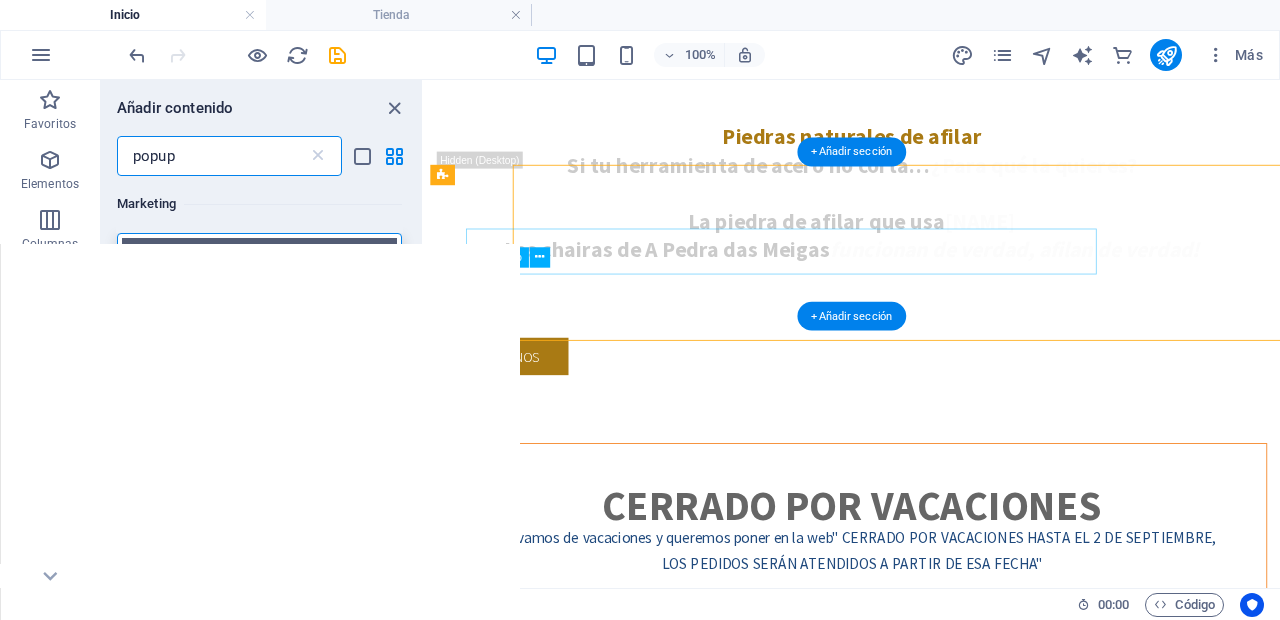 click on "Nos vamos de vacaciones y queremos poner en la web  " CERRADO POR VACACIONES HASTA EL [DATE], LOS PEDIDOS SERÁN ATENDIDOS A PARTIR DE ESA FECHA"" at bounding box center [928, 634] 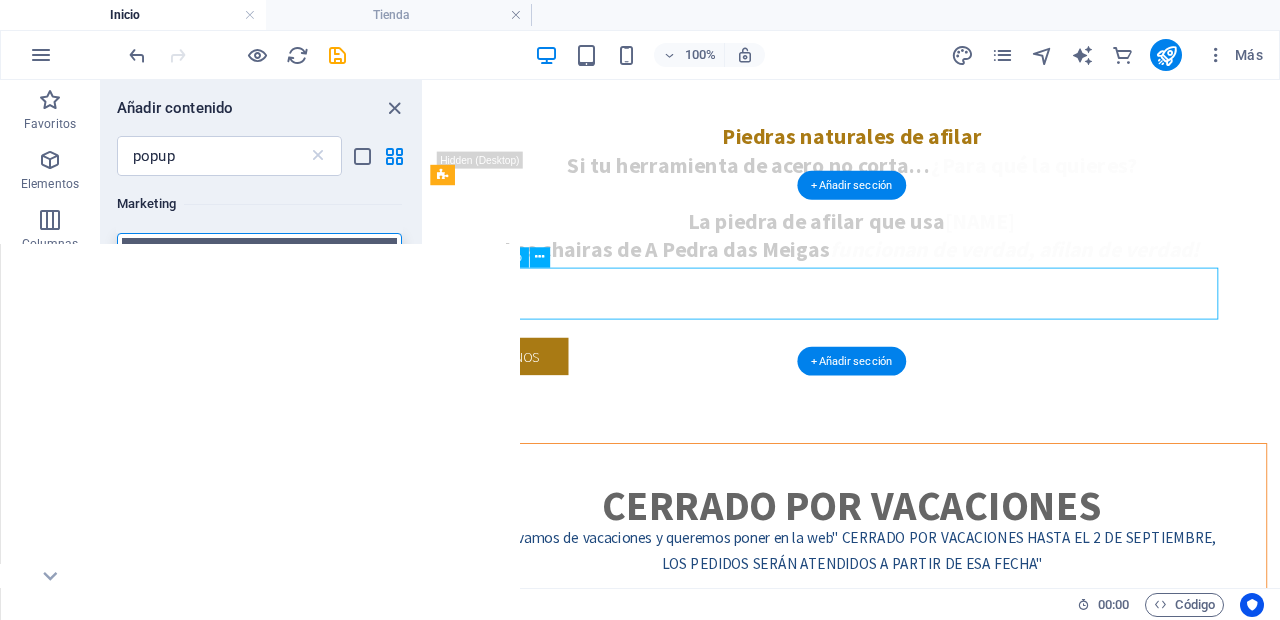 drag, startPoint x: 1011, startPoint y: 341, endPoint x: 990, endPoint y: 343, distance: 21.095022 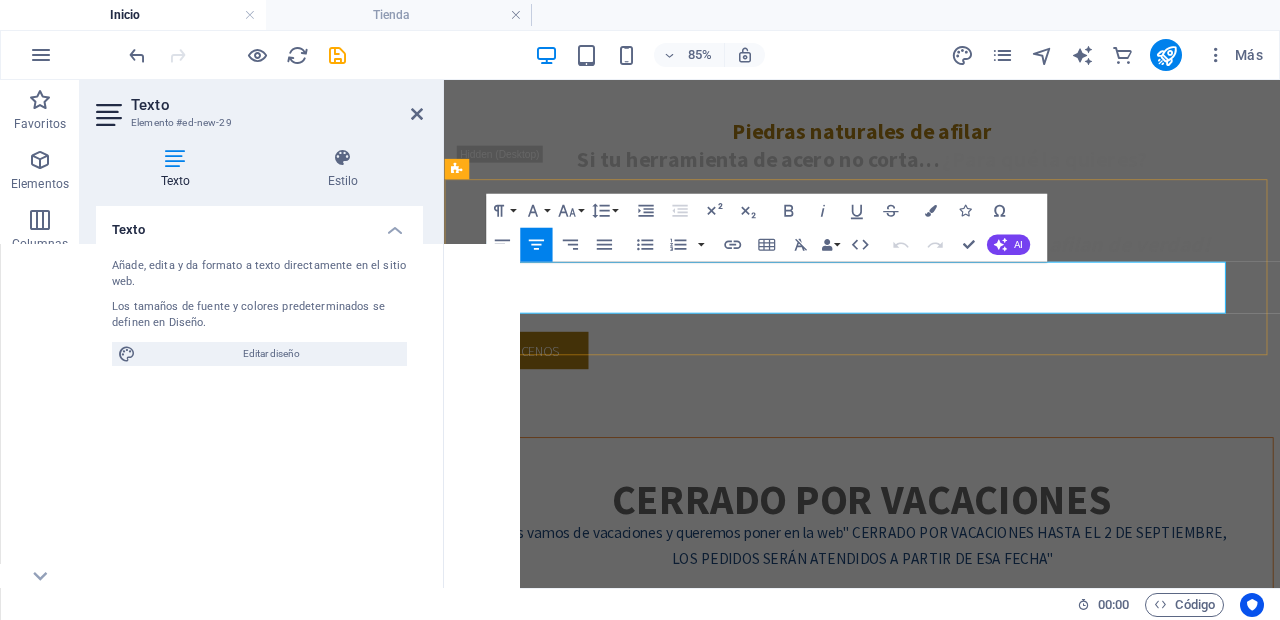 drag, startPoint x: 1151, startPoint y: 341, endPoint x: 508, endPoint y: 307, distance: 643.89825 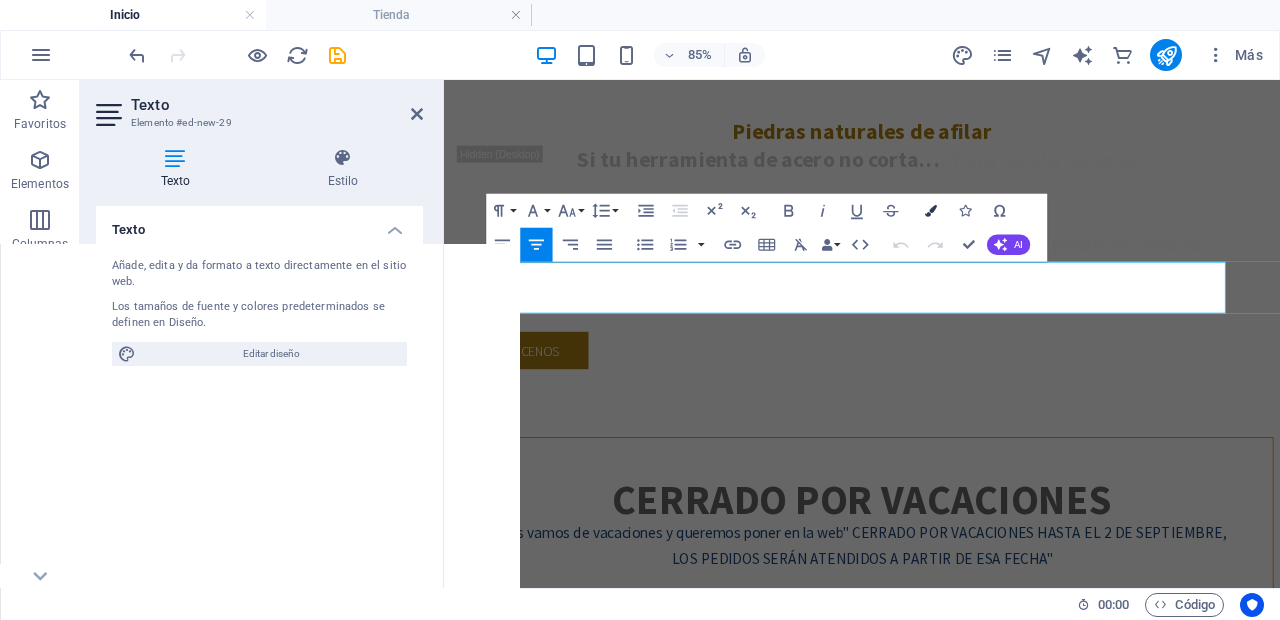 click at bounding box center (932, 211) 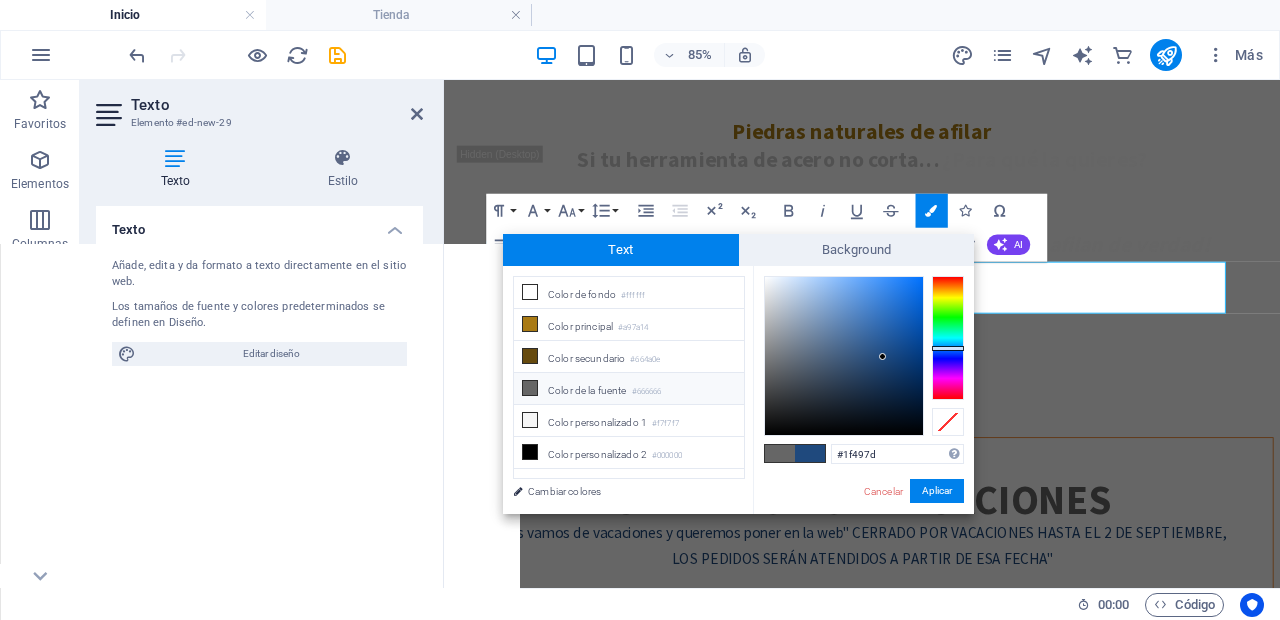 click on "Color de la fuente
#666666" at bounding box center [629, 389] 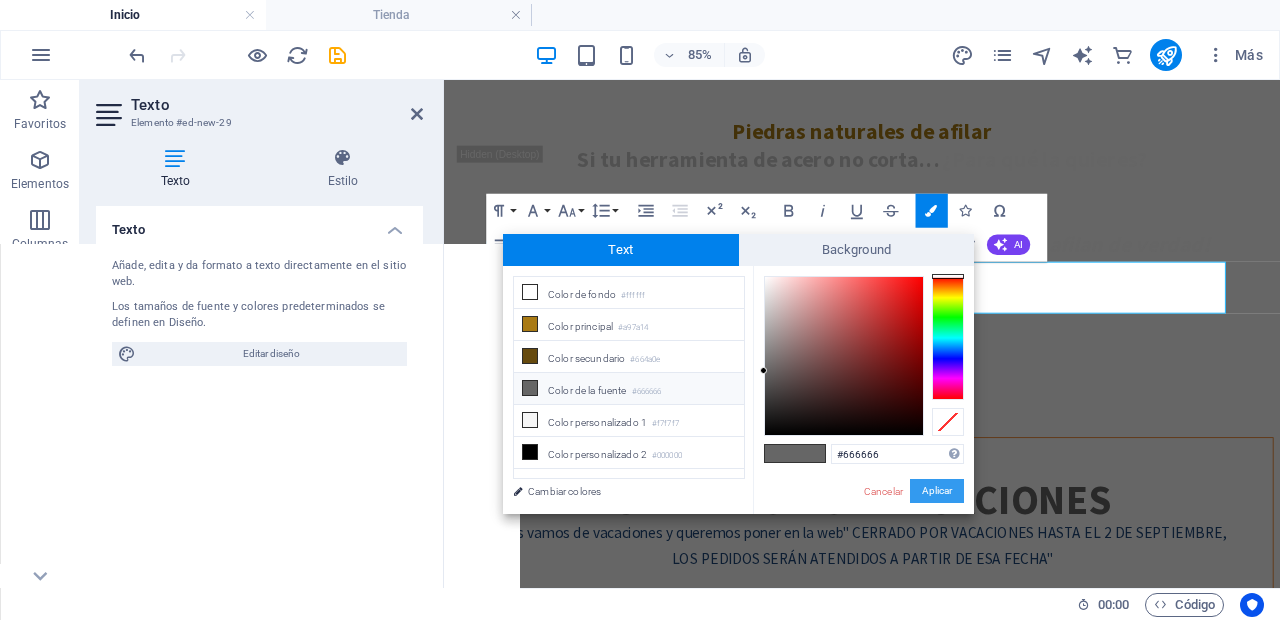 click on "Aplicar" at bounding box center (937, 491) 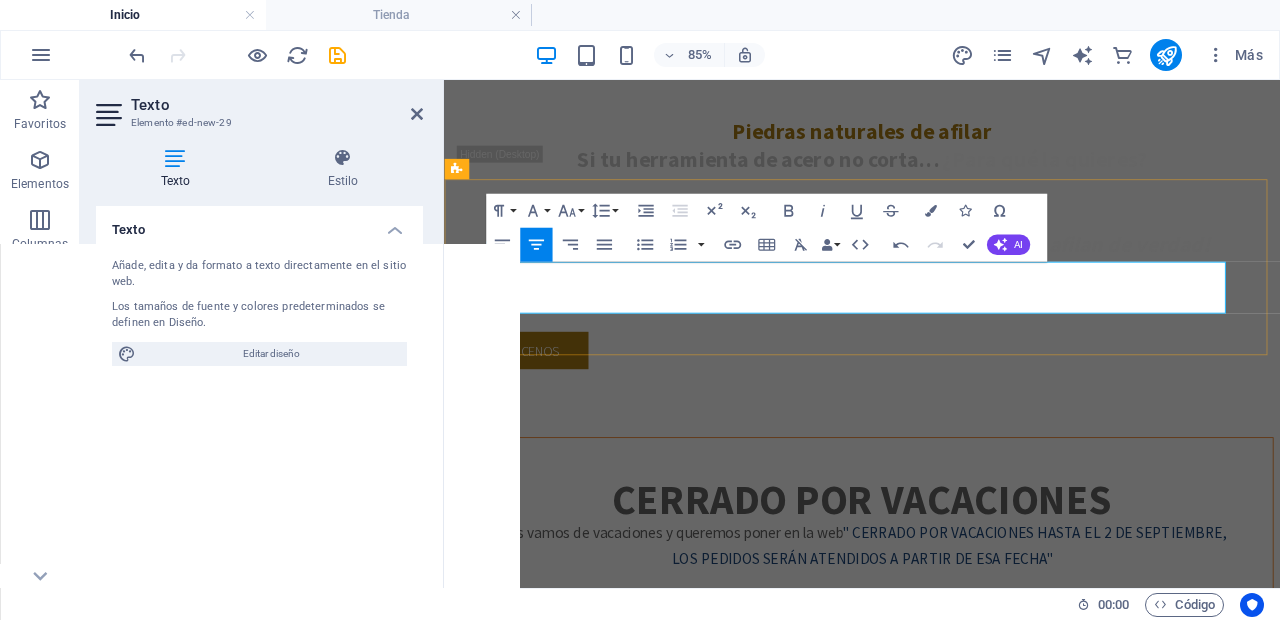 click on "" CERRADO POR VACACIONES HASTA EL 2 DE SEPTIEMBRE, LOS PEDIDOS SERÁN ATENDIDOS A PARTIR DE ESA FECHA"" at bounding box center [1038, 627] 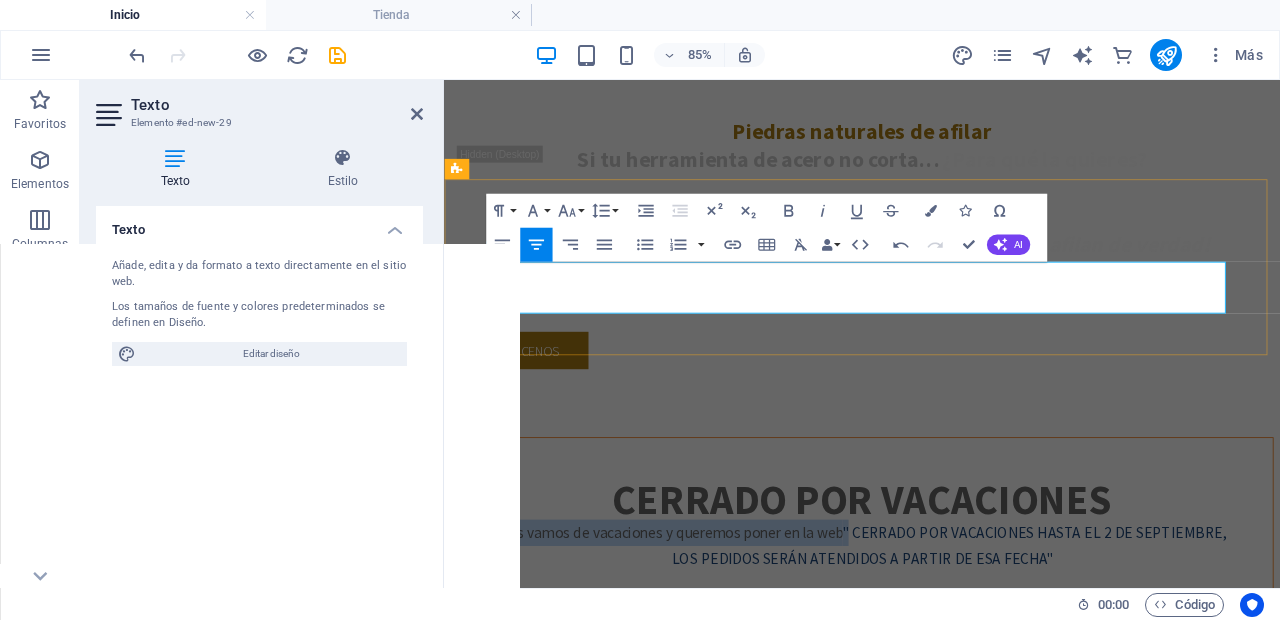 drag, startPoint x: 914, startPoint y: 307, endPoint x: 505, endPoint y: 301, distance: 409.044 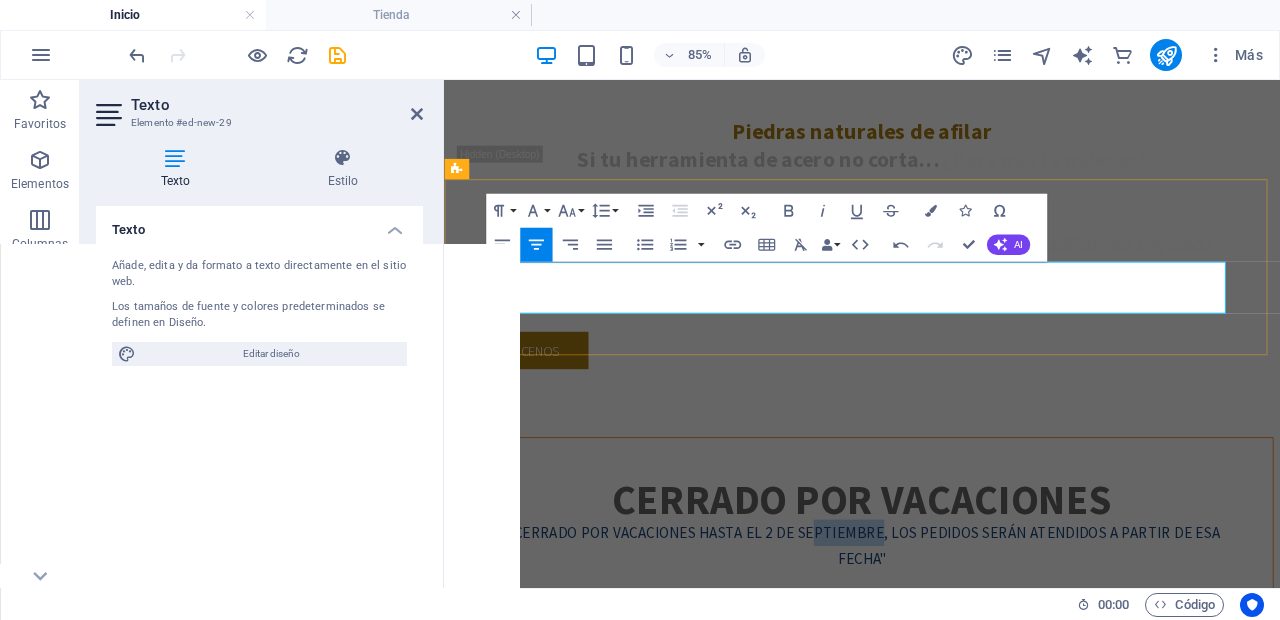 drag, startPoint x: 952, startPoint y: 312, endPoint x: 879, endPoint y: 310, distance: 73.02739 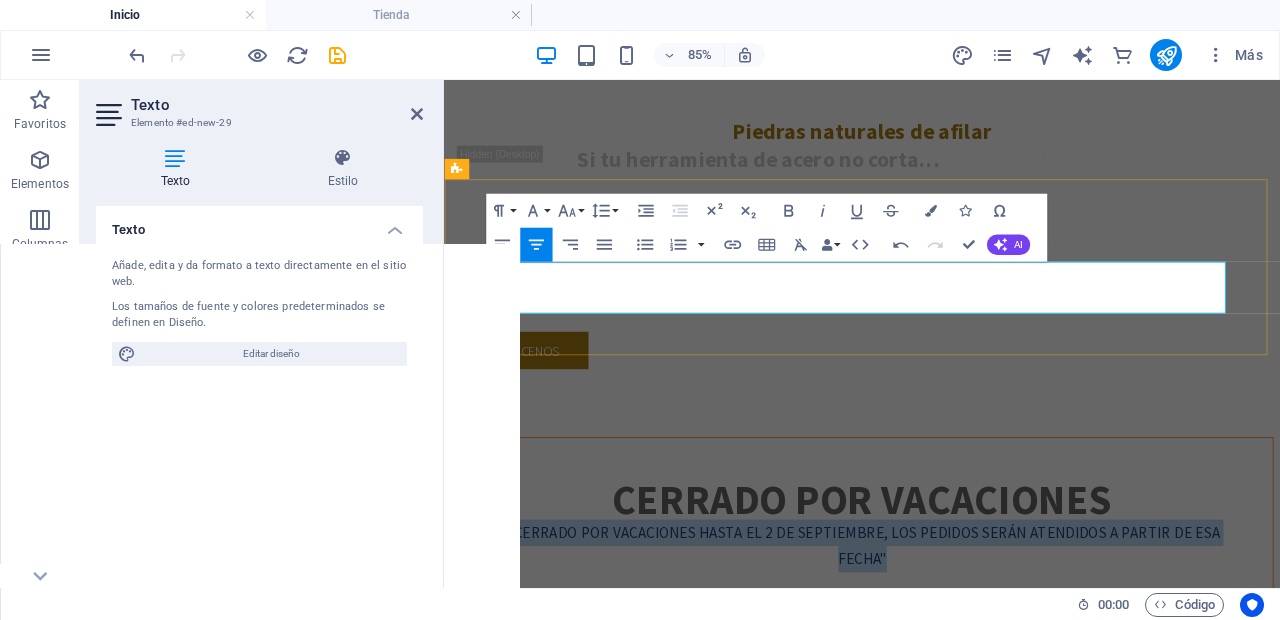 drag, startPoint x: 958, startPoint y: 339, endPoint x: 524, endPoint y: 304, distance: 435.409 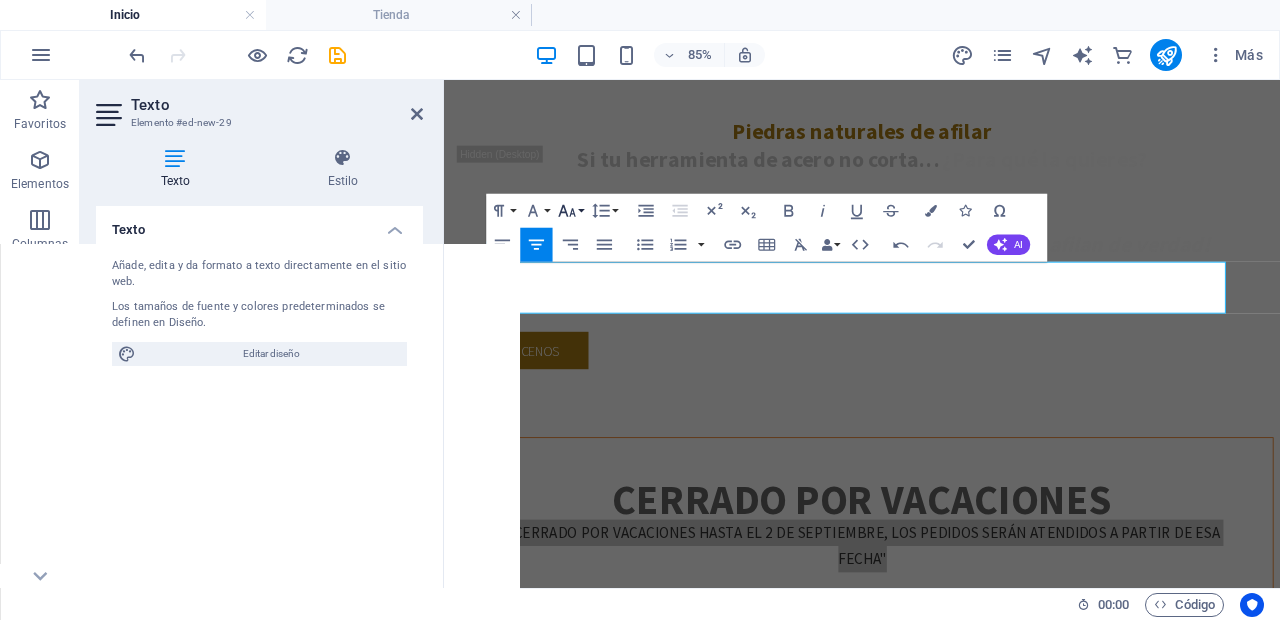 click 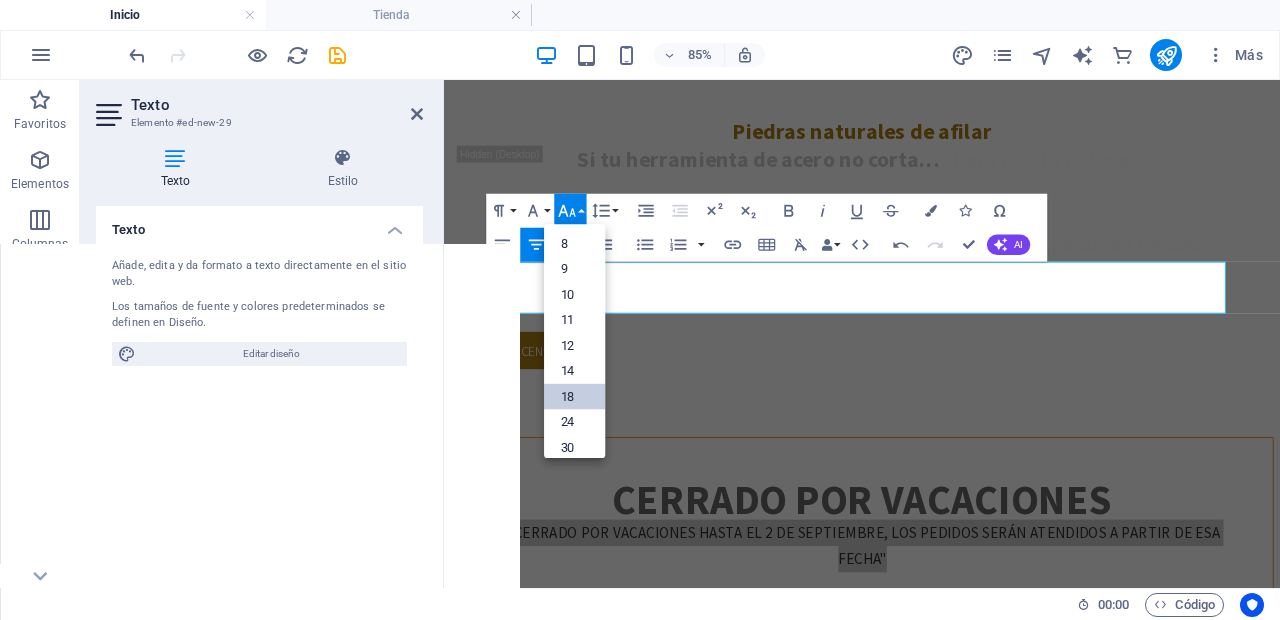 scroll, scrollTop: 161, scrollLeft: 0, axis: vertical 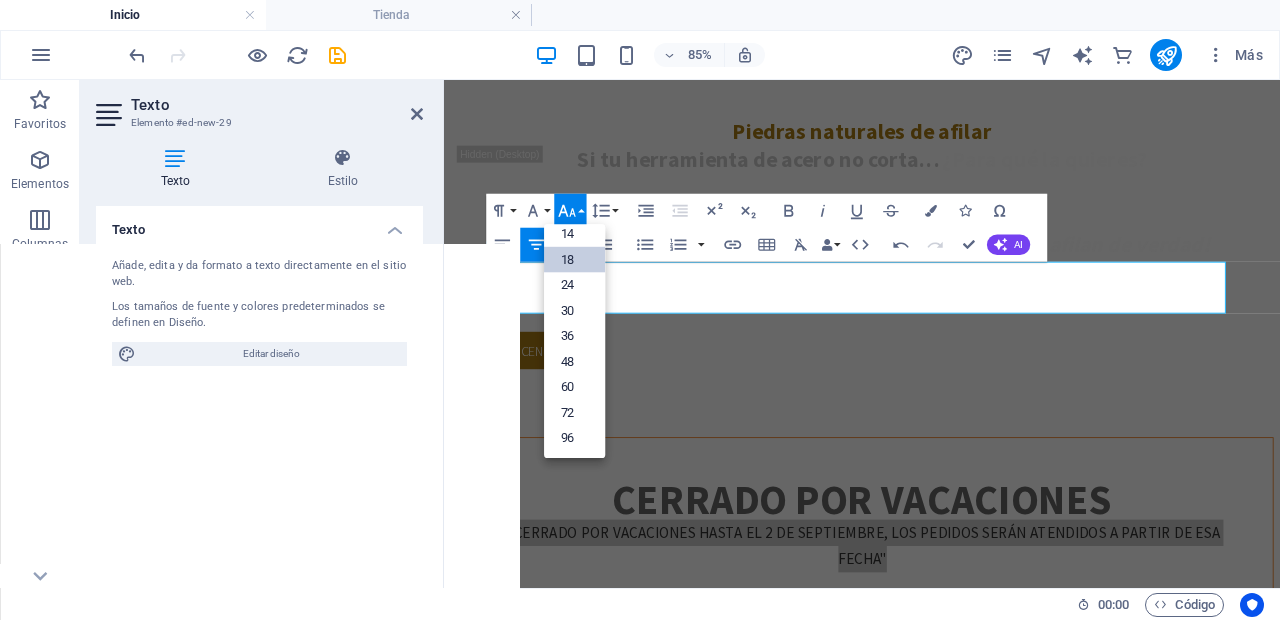 click 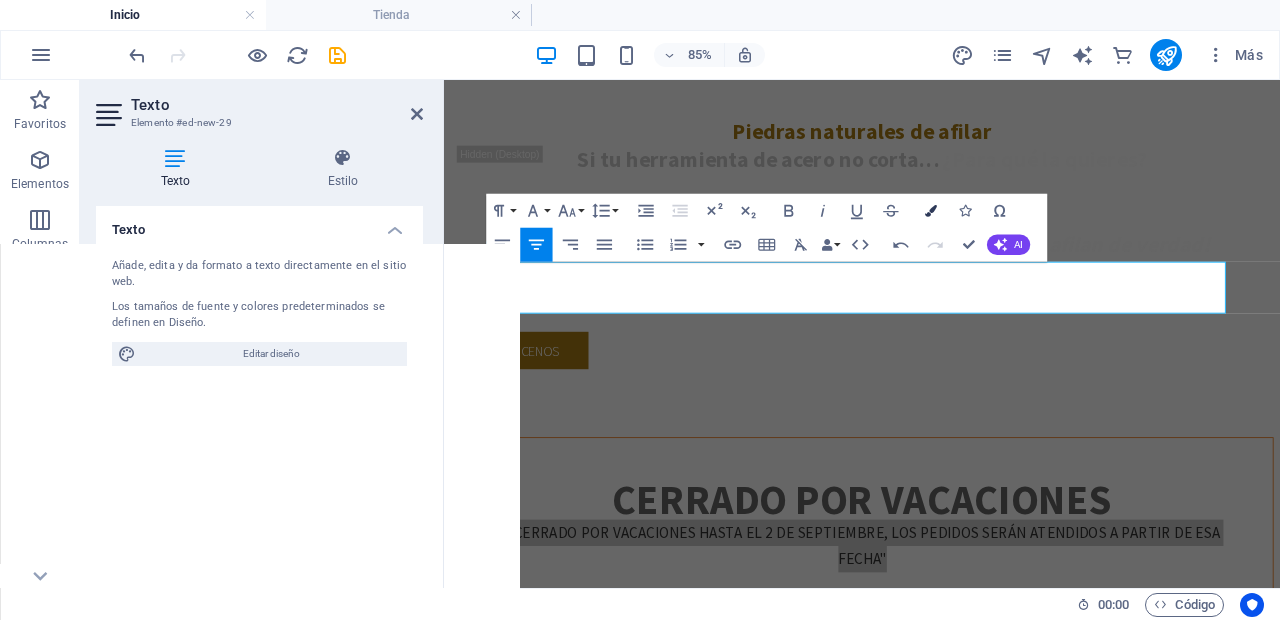 click at bounding box center [932, 211] 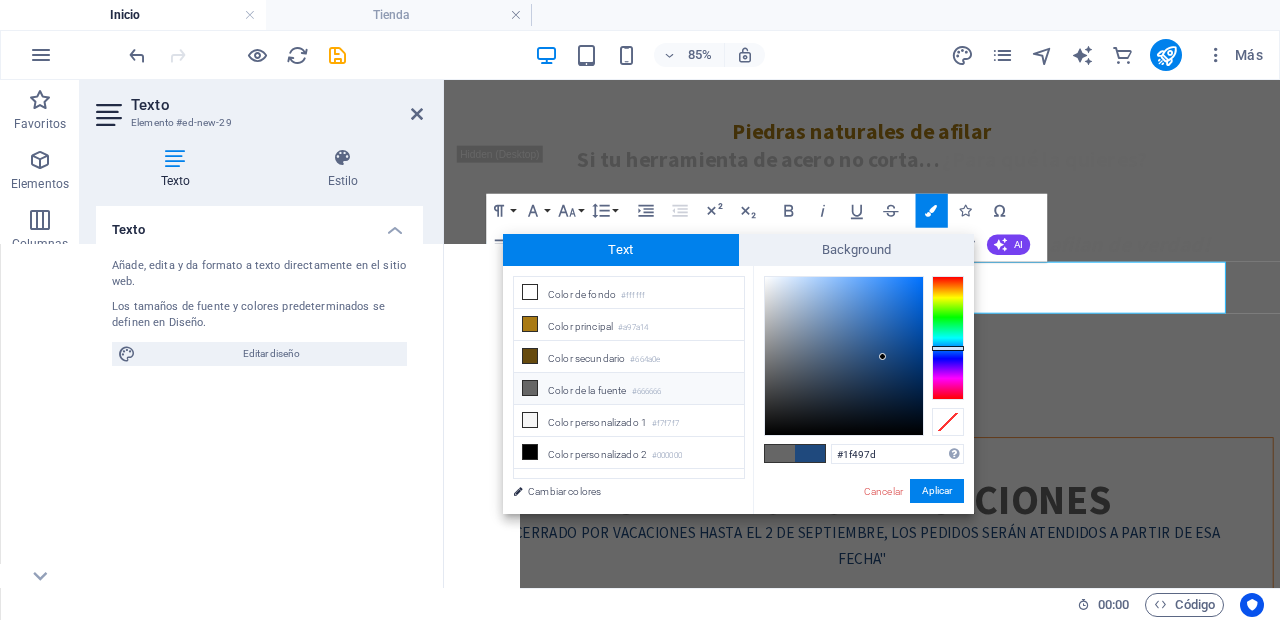 click on "Color de la fuente
#666666" at bounding box center [629, 389] 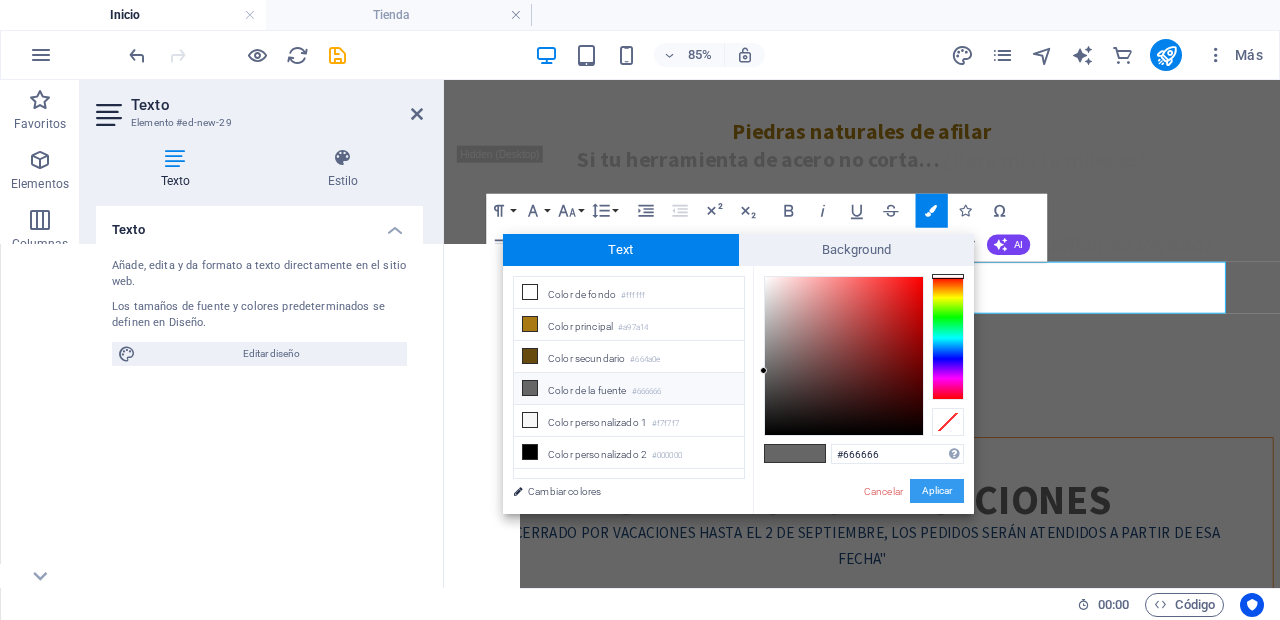 click on "Aplicar" at bounding box center [937, 491] 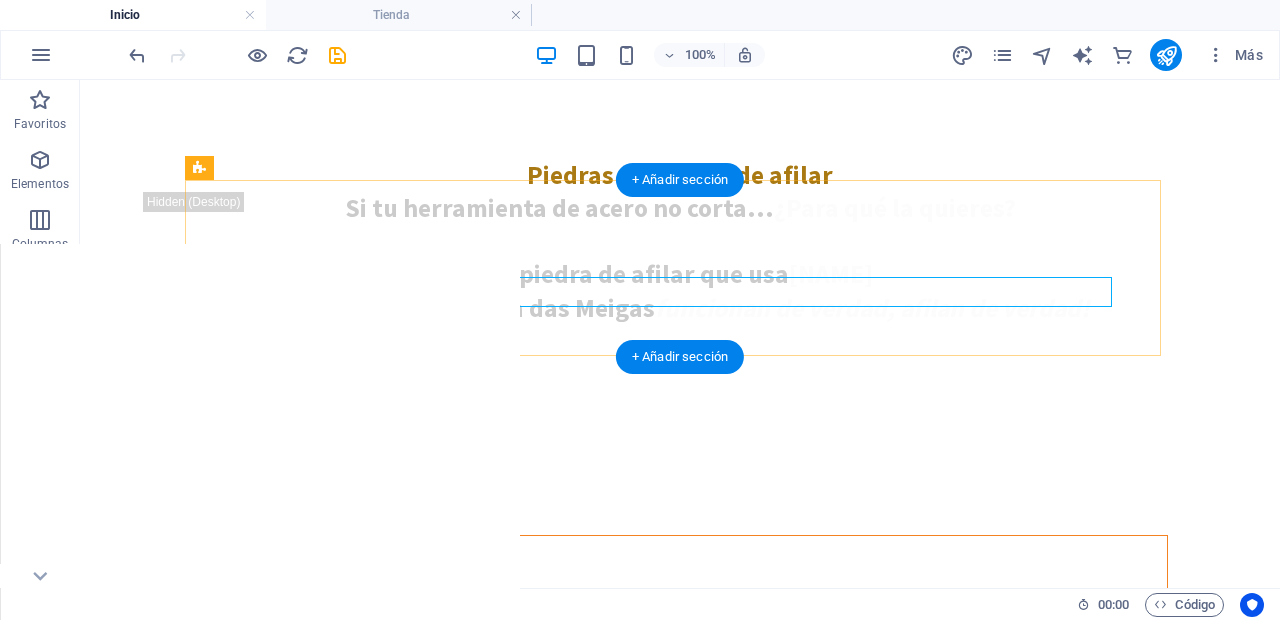 click on "" CERRADO POR VACACIONES HASTA EL 2 DE SEPTIEMBRE, LOS PEDIDOS SERÁN ATENDIDOS A PARTIR DE ESA FECHA"" at bounding box center [680, 662] 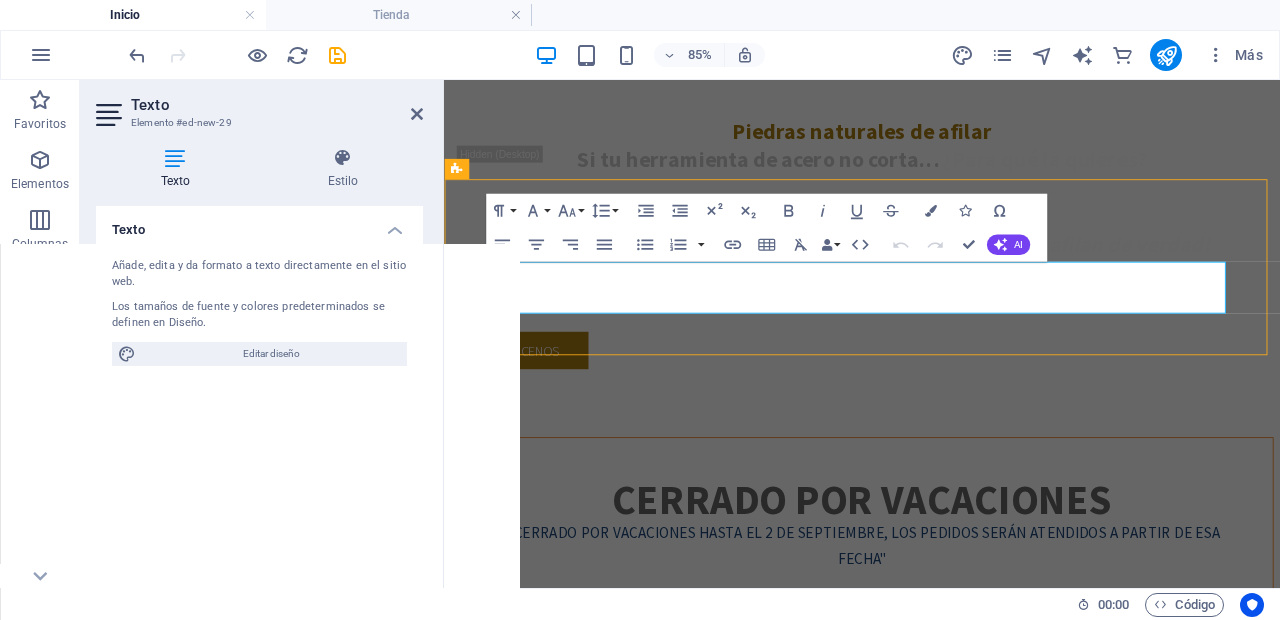 click on "" CERRADO POR VACACIONES HASTA EL 2 DE SEPTIEMBRE, LOS PEDIDOS SERÁN ATENDIDOS A PARTIR DE ESA FECHA"" at bounding box center [936, 627] 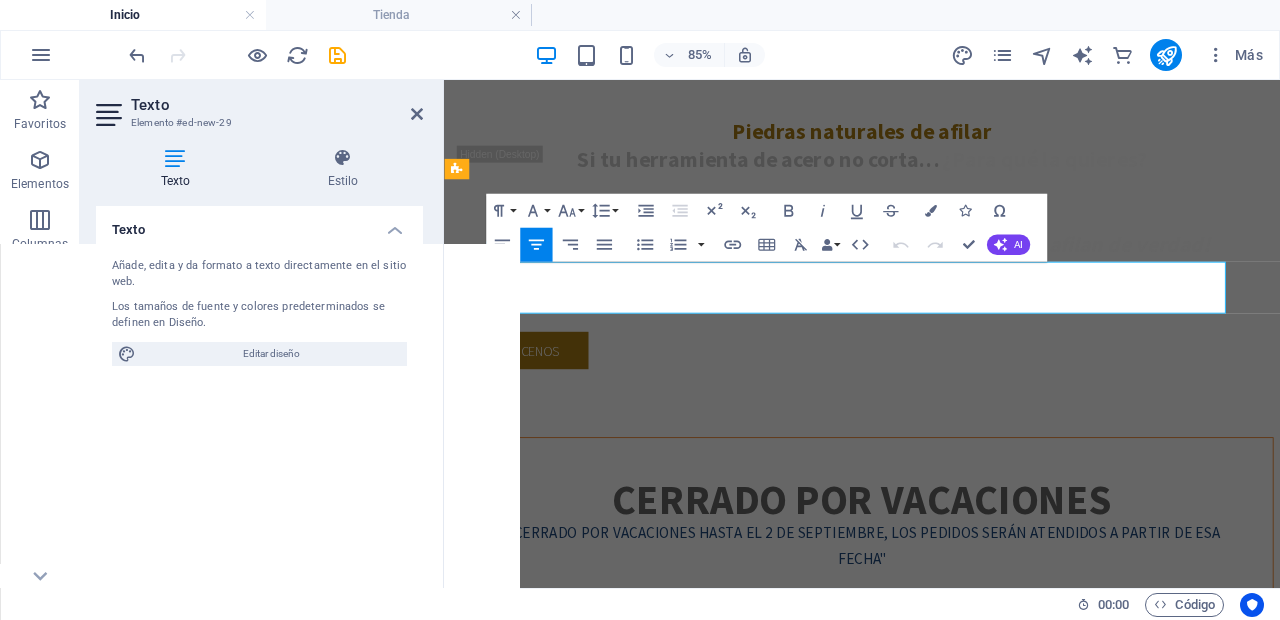 click on "" CERRADO POR VACACIONES HASTA EL 2 DE SEPTIEMBRE, LOS PEDIDOS SERÁN ATENDIDOS A PARTIR DE ESA FECHA"" at bounding box center (936, 627) 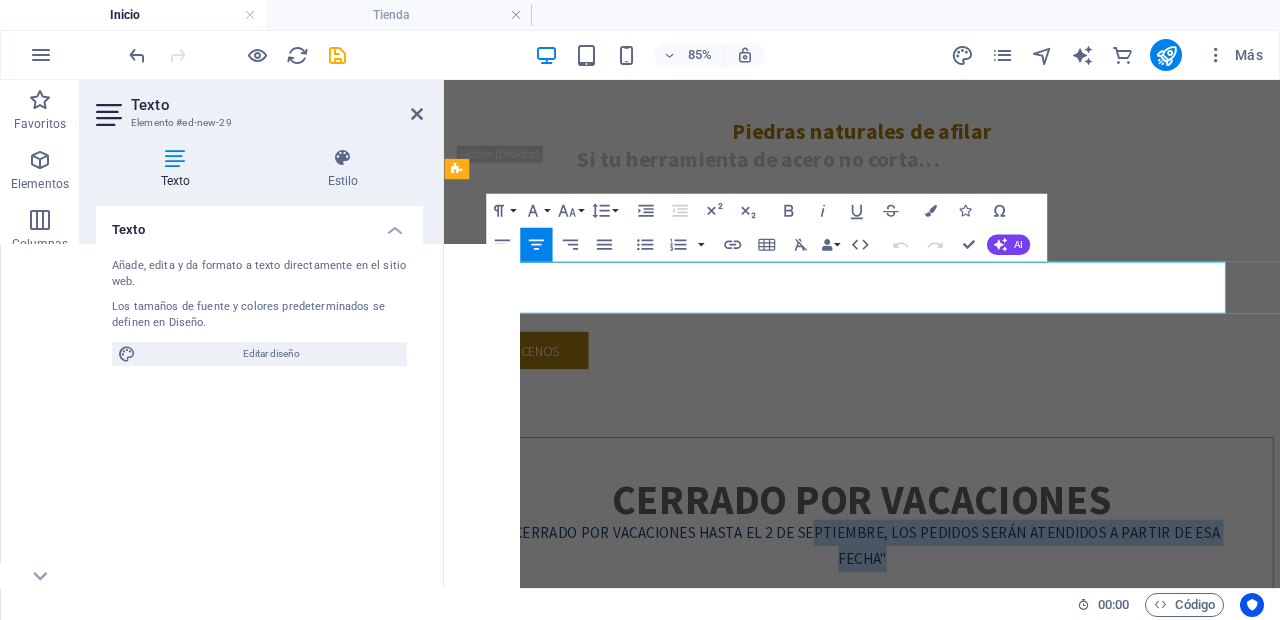 click on "" CERRADO POR VACACIONES HASTA EL 2 DE SEPTIEMBRE, LOS PEDIDOS SERÁN ATENDIDOS A PARTIR DE ESA FECHA"" at bounding box center [936, 627] 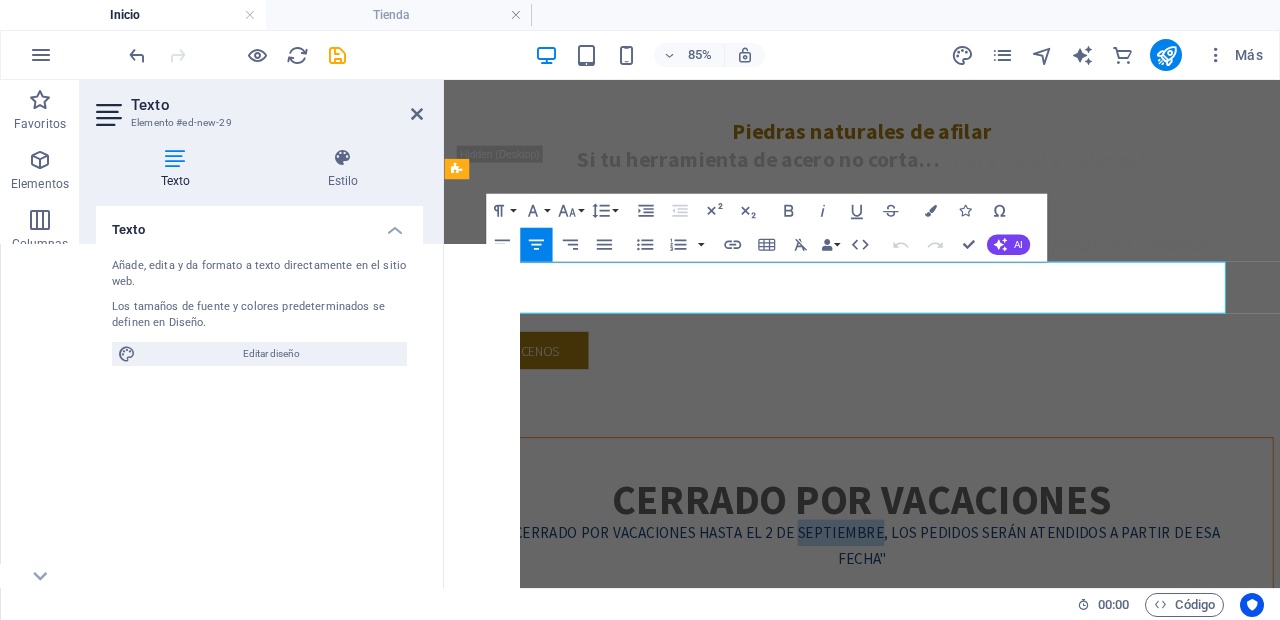 click on "" CERRADO POR VACACIONES HASTA EL 2 DE SEPTIEMBRE, LOS PEDIDOS SERÁN ATENDIDOS A PARTIR DE ESA FECHA"" at bounding box center [936, 627] 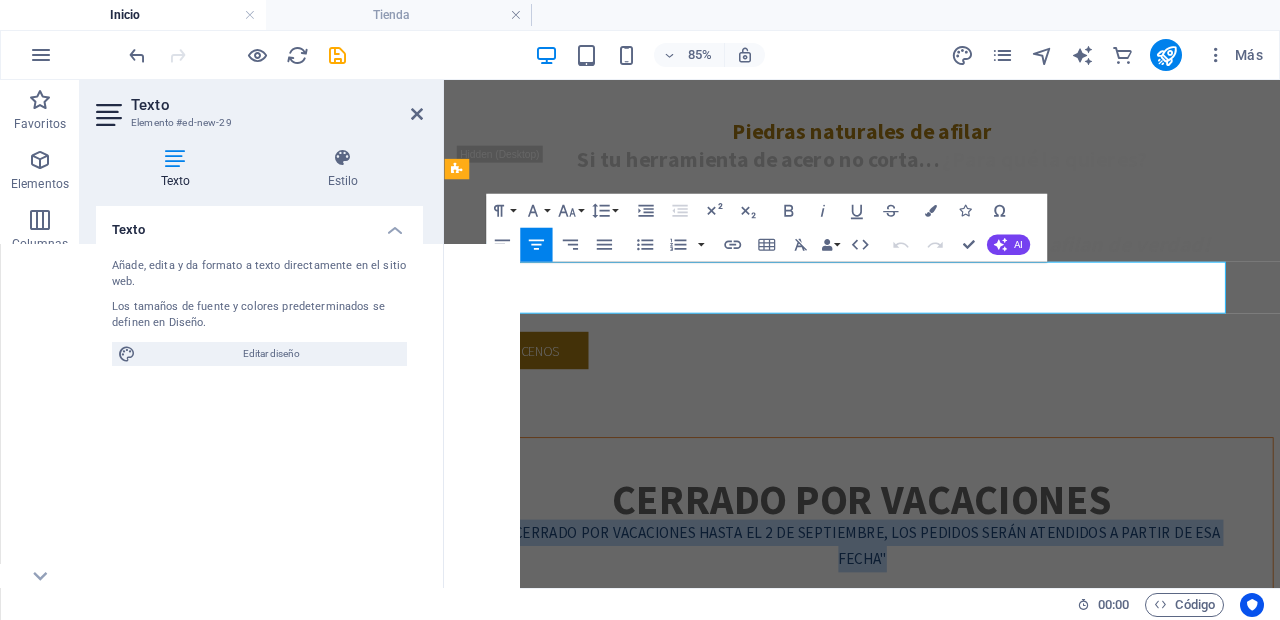 click on "" CERRADO POR VACACIONES HASTA EL 2 DE SEPTIEMBRE, LOS PEDIDOS SERÁN ATENDIDOS A PARTIR DE ESA FECHA"" at bounding box center (936, 627) 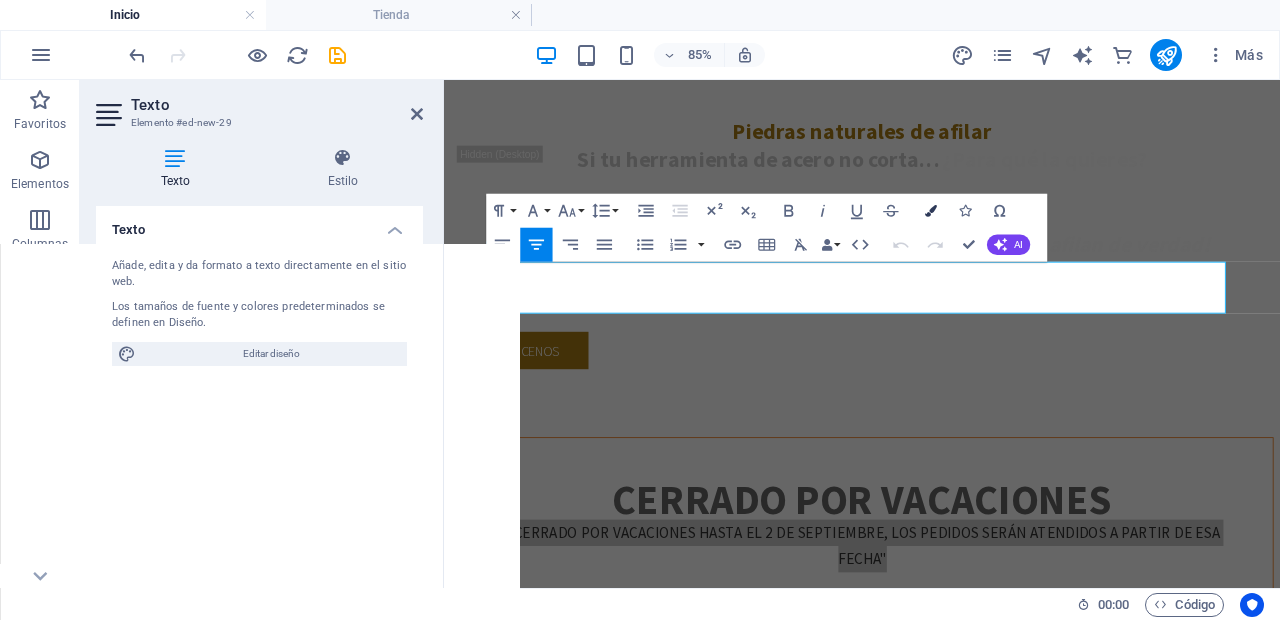 click at bounding box center [932, 211] 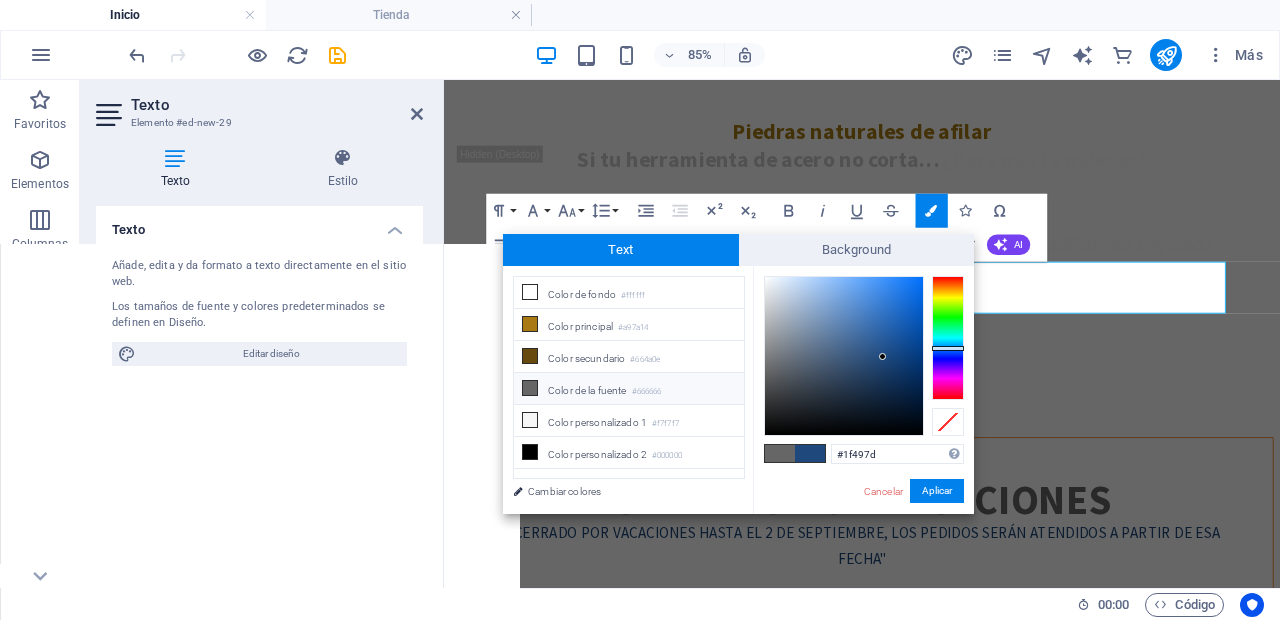 click on "Color de la fuente
#666666" at bounding box center [629, 389] 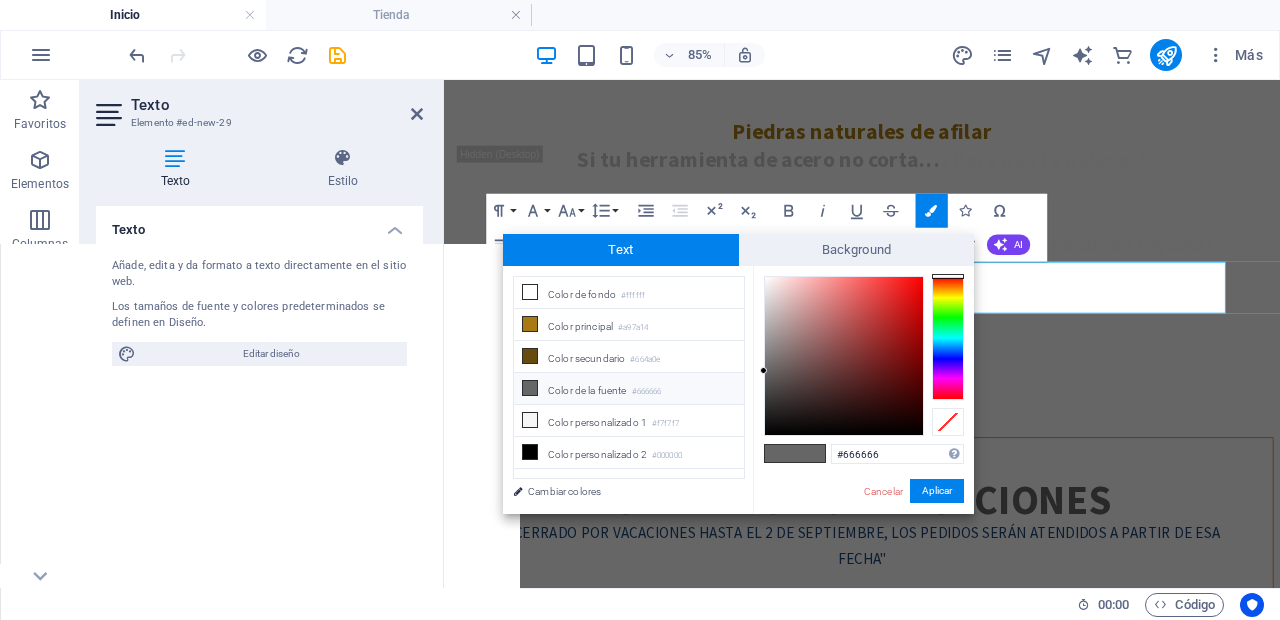 click on "Color de la fuente
#666666" at bounding box center [629, 389] 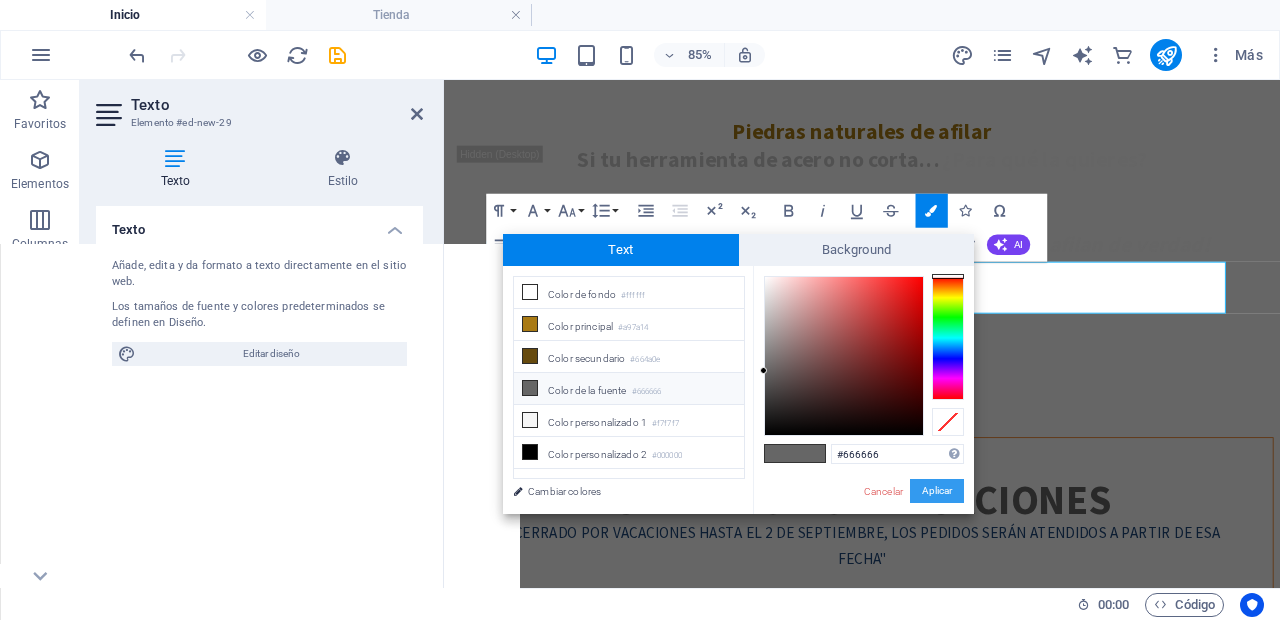 click on "Aplicar" at bounding box center (937, 491) 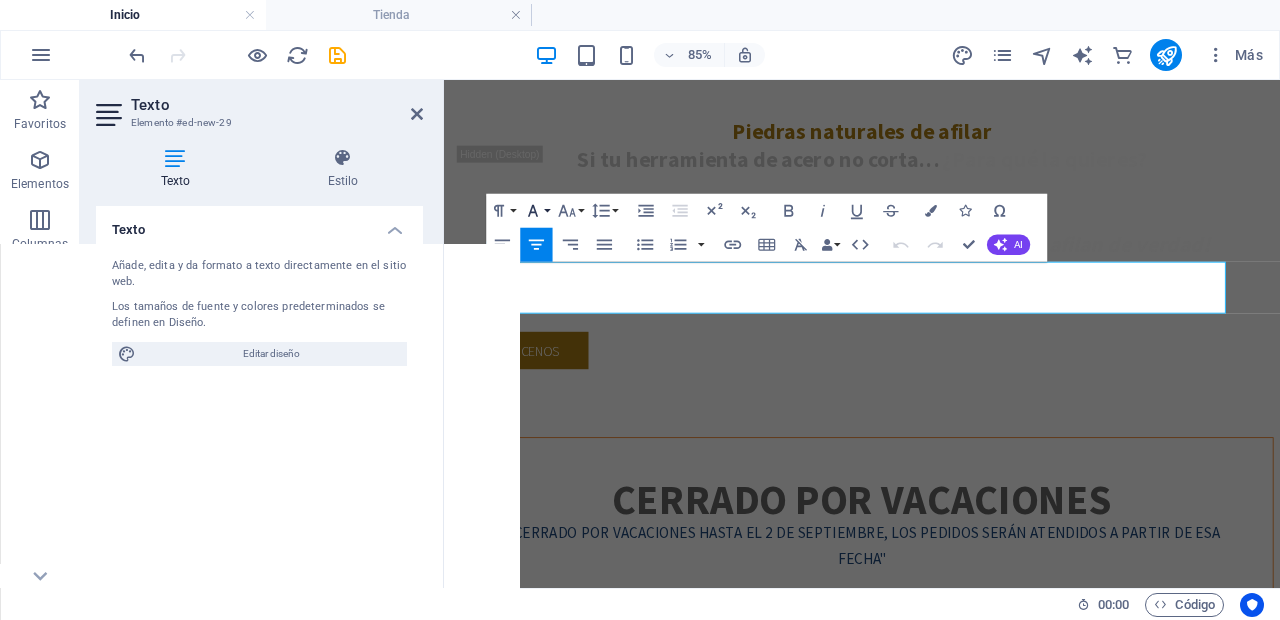 click on "Font Family" at bounding box center (536, 211) 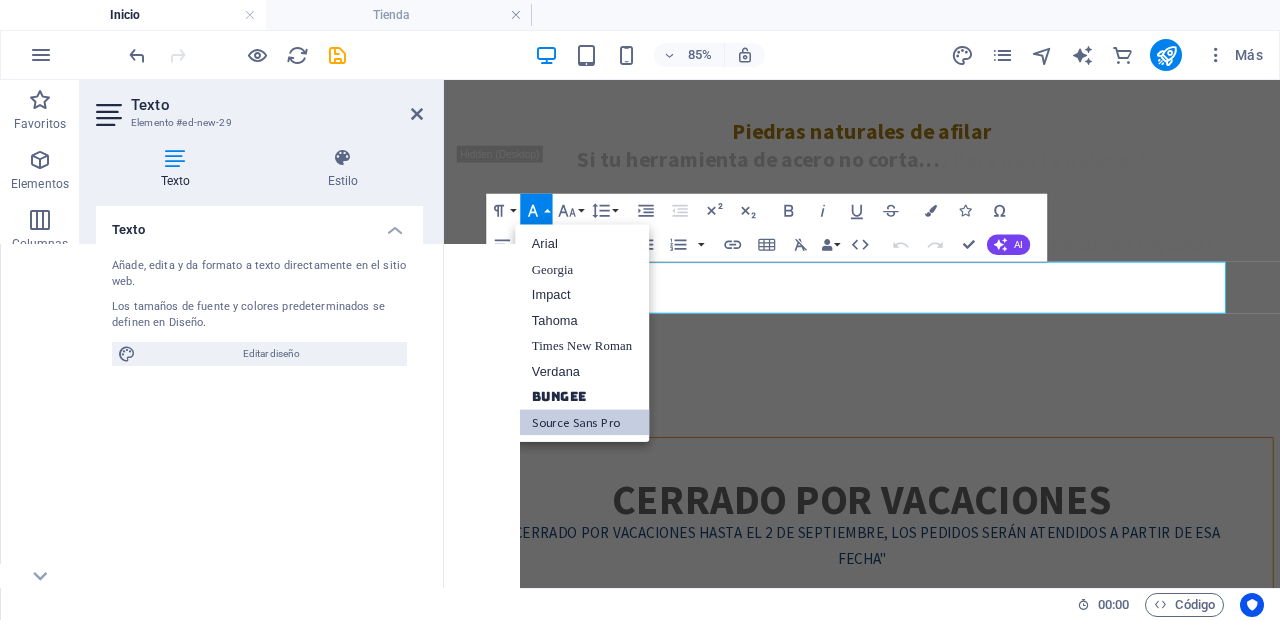 scroll, scrollTop: 0, scrollLeft: 0, axis: both 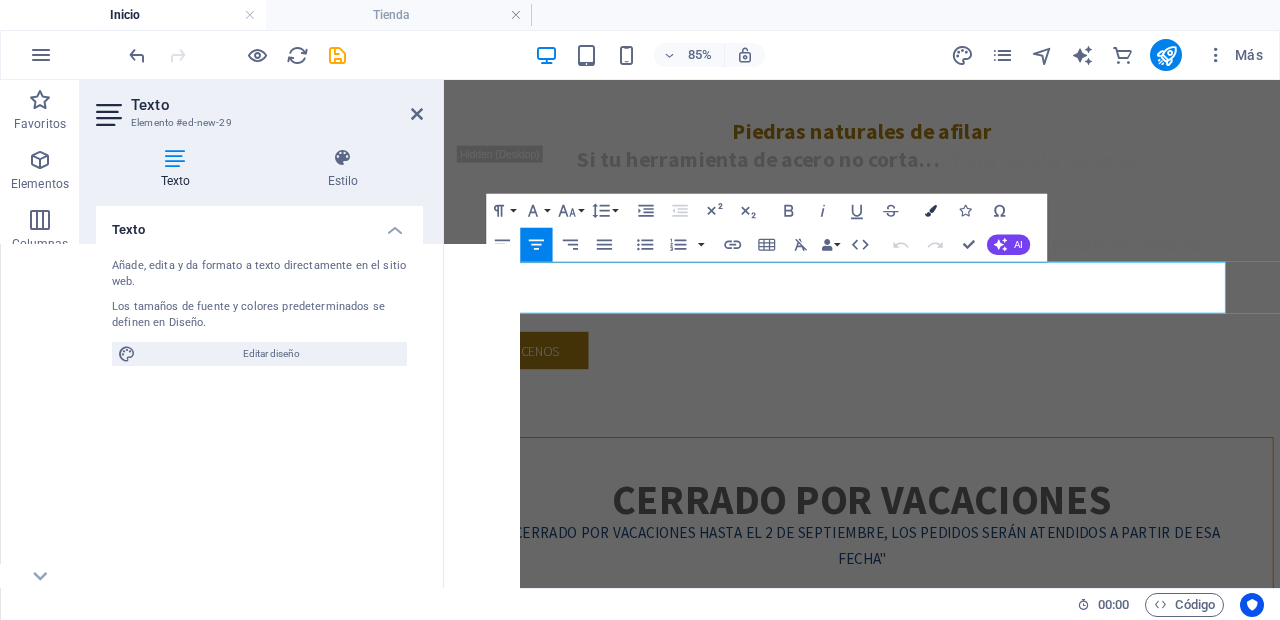 click at bounding box center [932, 211] 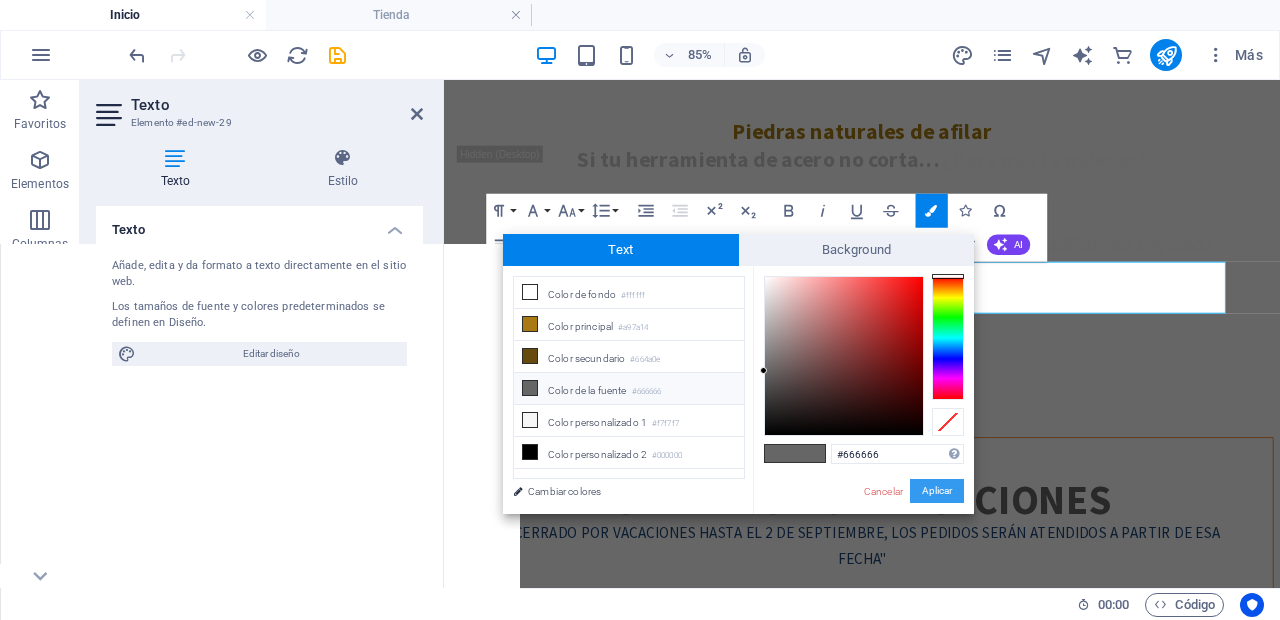 click on "Aplicar" at bounding box center (937, 491) 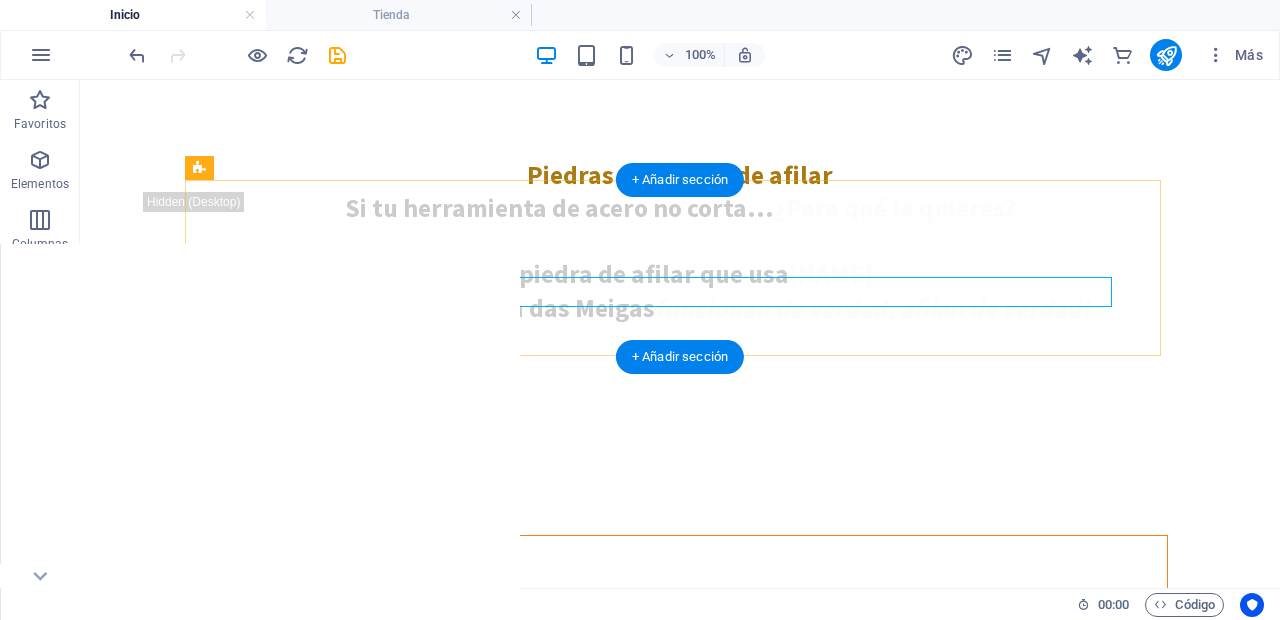 click on "" CERRADO POR VACACIONES HASTA EL 2 DE SEPTIEMBRE, LOS PEDIDOS SERÁN ATENDIDOS A PARTIR DE ESA FECHA"" at bounding box center [680, 662] 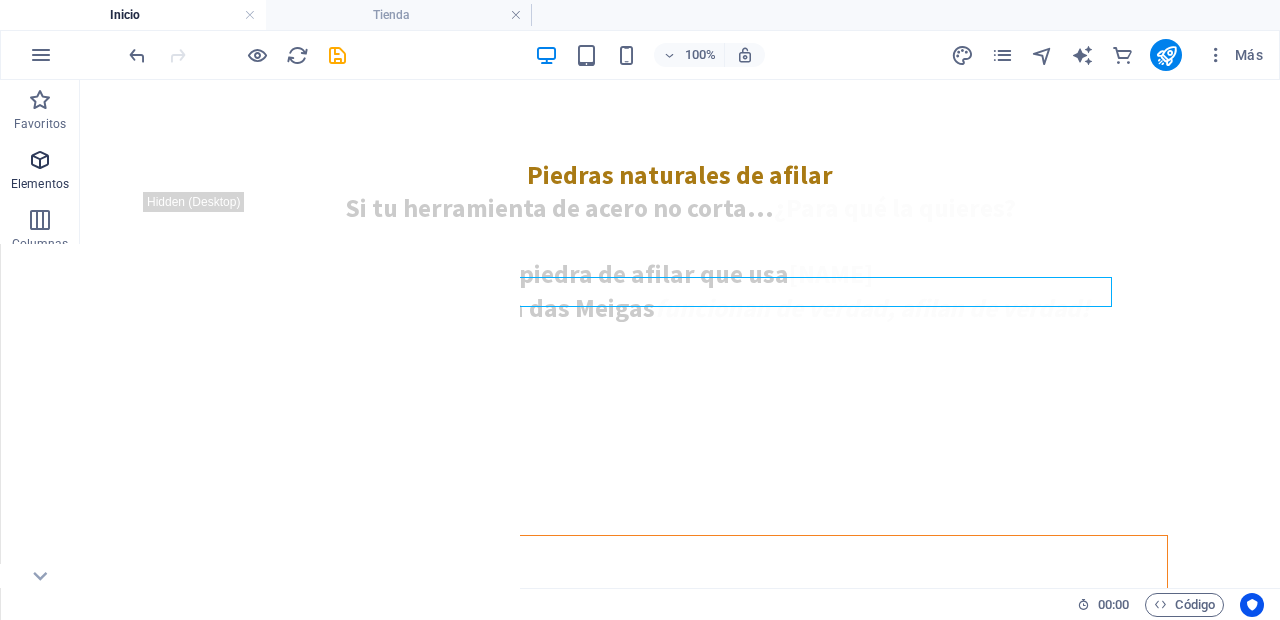 click at bounding box center [40, 160] 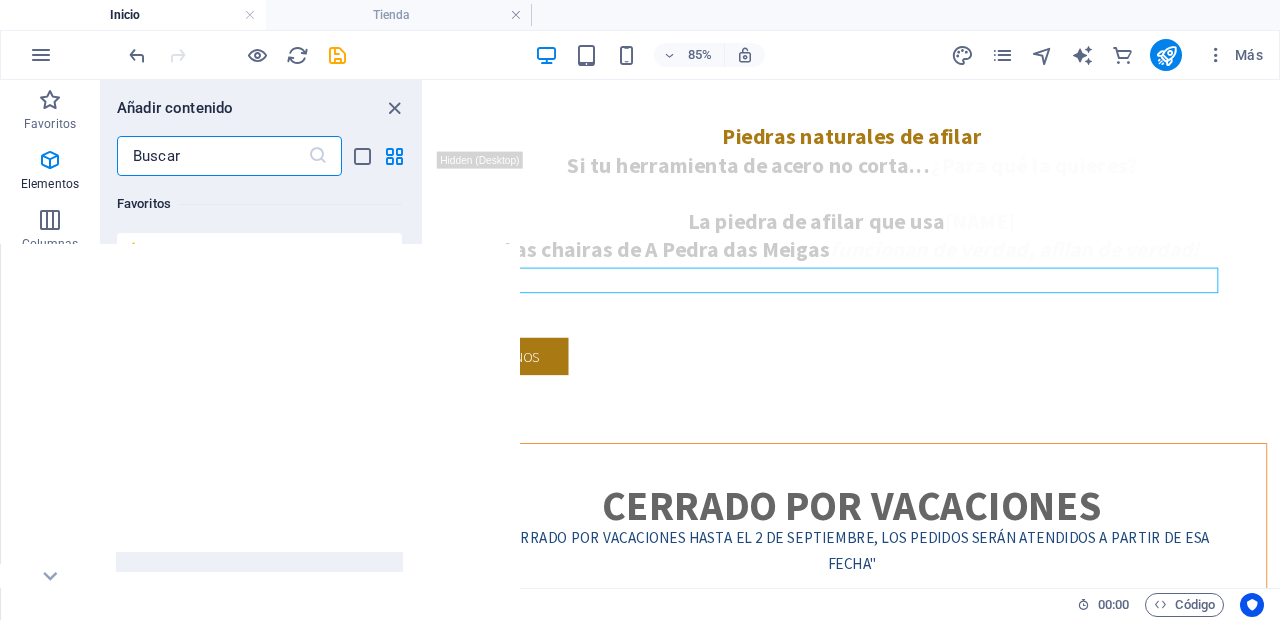 scroll, scrollTop: 377, scrollLeft: 0, axis: vertical 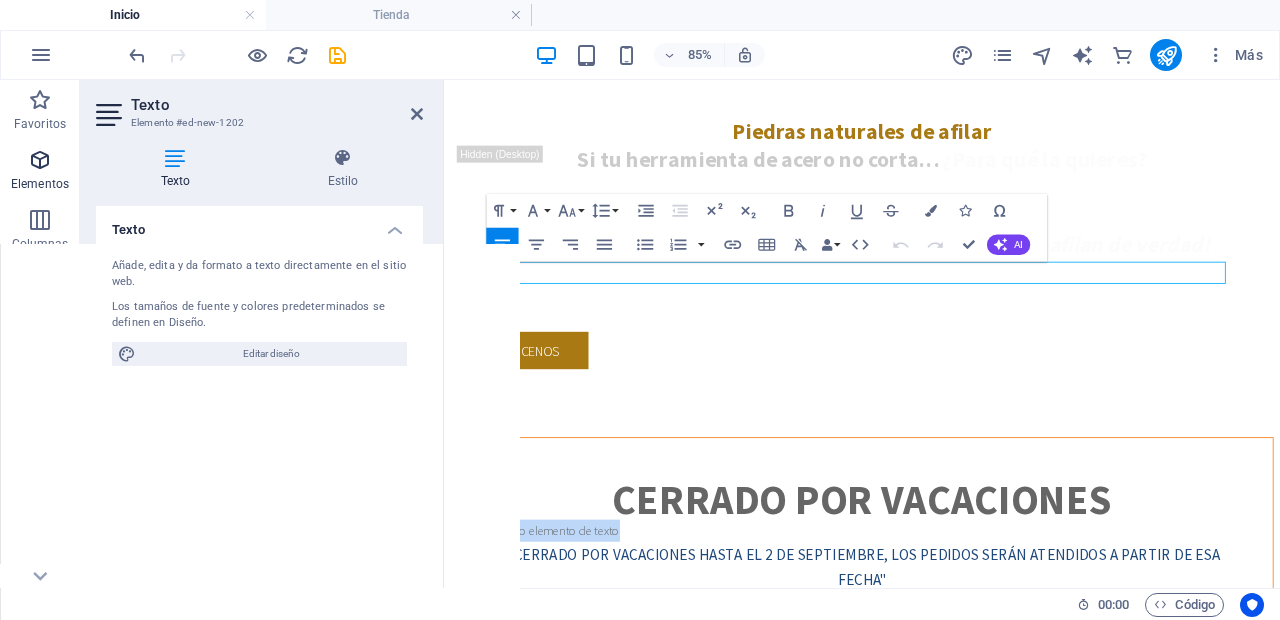 type 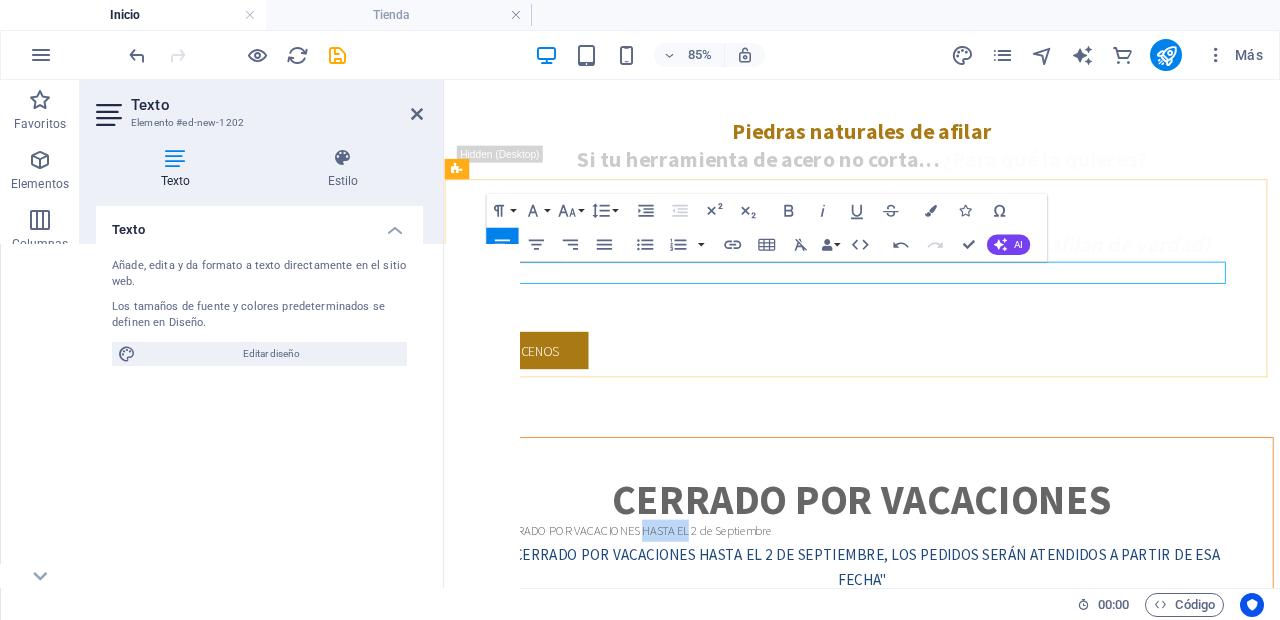drag, startPoint x: 728, startPoint y: 312, endPoint x: 674, endPoint y: 314, distance: 54.037025 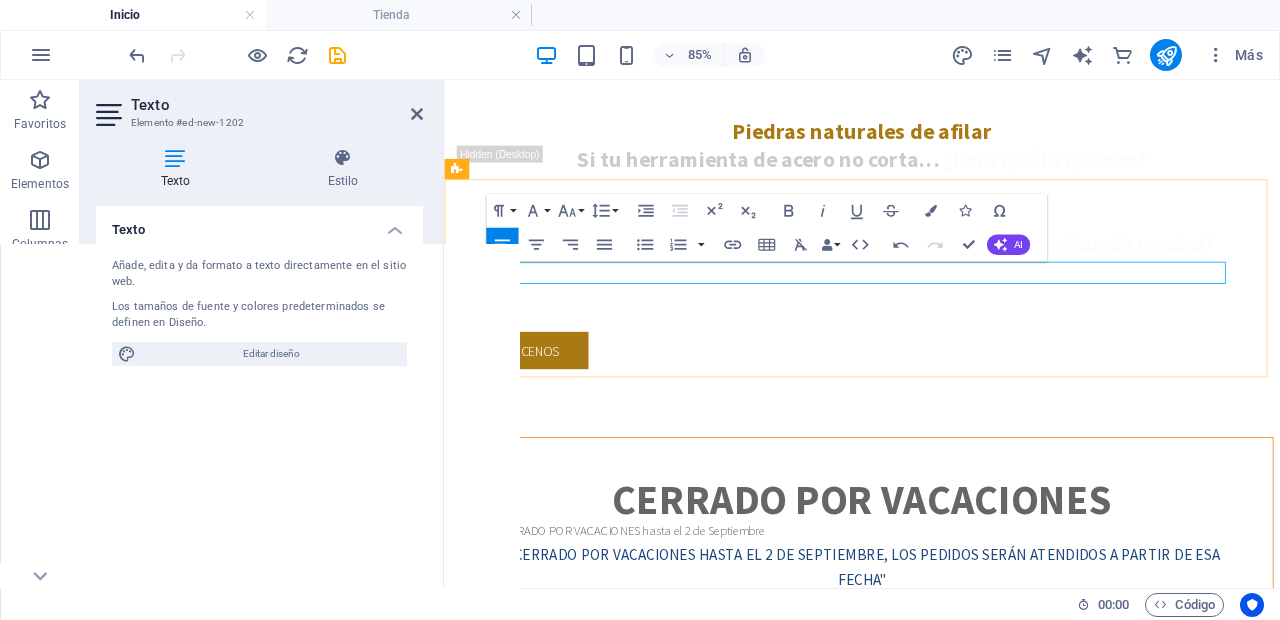 click on ""CERRADO POR VACACIONES hasta el 2 de Septiembre" at bounding box center [936, 610] 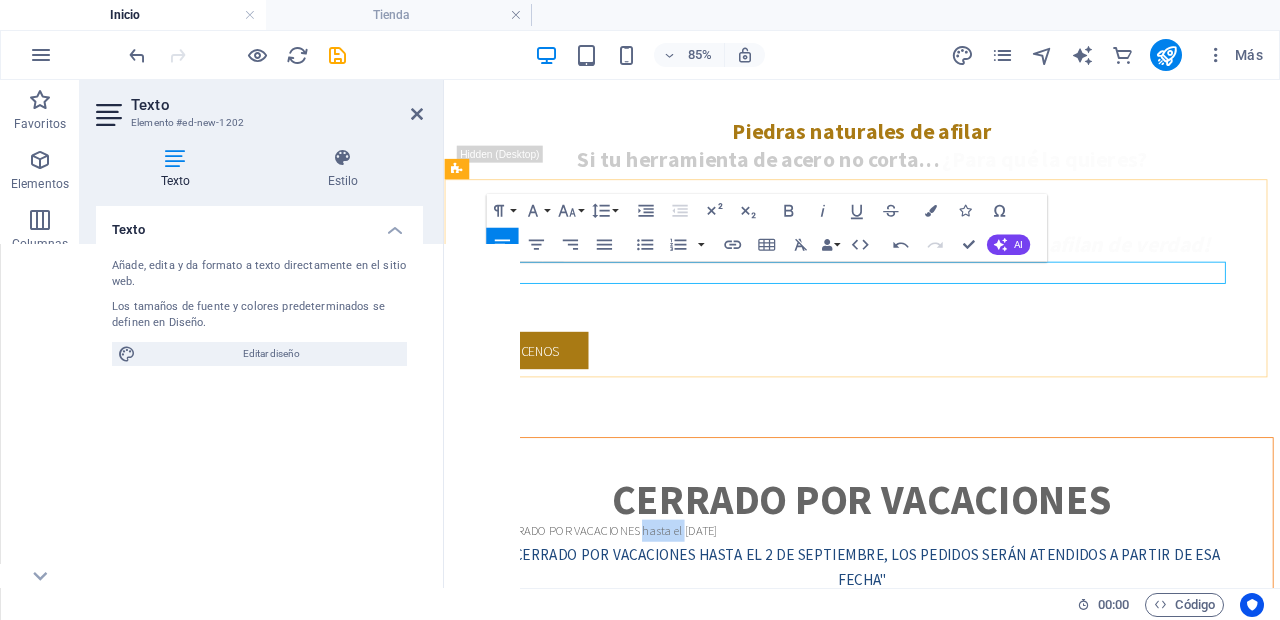 drag, startPoint x: 721, startPoint y: 311, endPoint x: 673, endPoint y: 312, distance: 48.010414 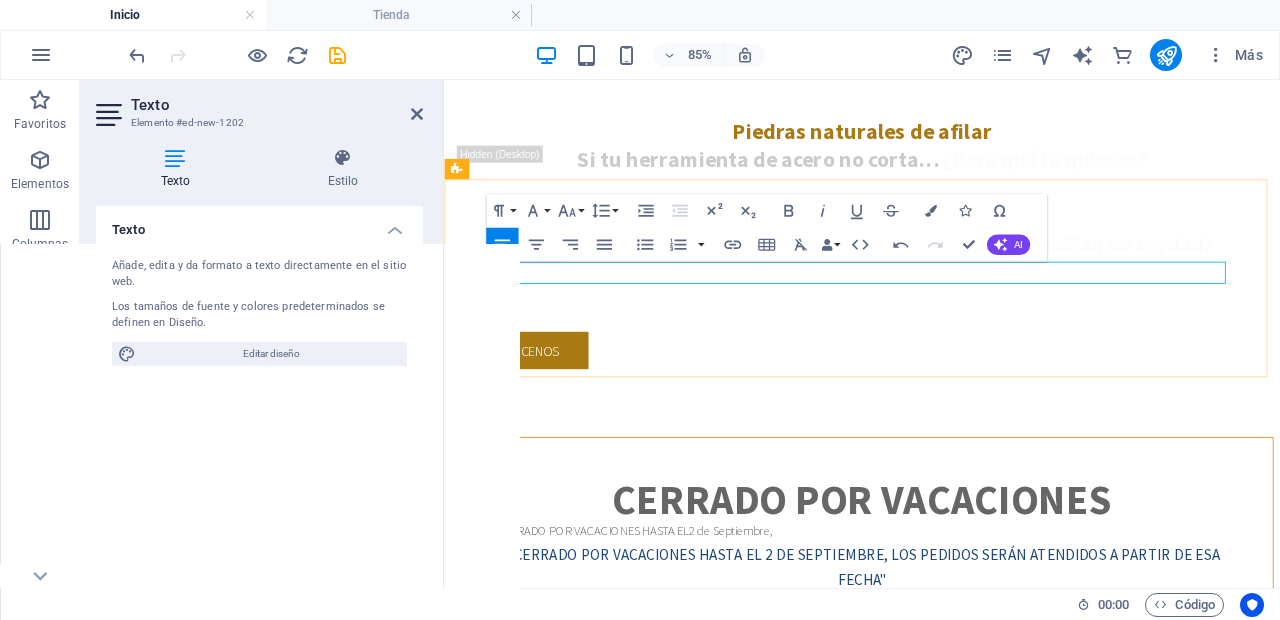 click on ""CERRADO POR VACACIONES HASTA EL  [DATE]" at bounding box center (936, 610) 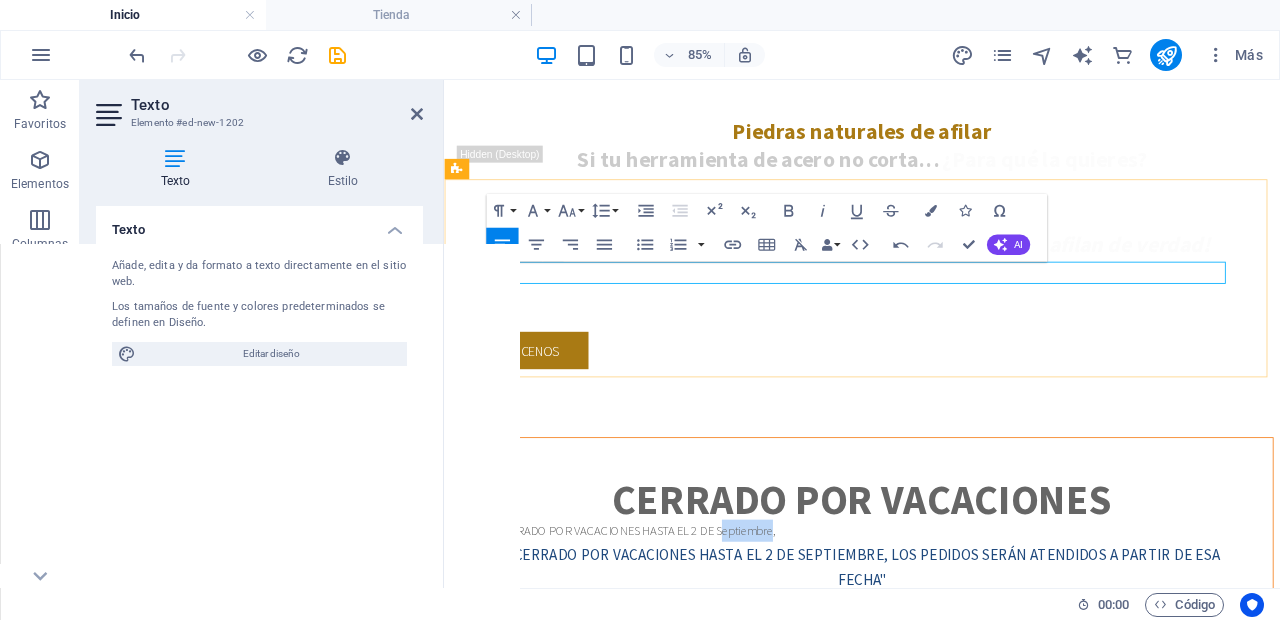 drag, startPoint x: 771, startPoint y: 307, endPoint x: 830, endPoint y: 313, distance: 59.3043 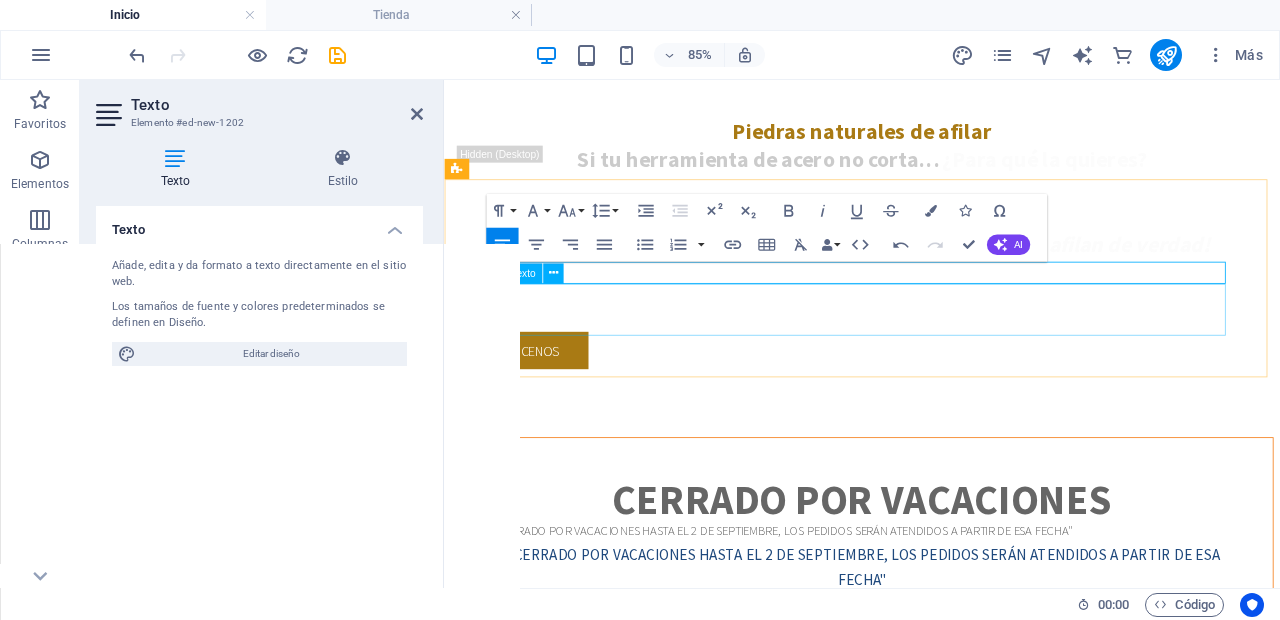 drag, startPoint x: 974, startPoint y: 367, endPoint x: 964, endPoint y: 272, distance: 95.524864 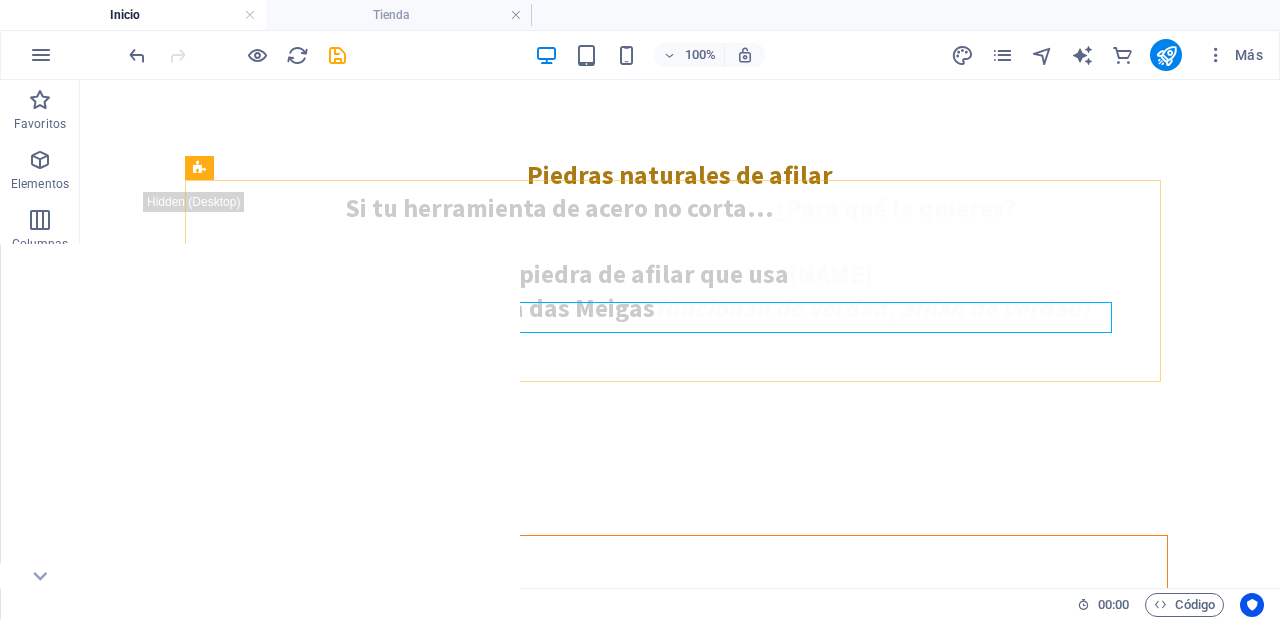 click on "Texto" at bounding box center (278, 290) 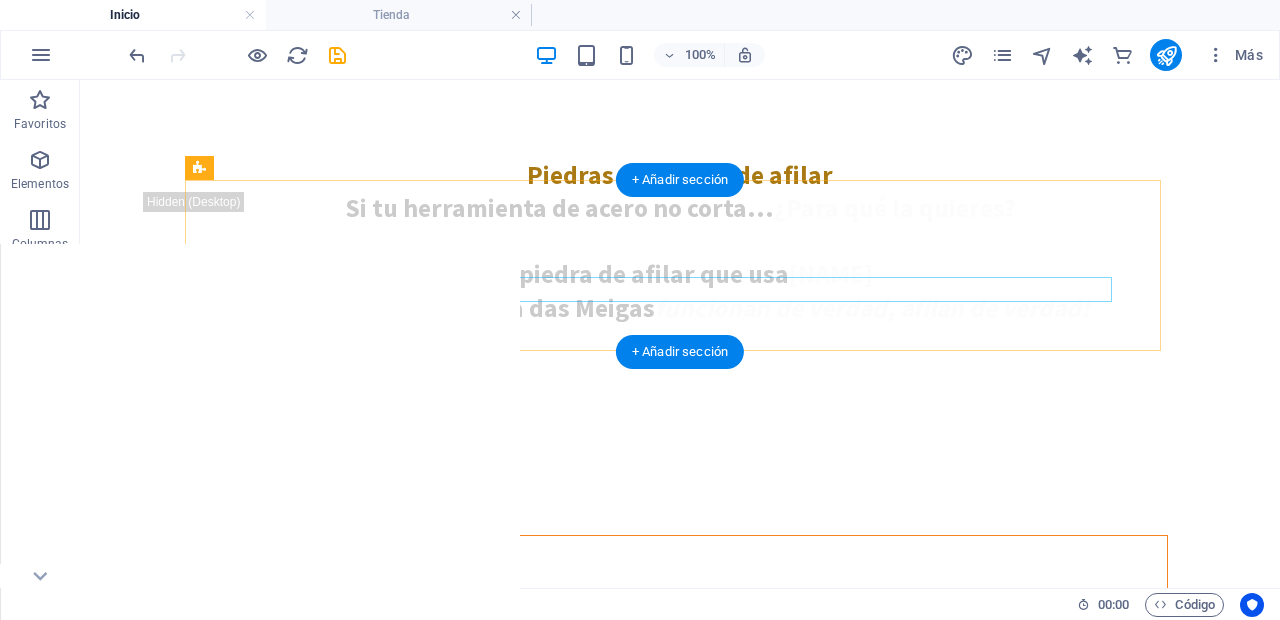 click on ""CERRADO POR VACACIONES HASTA EL 2 DE SEPTIEMBRE, LOS PEDIDOS SERÁN ATENDIDOS A PARTIR DE ESA FECHA"" at bounding box center [680, 645] 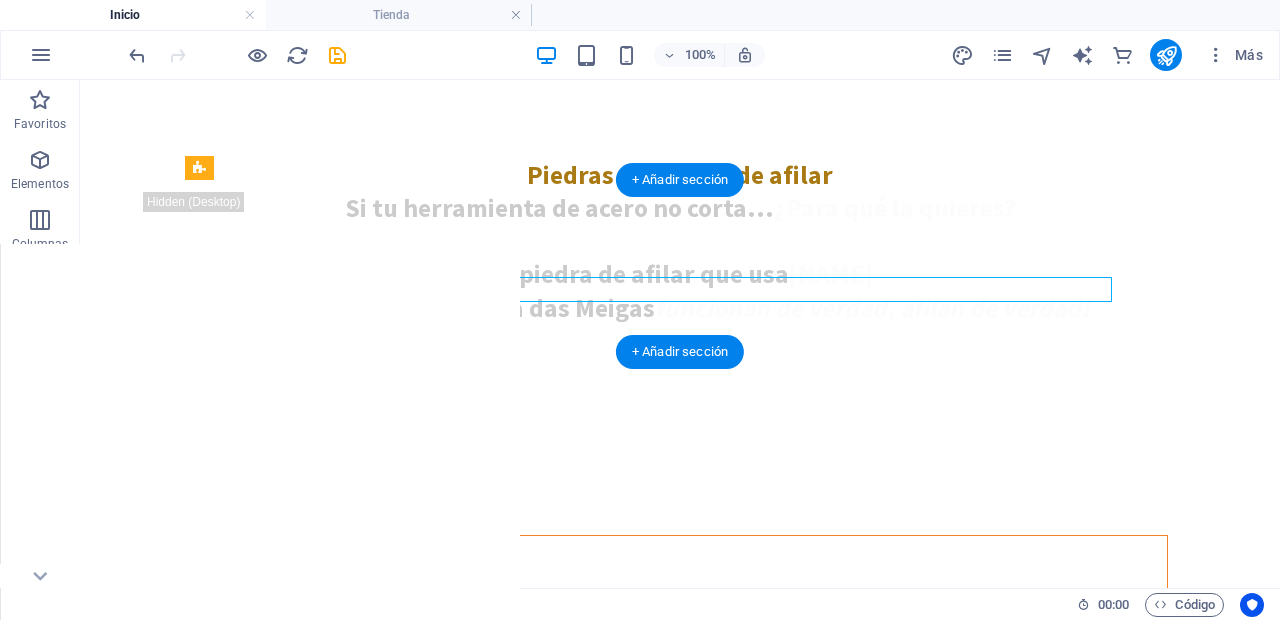 click on ""CERRADO POR VACACIONES HASTA EL 2 DE SEPTIEMBRE, LOS PEDIDOS SERÁN ATENDIDOS A PARTIR DE ESA FECHA"" at bounding box center (680, 645) 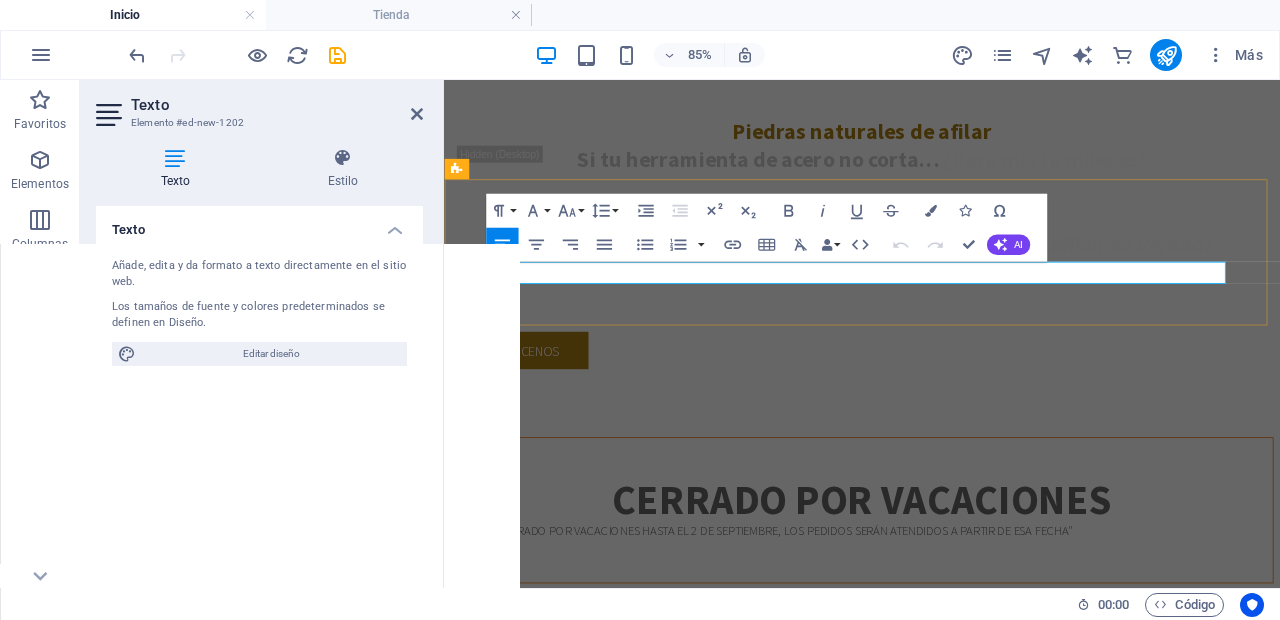 click on ""CERRADO POR VACACIONES HASTA EL 2 DE SEPTIEMBRE, LOS PEDIDOS SERÁN ATENDIDOS A PARTIR DE ESA FECHA"" at bounding box center (936, 610) 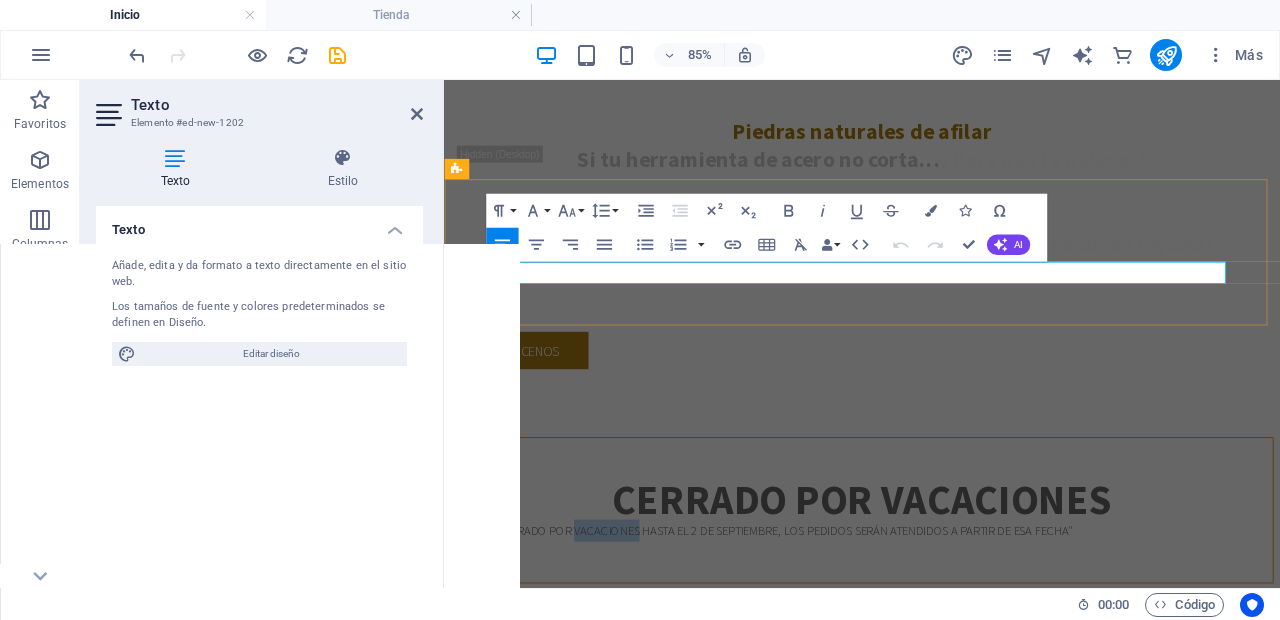 click on ""CERRADO POR VACACIONES HASTA EL 2 DE SEPTIEMBRE, LOS PEDIDOS SERÁN ATENDIDOS A PARTIR DE ESA FECHA"" at bounding box center [936, 610] 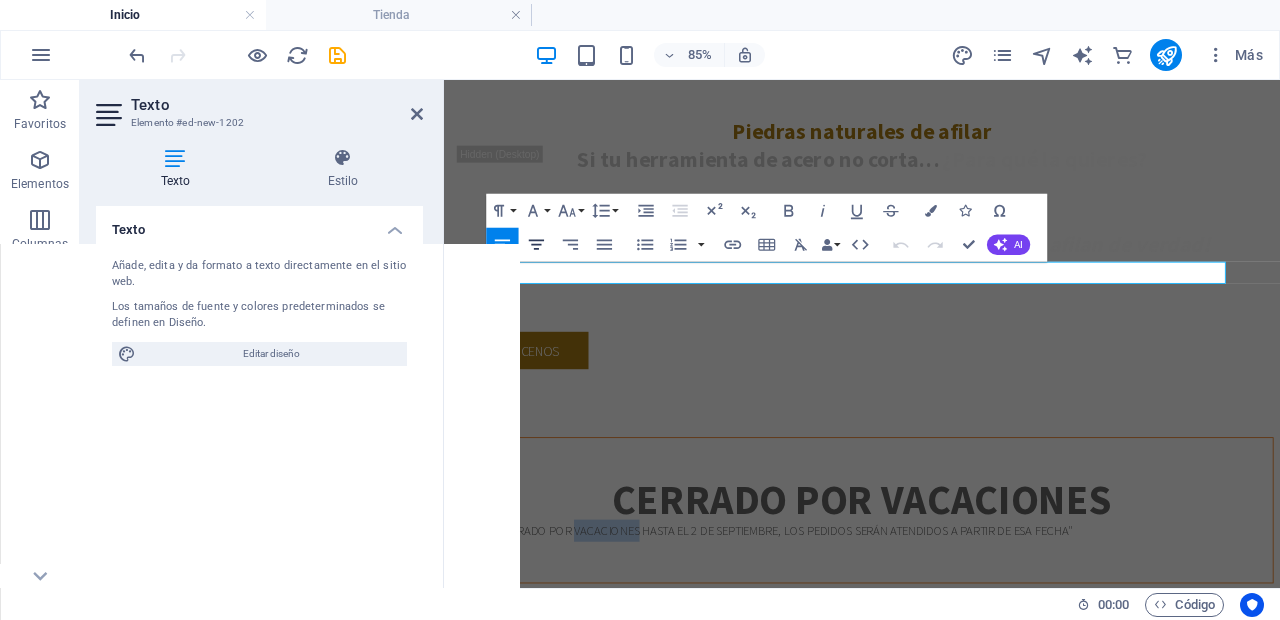click 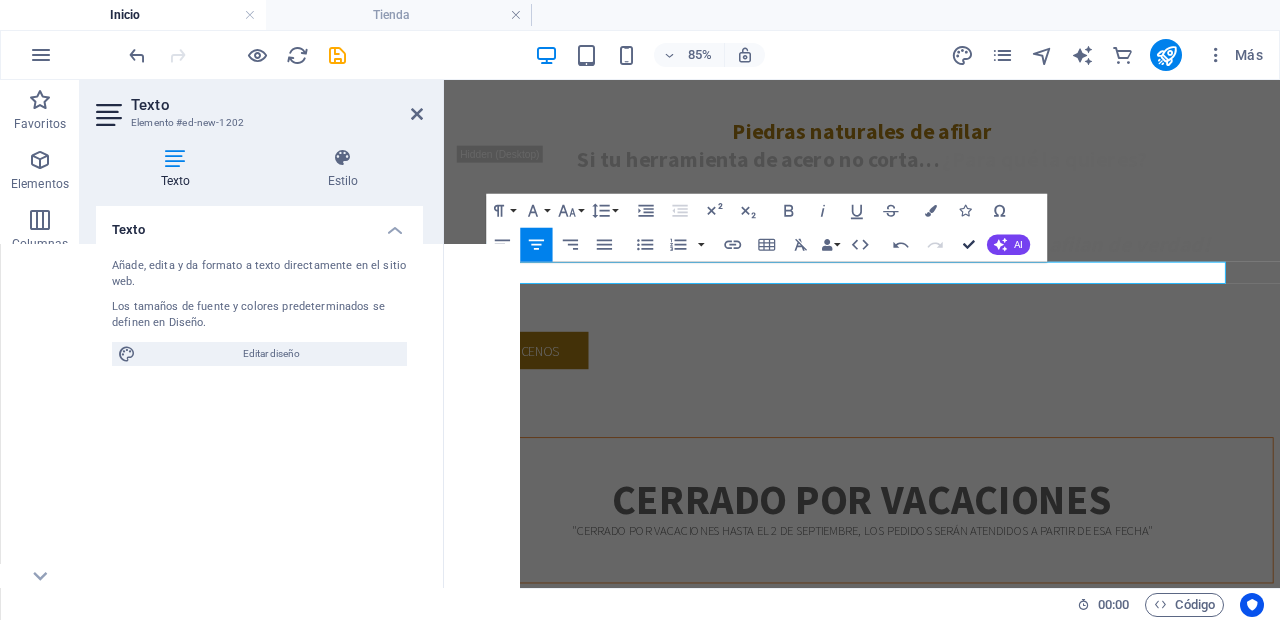 drag, startPoint x: 968, startPoint y: 244, endPoint x: 870, endPoint y: 207, distance: 104.75209 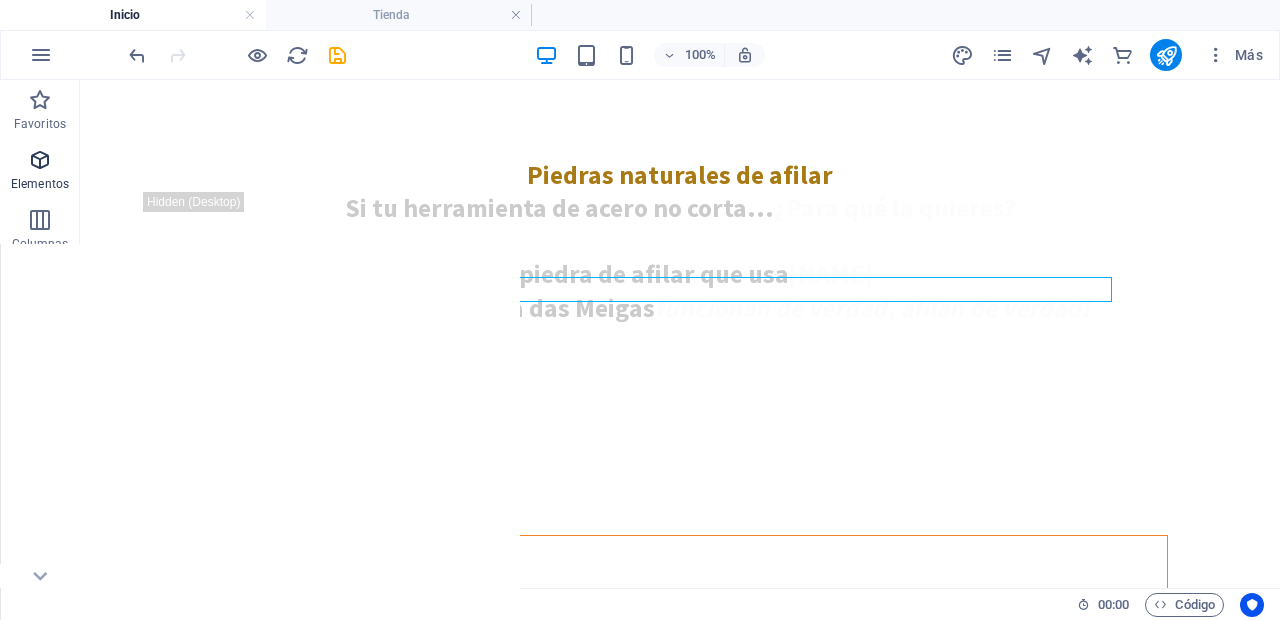 click at bounding box center (40, 160) 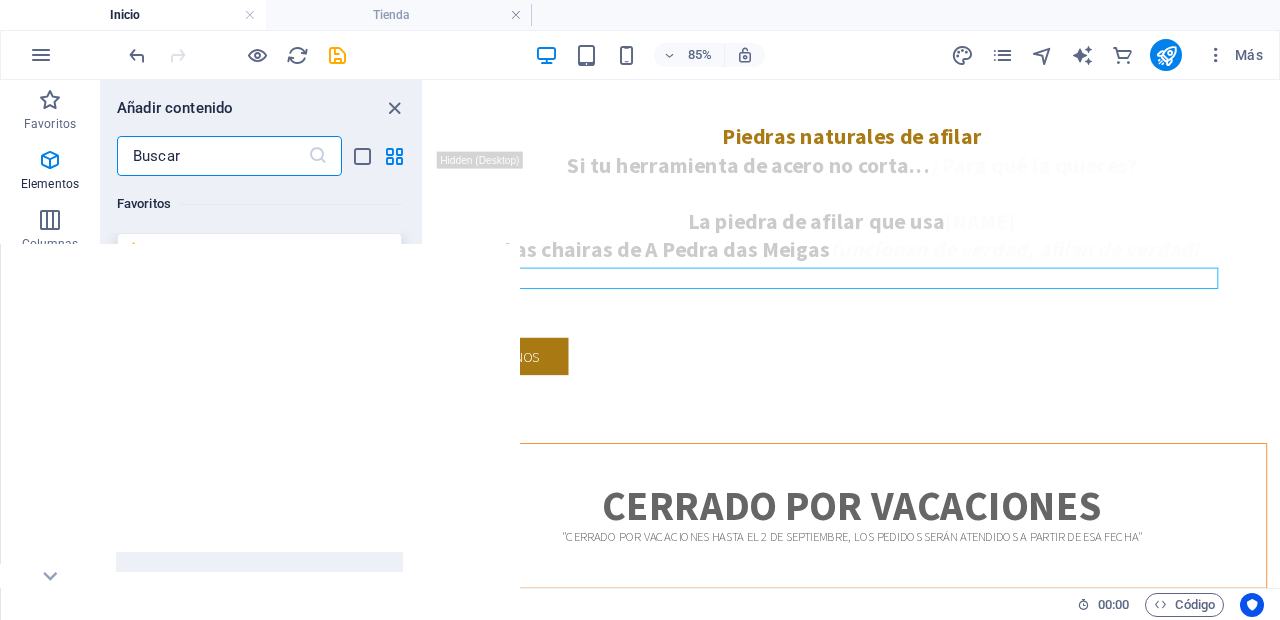 scroll, scrollTop: 377, scrollLeft: 0, axis: vertical 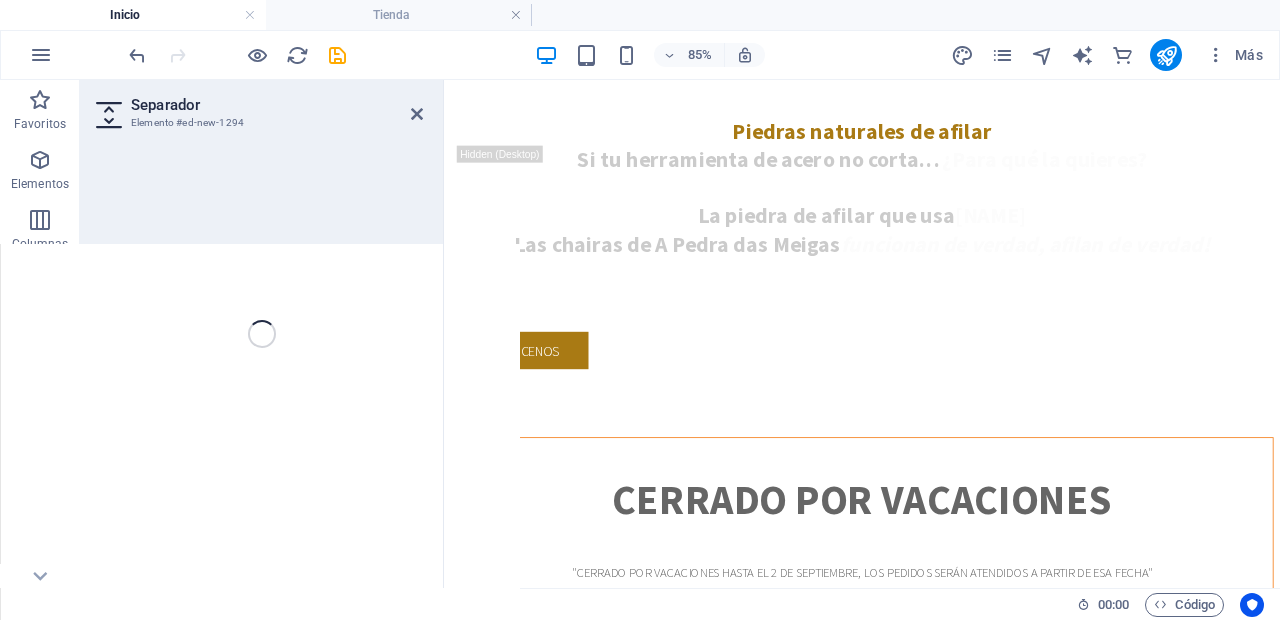 select on "px" 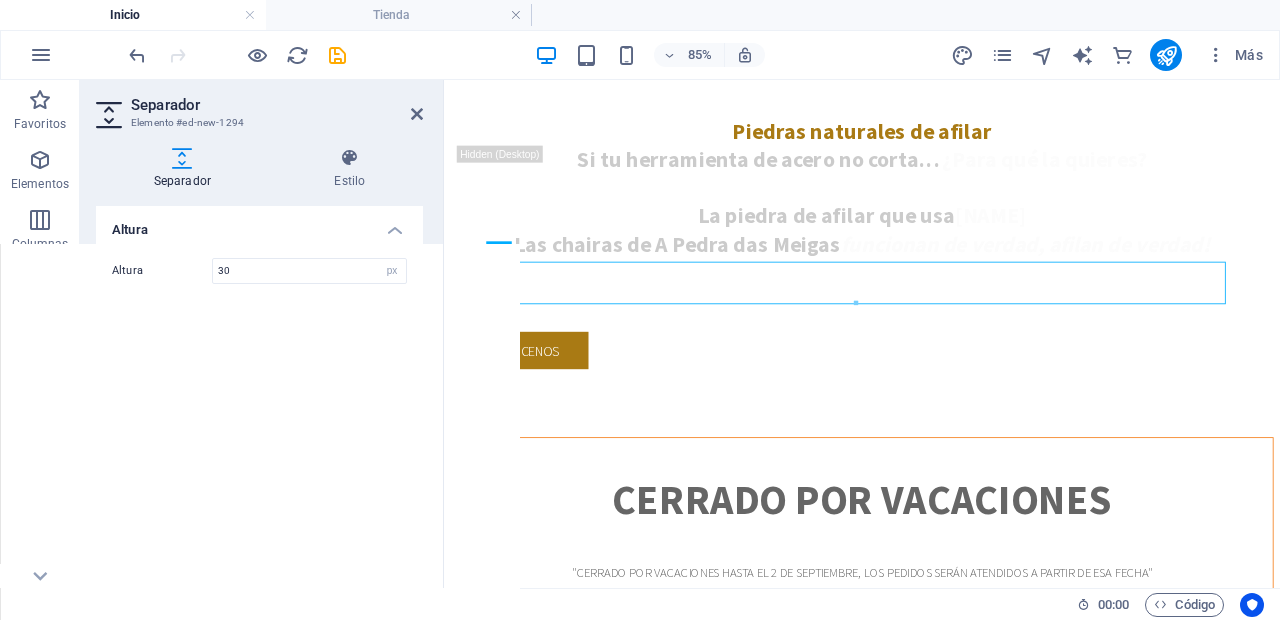 type on "30" 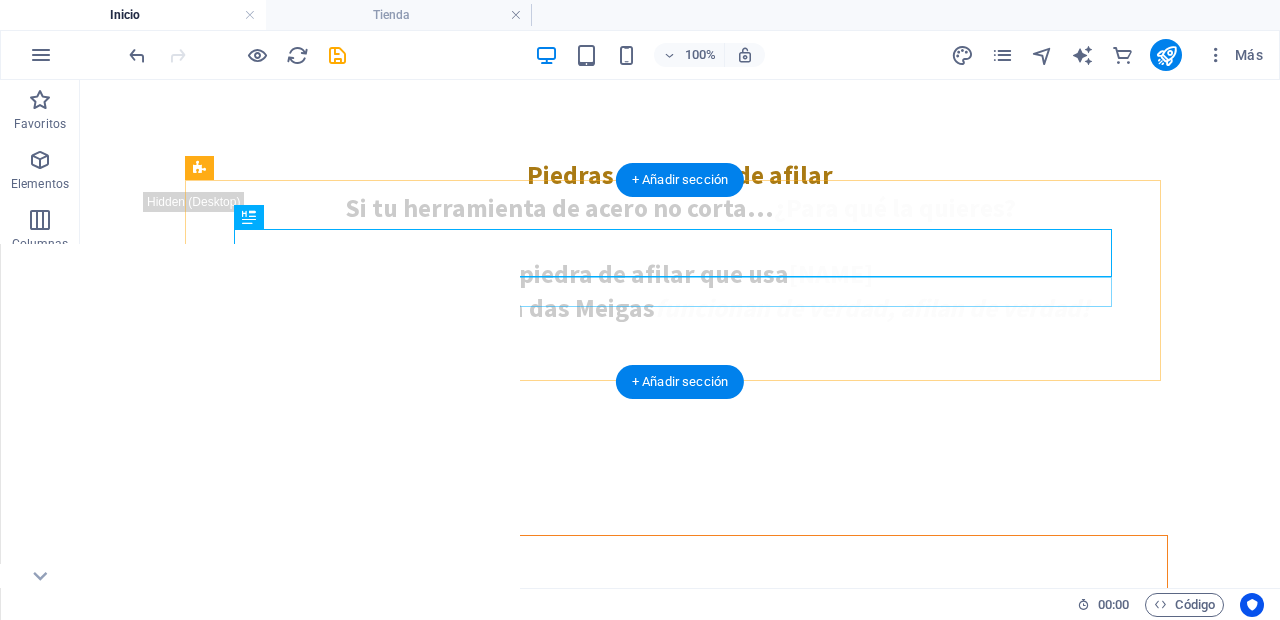 click at bounding box center (680, 647) 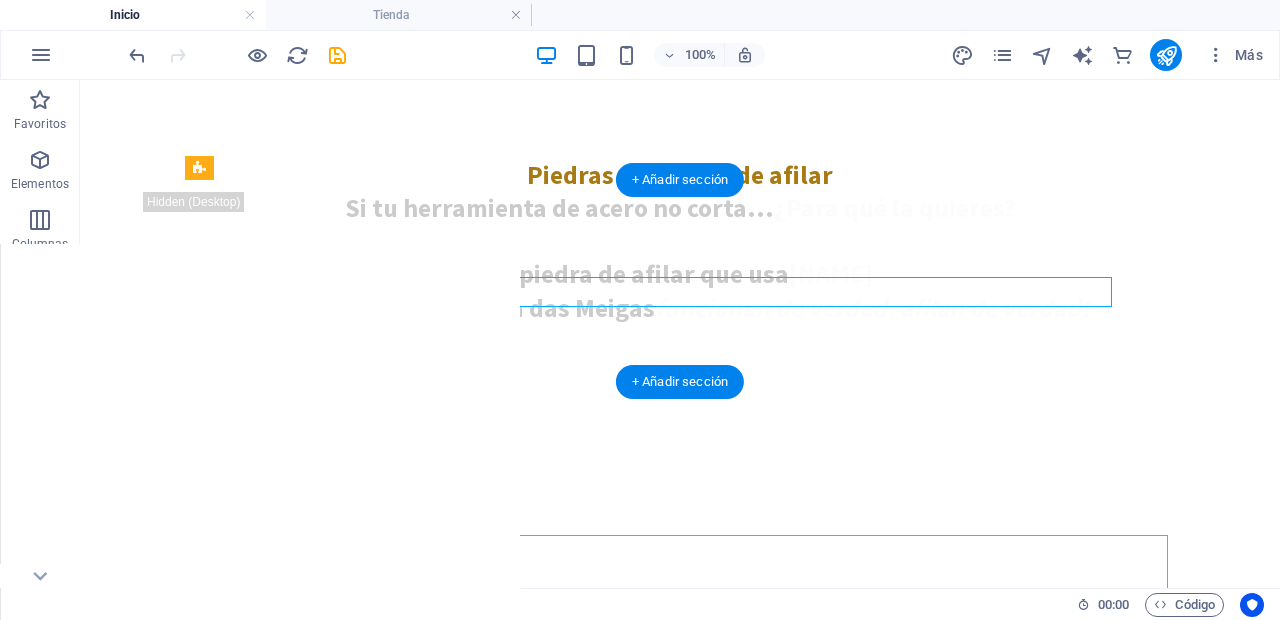 click at bounding box center [680, 647] 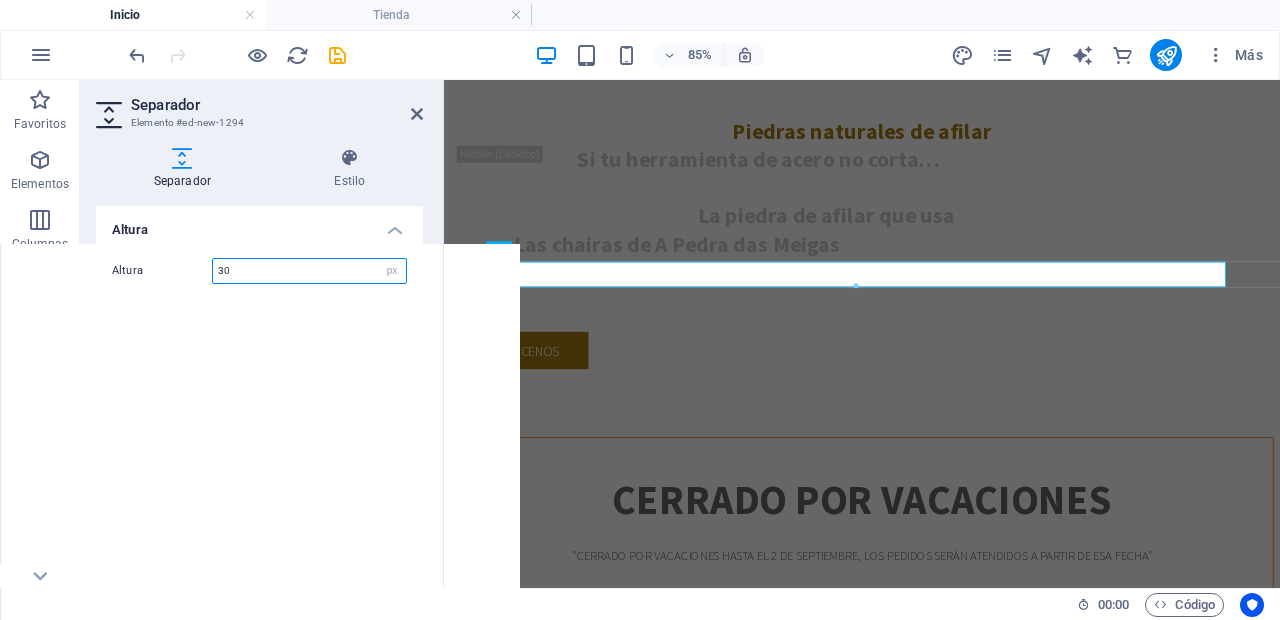 click on "30" at bounding box center (309, 271) 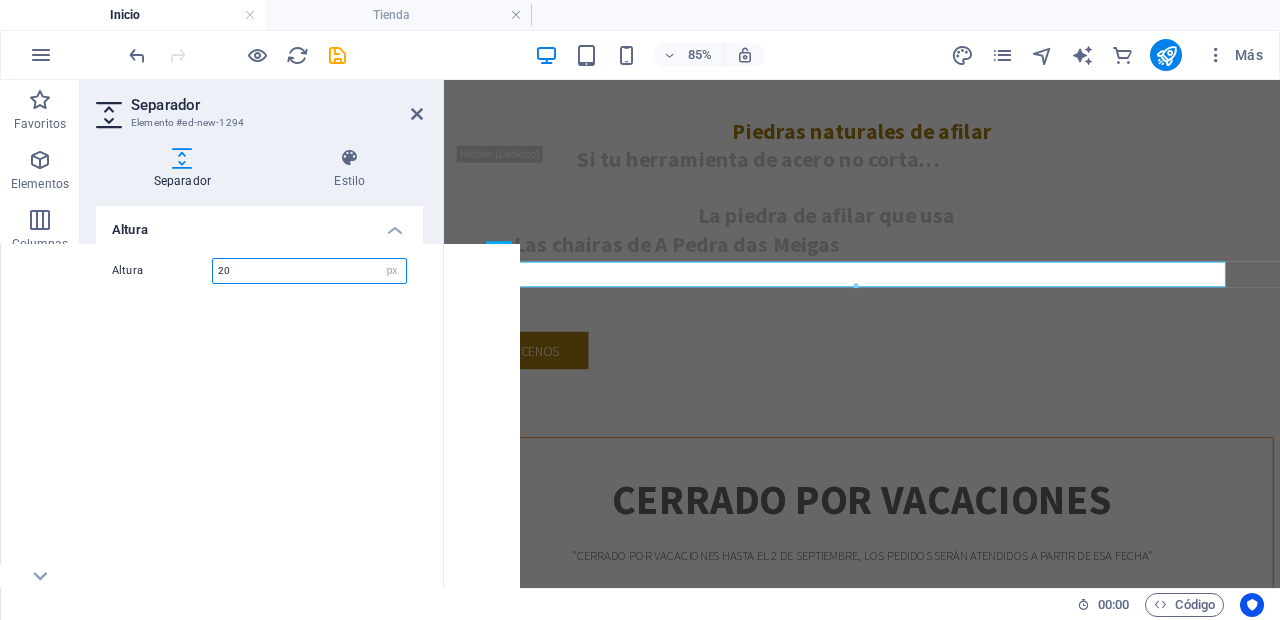 type on "20" 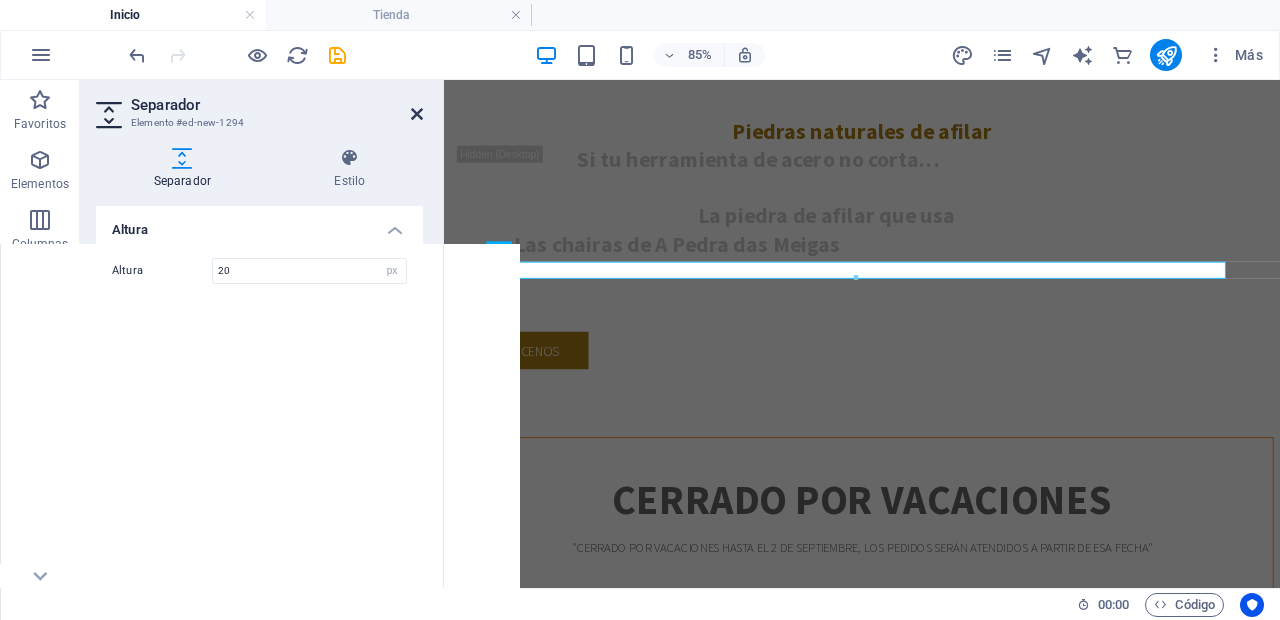 click at bounding box center (417, 114) 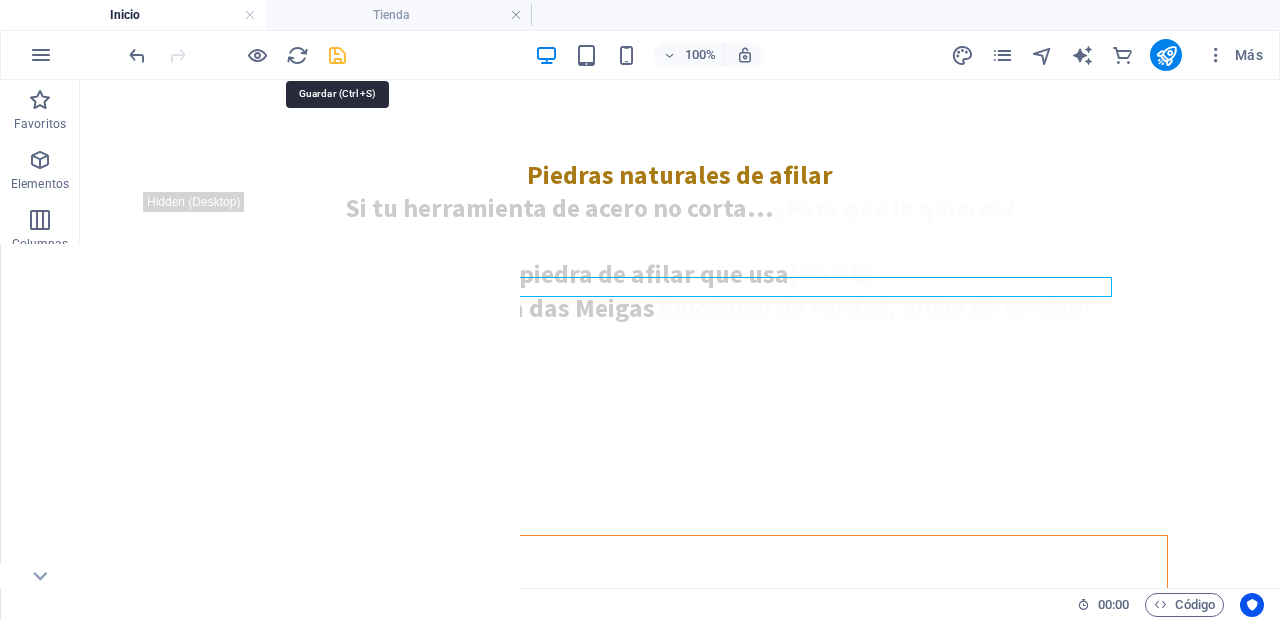click at bounding box center (337, 55) 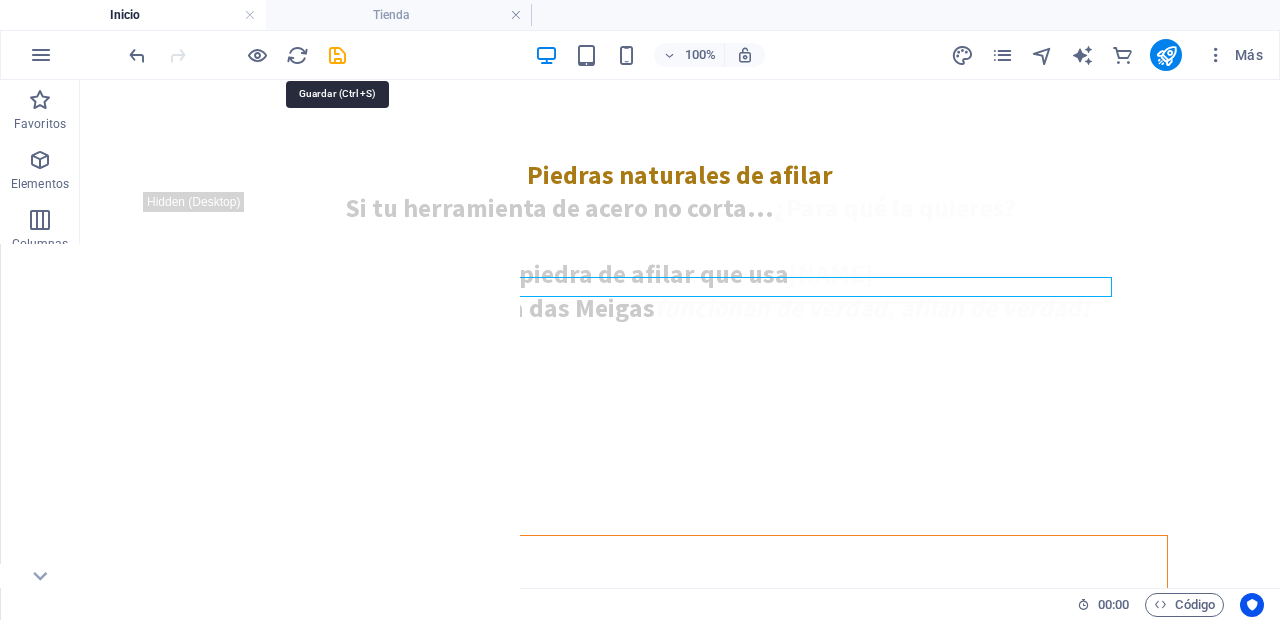 select on "rem" 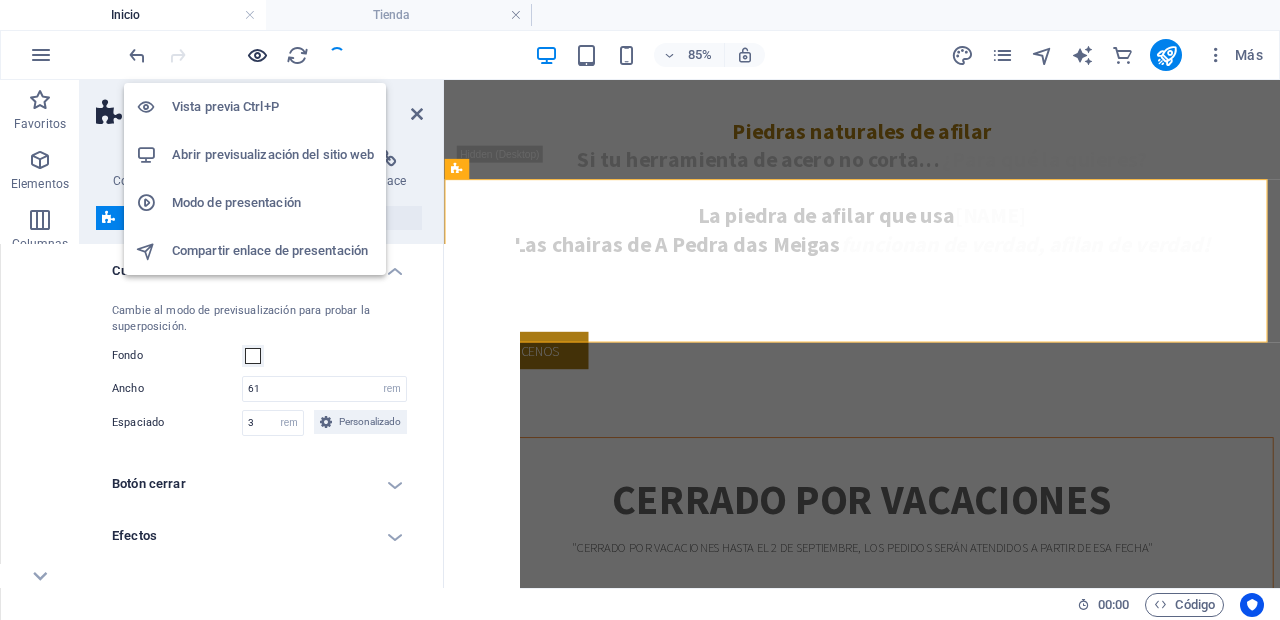 click at bounding box center (257, 55) 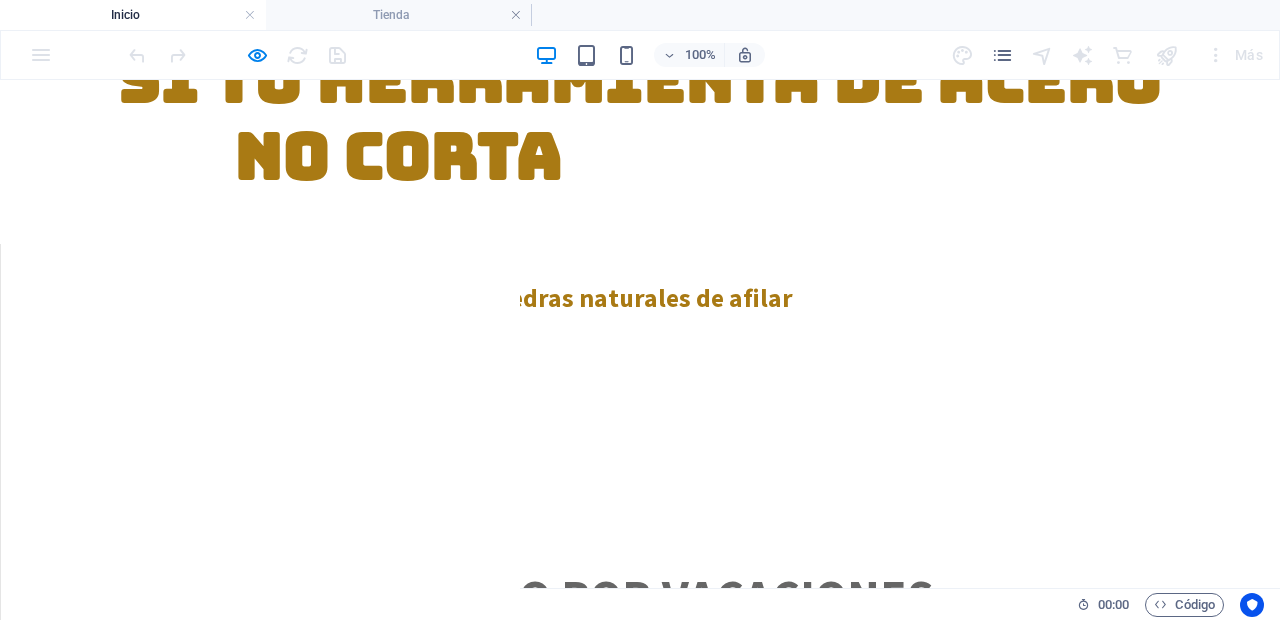 scroll, scrollTop: 916, scrollLeft: 0, axis: vertical 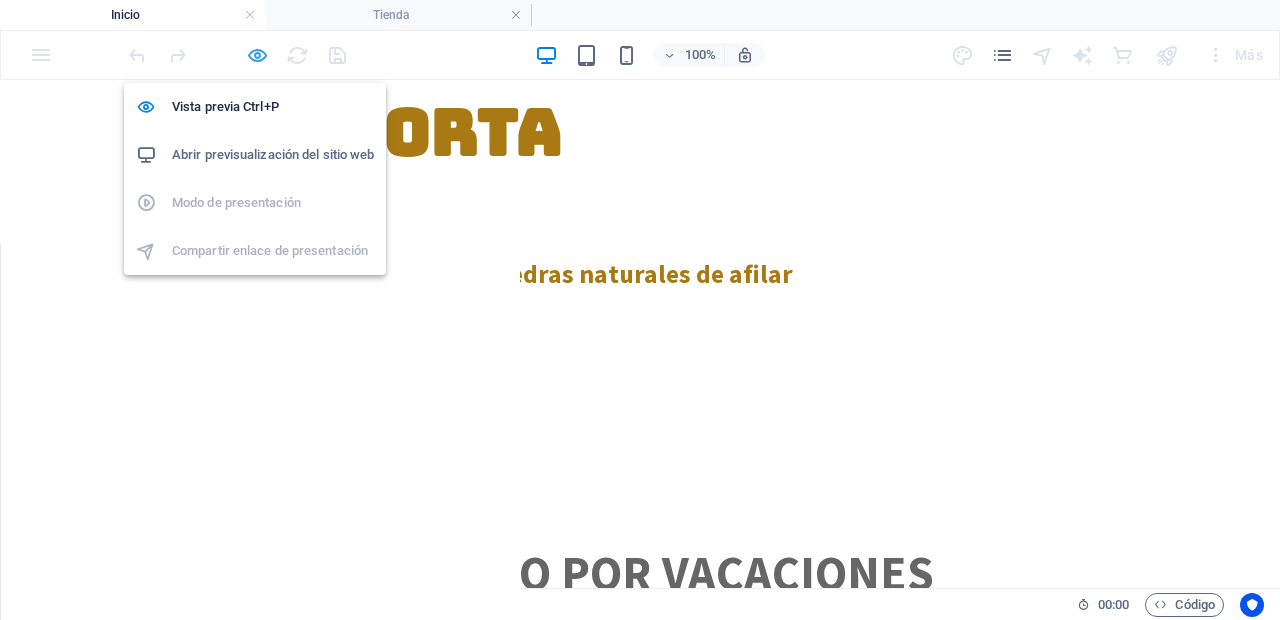 click at bounding box center (257, 55) 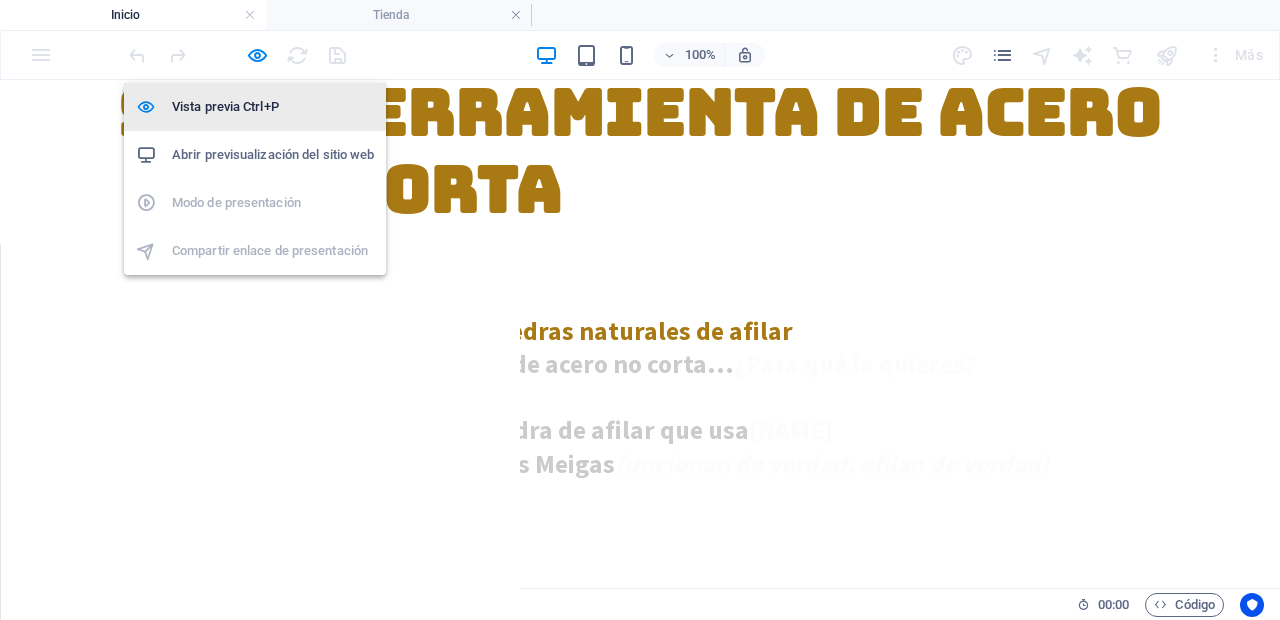 select on "rem" 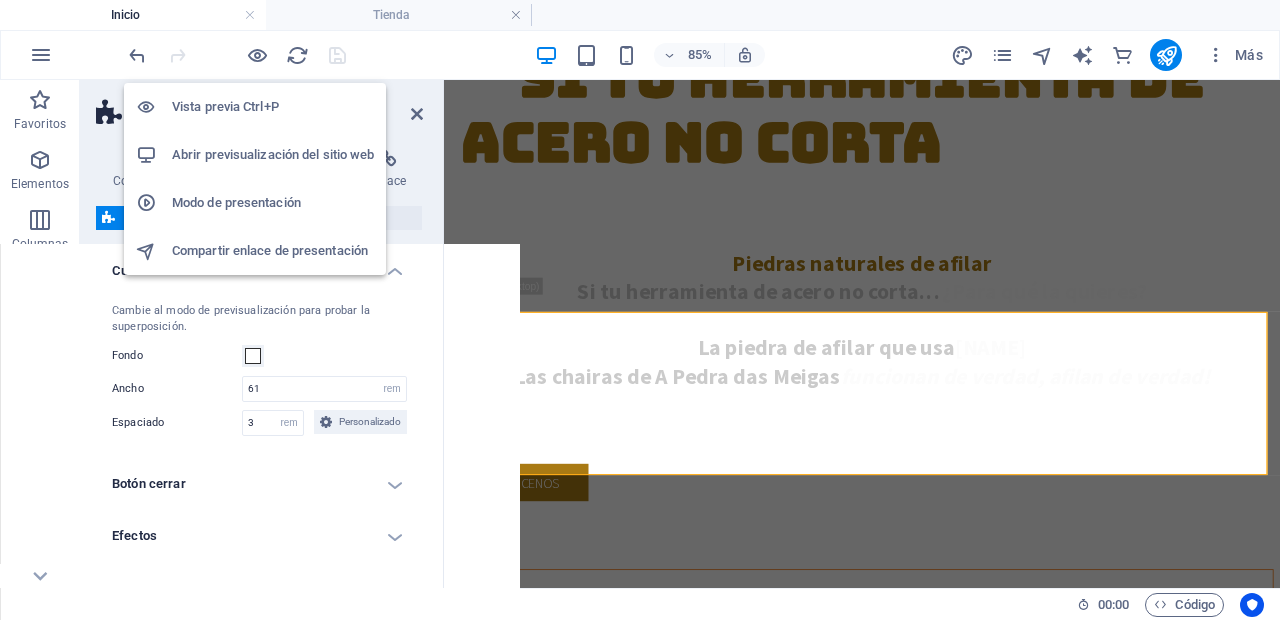 click on "Abrir previsualización del sitio web" at bounding box center [273, 155] 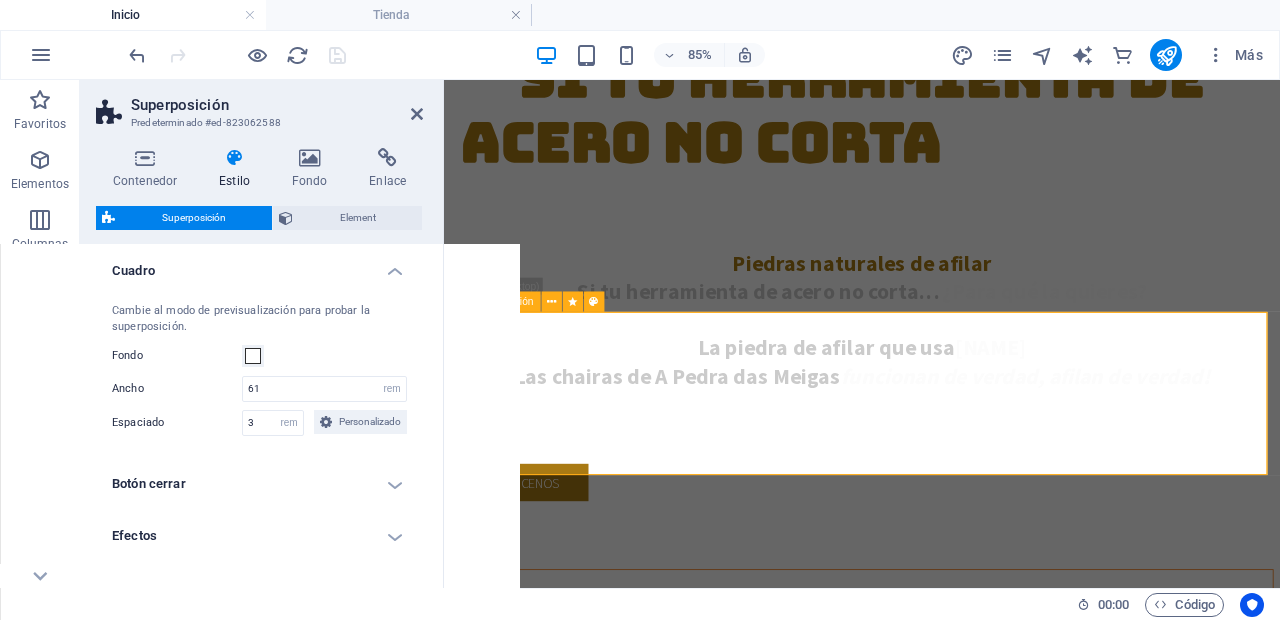 click on "Superposición" at bounding box center (501, 302) 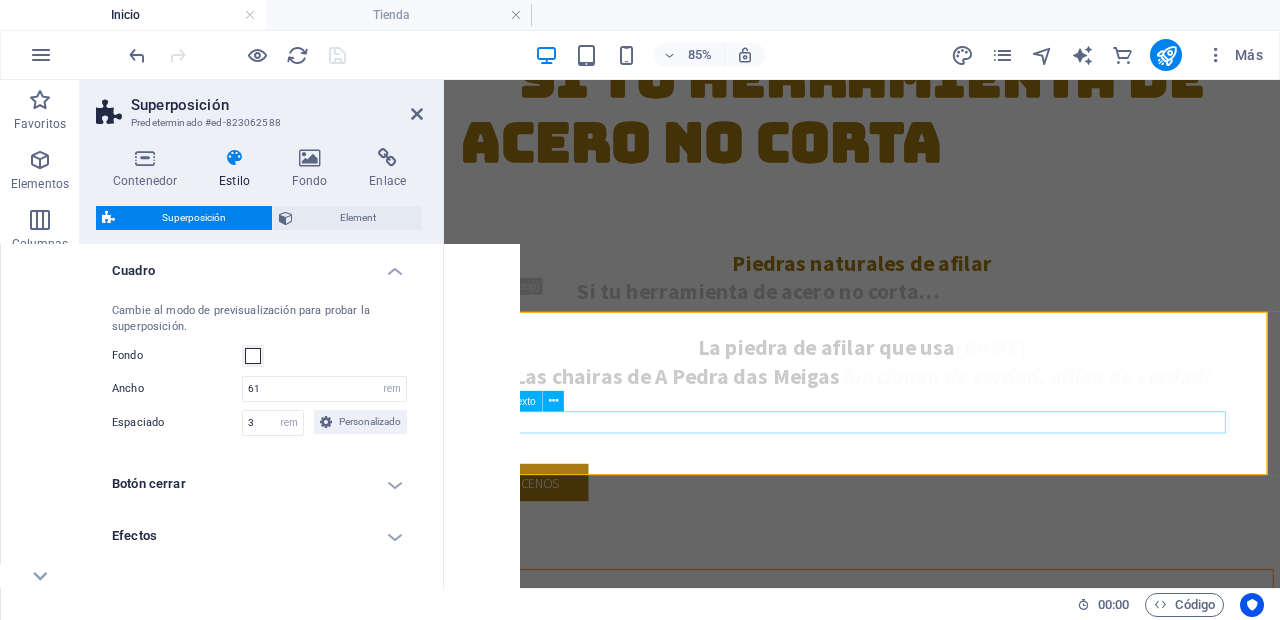 click on ""CERRADO POR VACACIONES HASTA EL 2 DE SEPTIEMBRE, LOS PEDIDOS SERÁN ATENDIDOS A PARTIR DE ESA FECHA"" at bounding box center (936, 786) 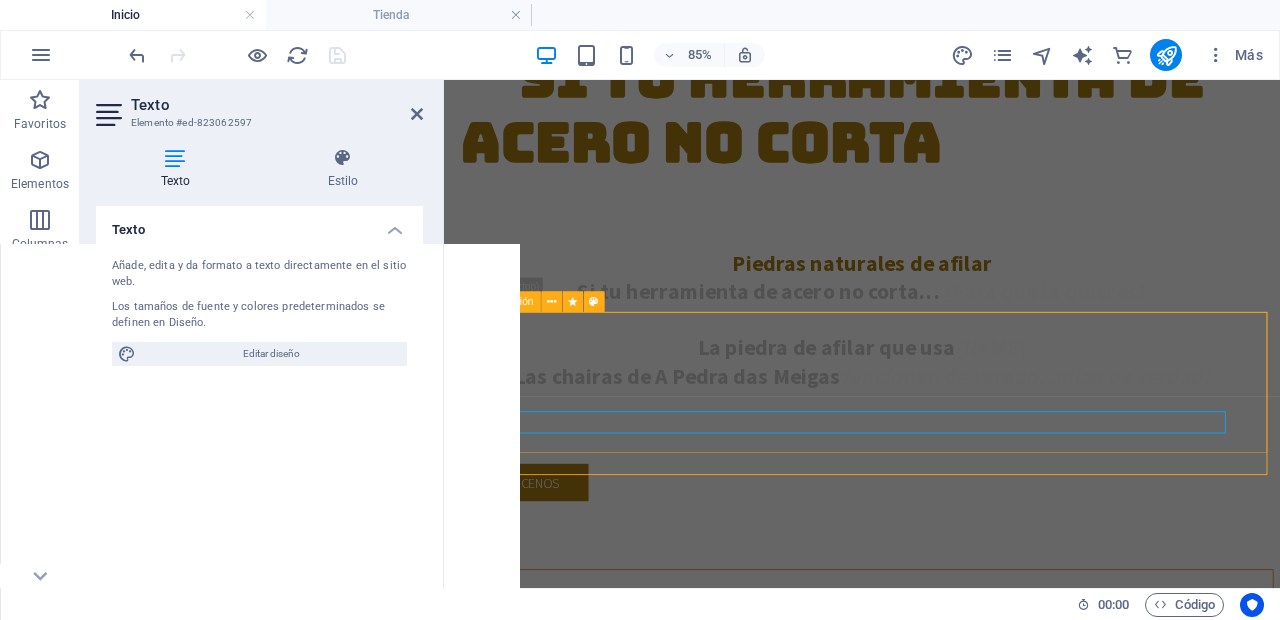 click on "Cerrado por vacaciones "CERRADO POR VACACIONES HASTA EL 2 DE SEPTIEMBRE, LOS PEDIDOS SERÁN ATENDIDOS A PARTIR DE ESA FECHA"" at bounding box center [936, 752] 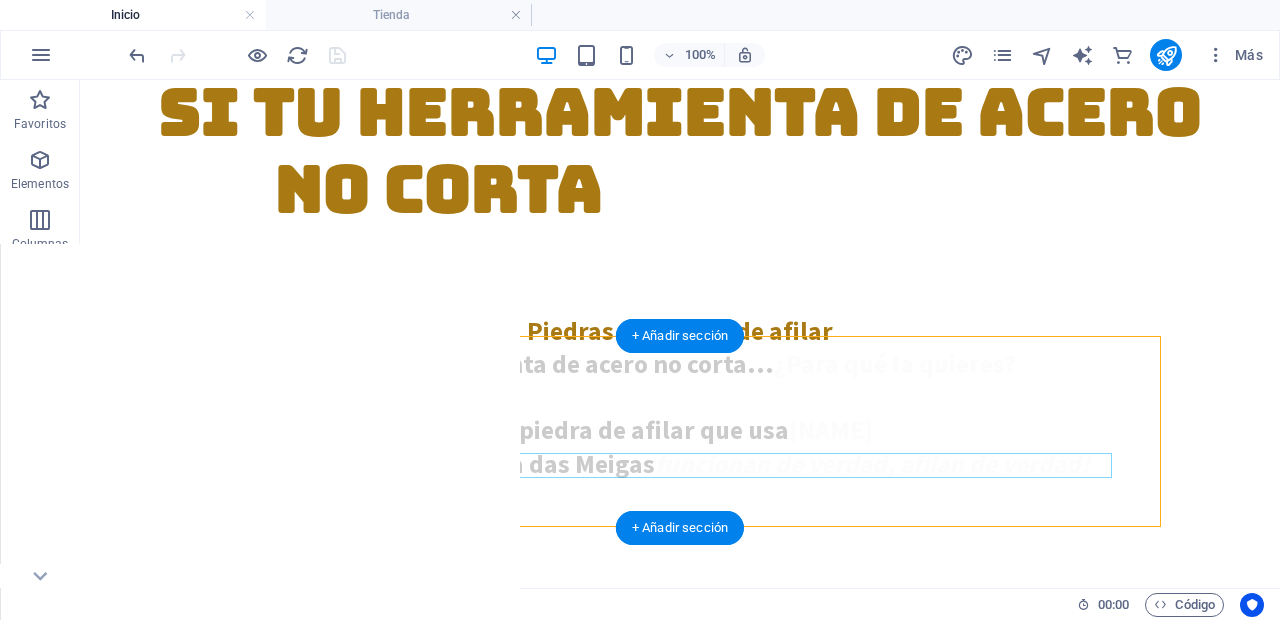 click on ""CERRADO POR VACACIONES HASTA EL 2 DE SEPTIEMBRE, LOS PEDIDOS SERÁN ATENDIDOS A PARTIR DE ESA FECHA"" at bounding box center (680, 821) 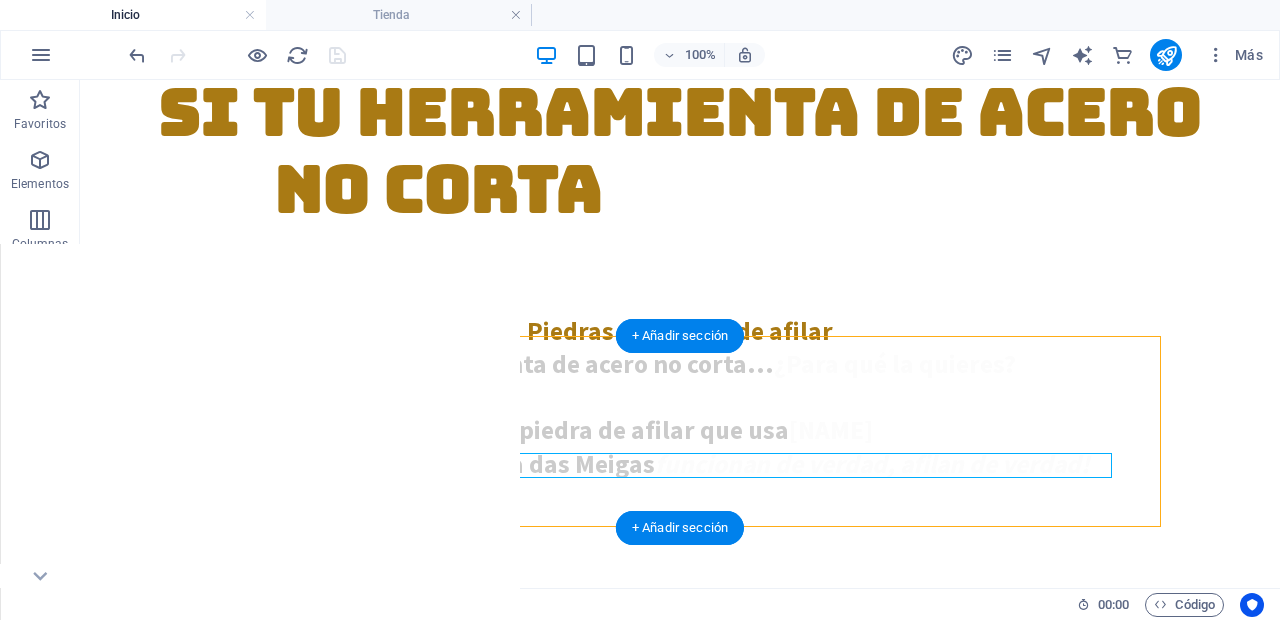 drag, startPoint x: 677, startPoint y: 465, endPoint x: 356, endPoint y: 534, distance: 328.33215 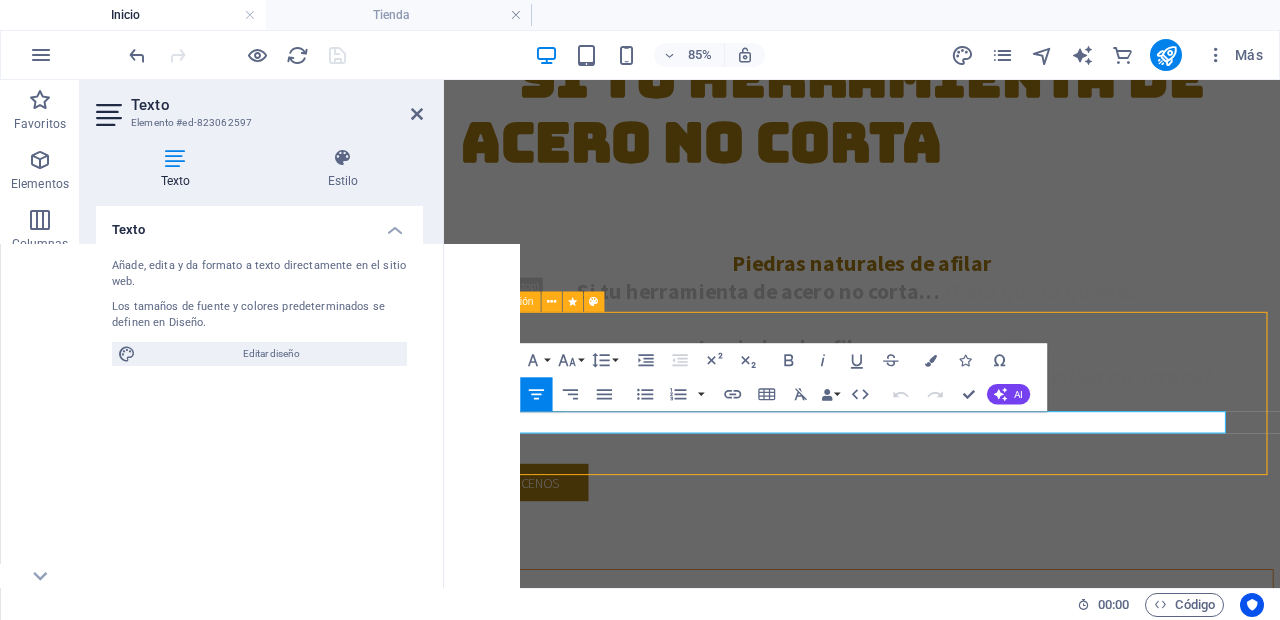 click on ""CERRADO POR VACACIONES HASTA EL 2 DE SEPTIEMBRE, LOS PEDIDOS SERÁN ATENDIDOS A PARTIR DE ESA FECHA"" at bounding box center (936, 786) 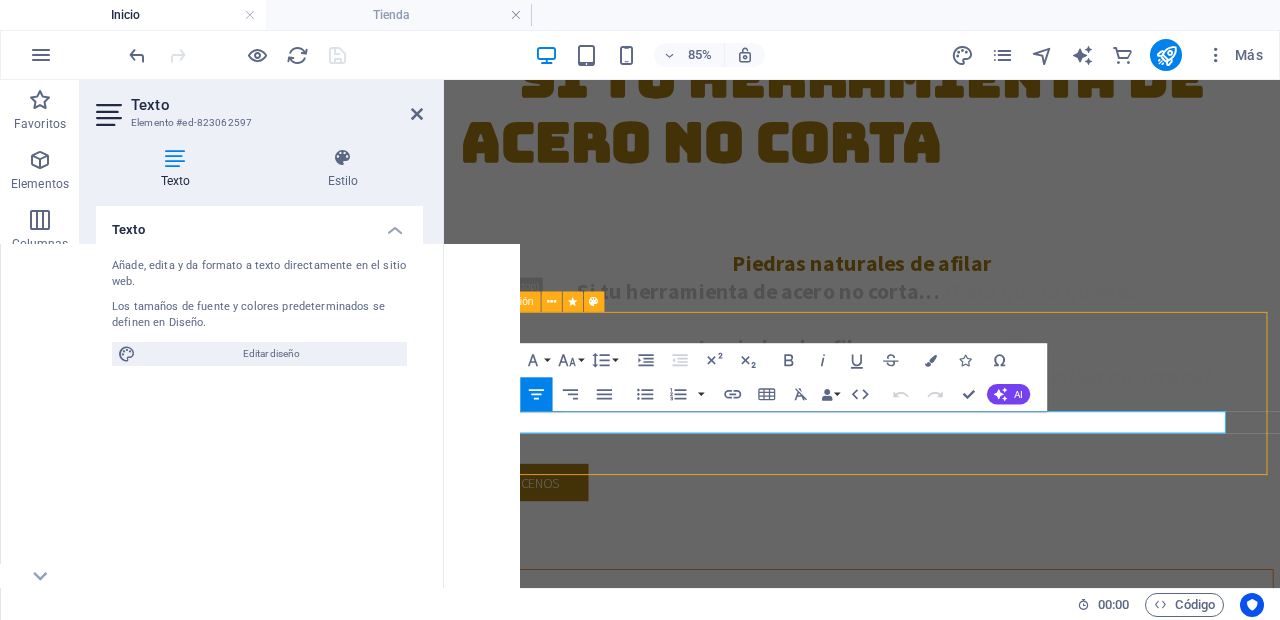 click on ""CERRADO POR VACACIONES HASTA EL 2 DE SEPTIEMBRE, LOS PEDIDOS SERÁN ATENDIDOS A PARTIR DE ESA FECHA"" at bounding box center (936, 786) 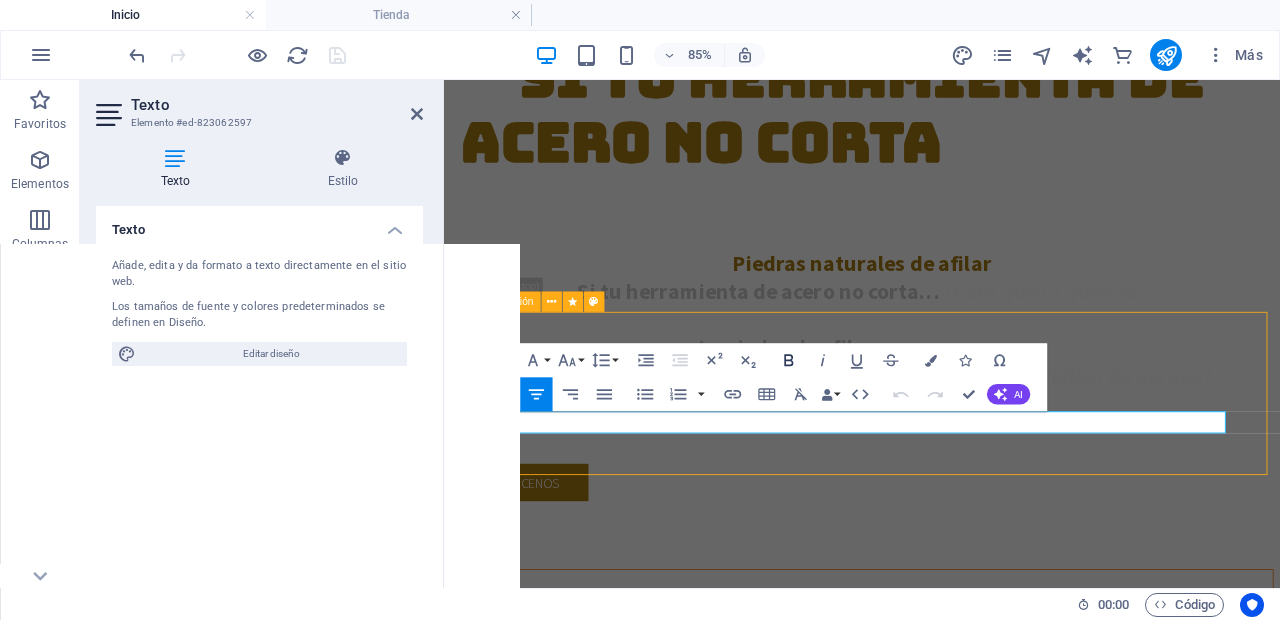 click 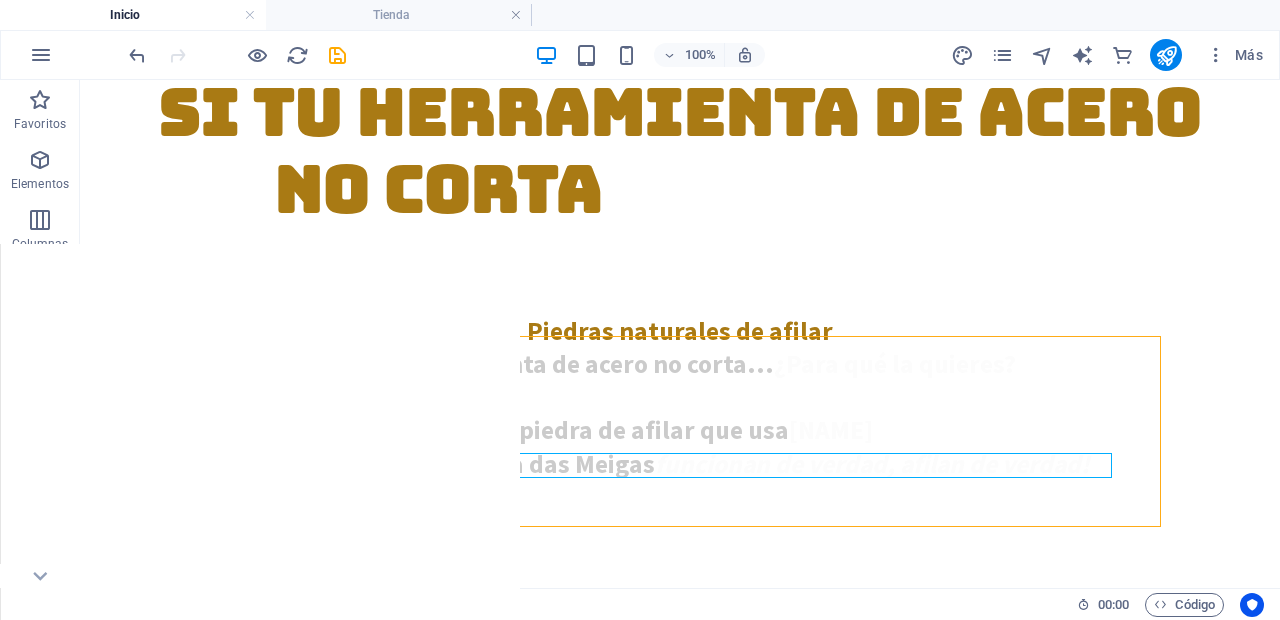click on "Superposición" at bounding box center [252, 324] 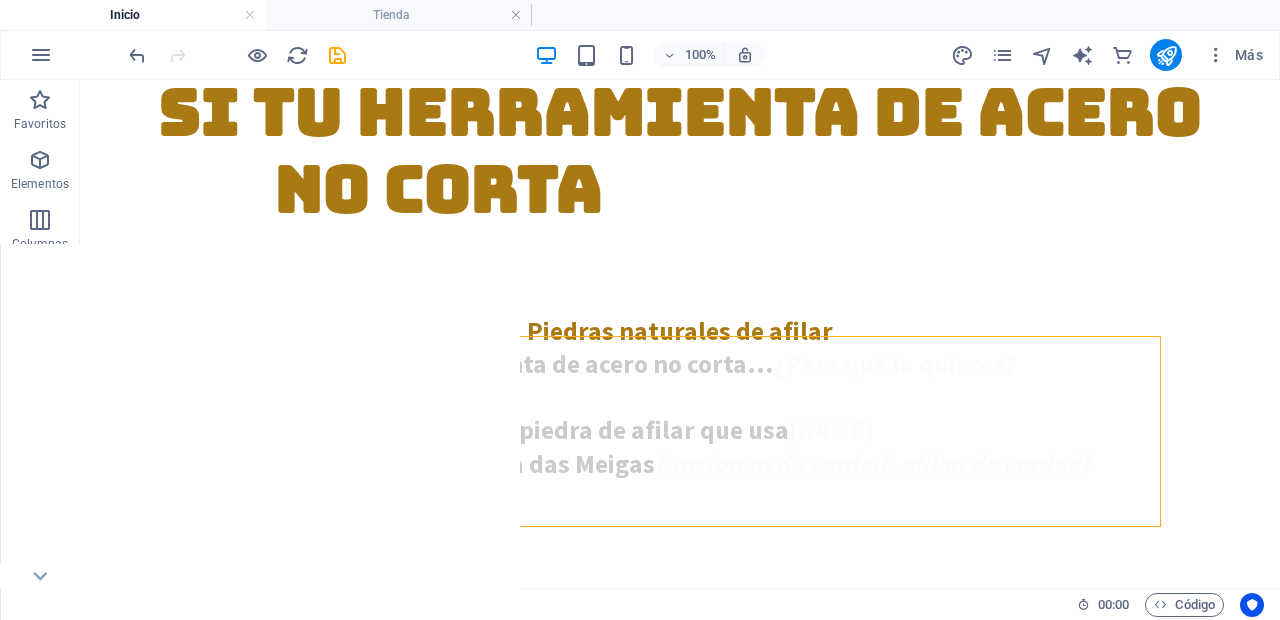 click on "Superposición" at bounding box center (252, 324) 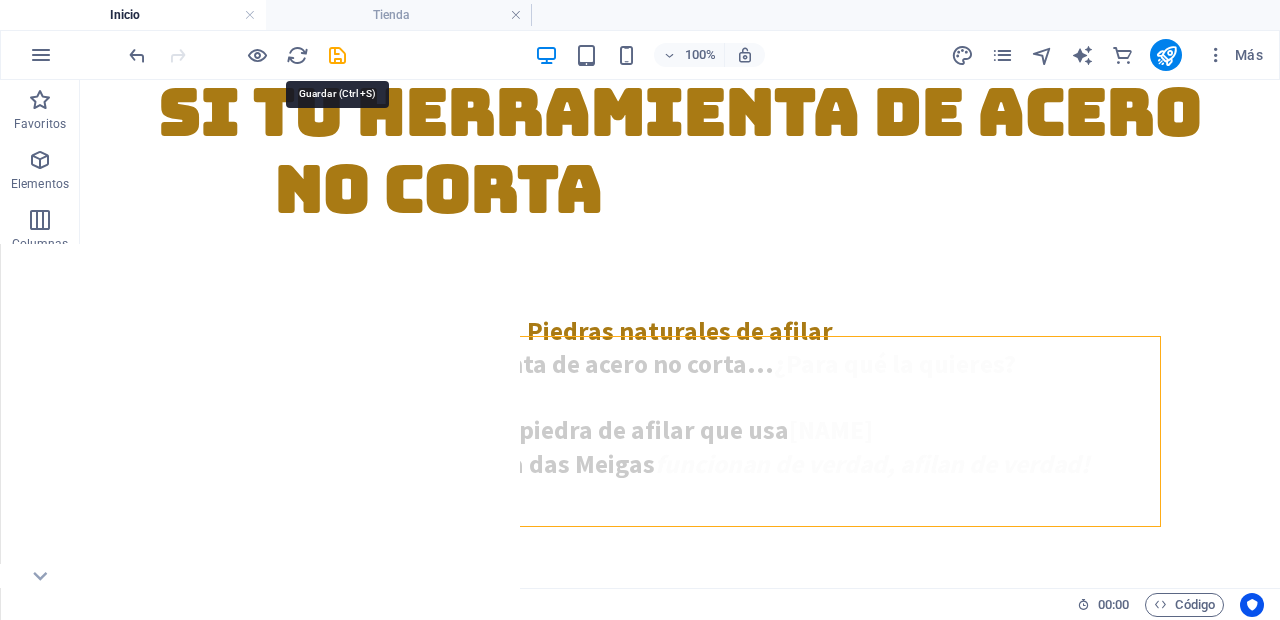 click at bounding box center (337, 55) 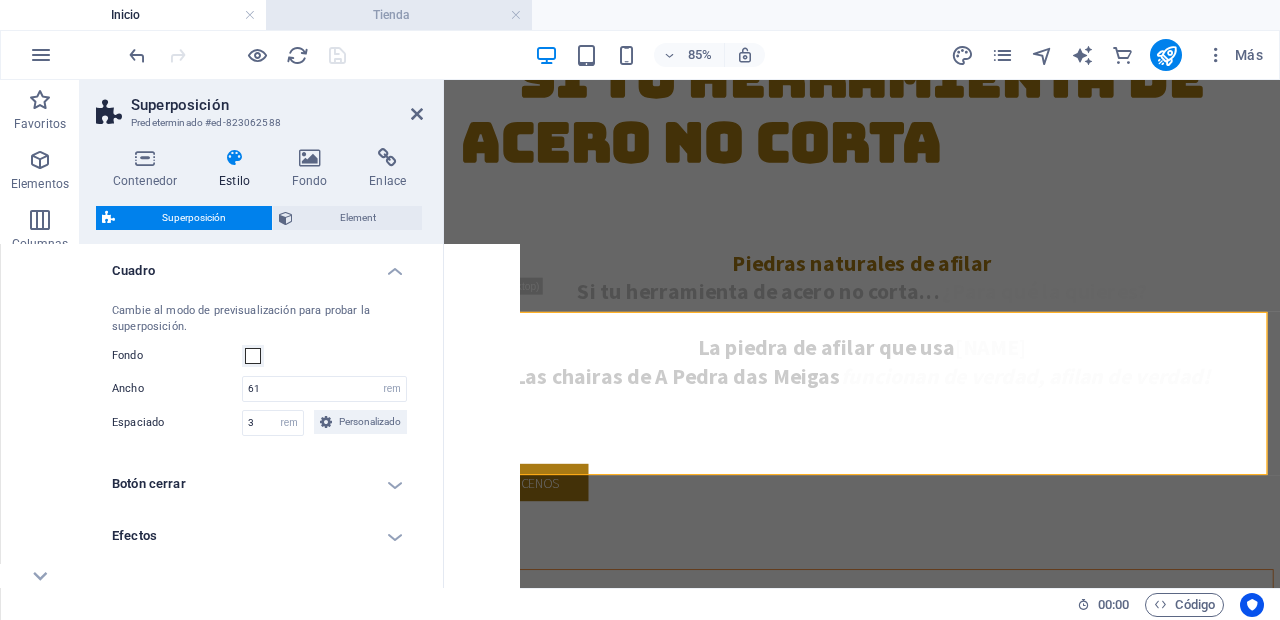 click on "Tienda" at bounding box center [399, 15] 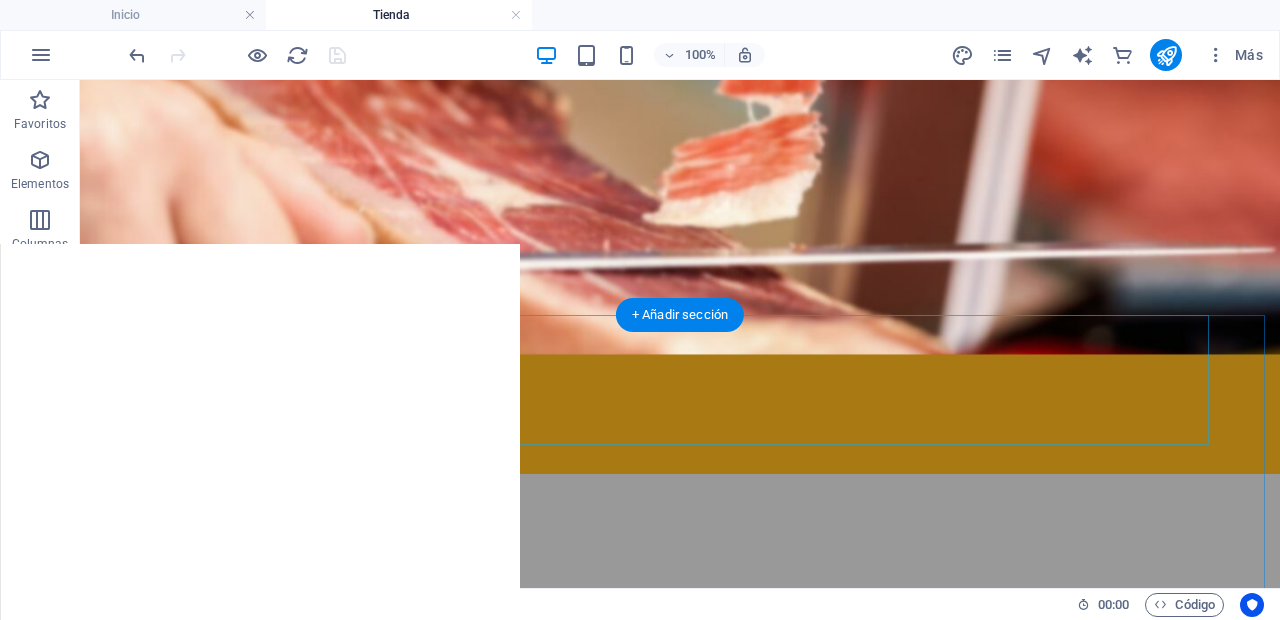 scroll, scrollTop: 216, scrollLeft: 0, axis: vertical 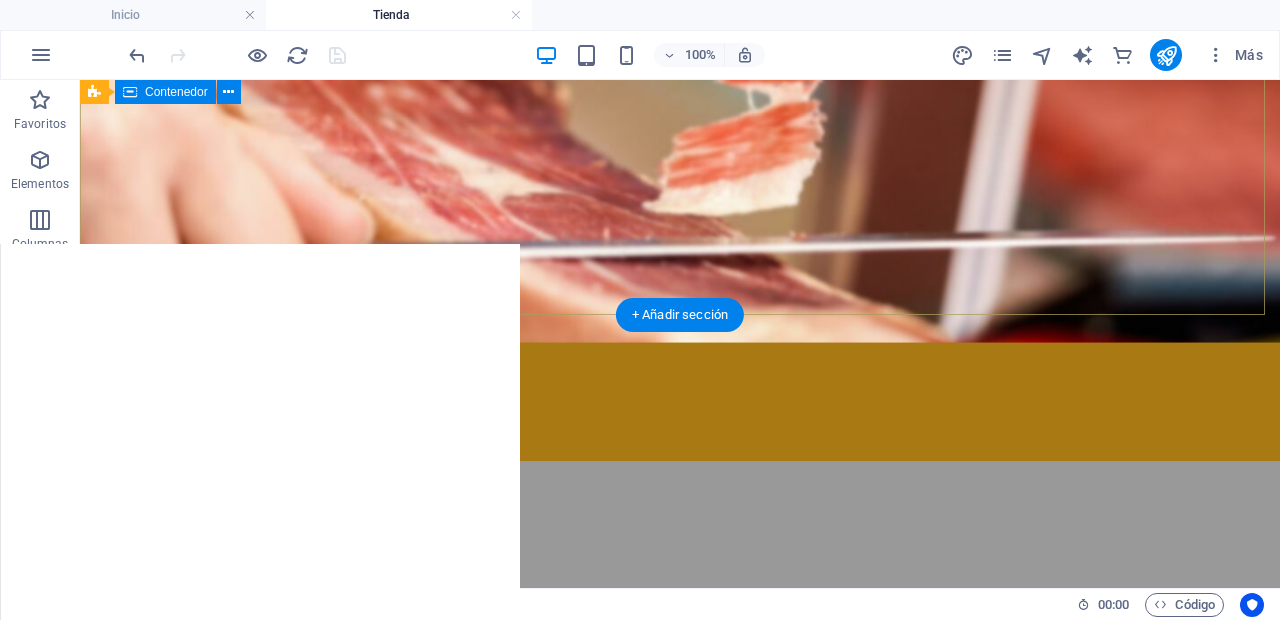 click on "Tienda" at bounding box center [680, 932] 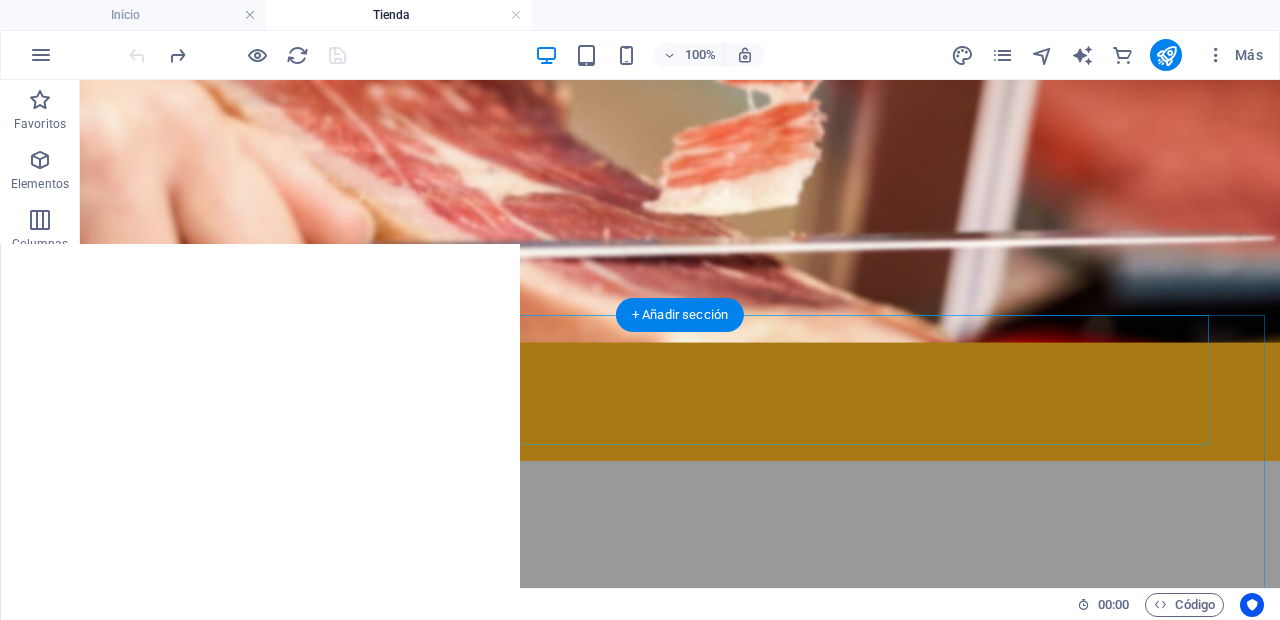 click at bounding box center [680, 1136] 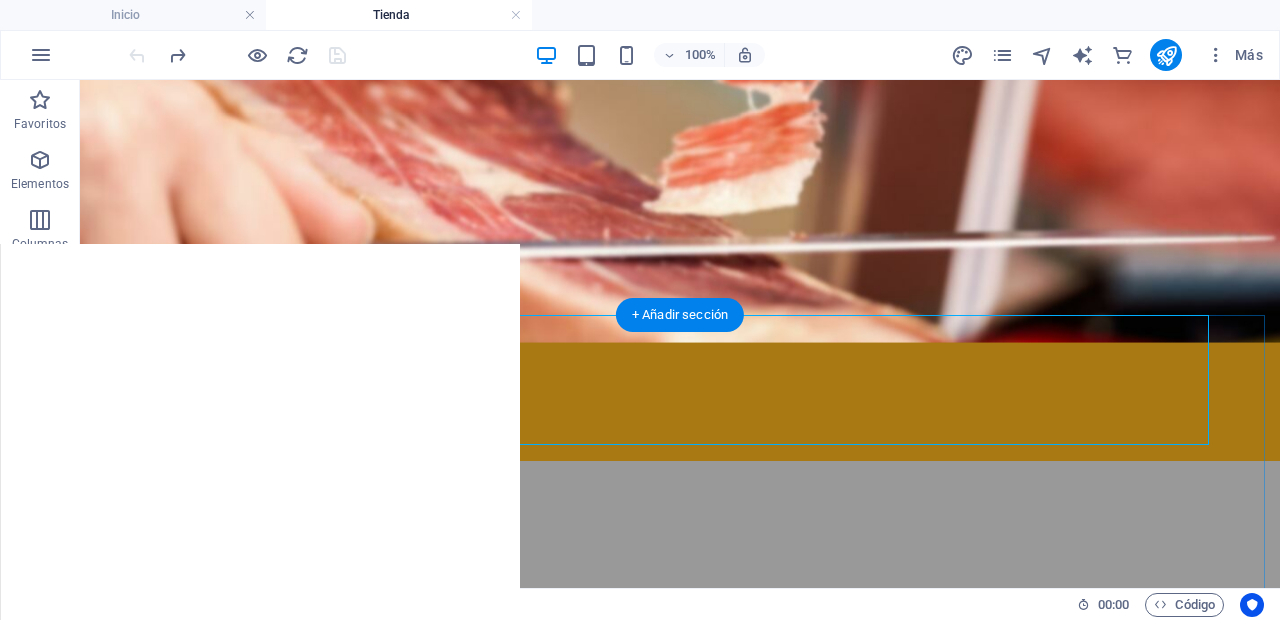 click on "Nuestra  tienda ¡Bienvenido a nuestra tienda online de  A Pedra das Meigas !  Sumérgete en un mundo de magia  donde nuestros productos estrella te esperan para sorprenderte." at bounding box center (680, 1222) 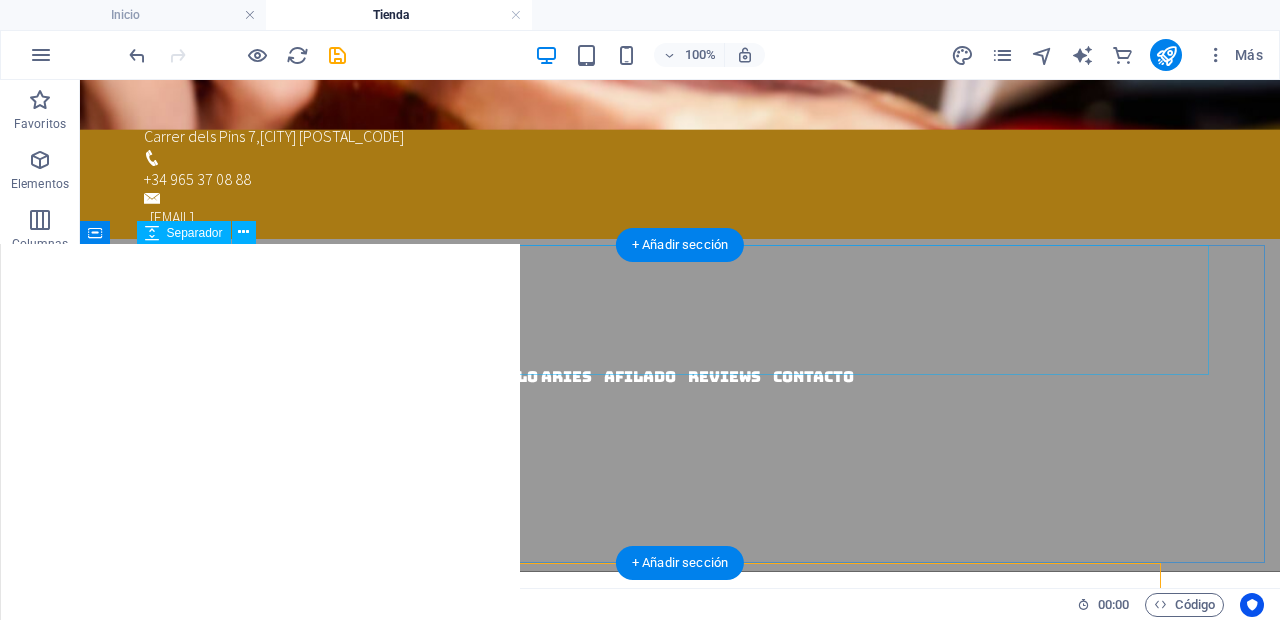 scroll, scrollTop: 286, scrollLeft: 0, axis: vertical 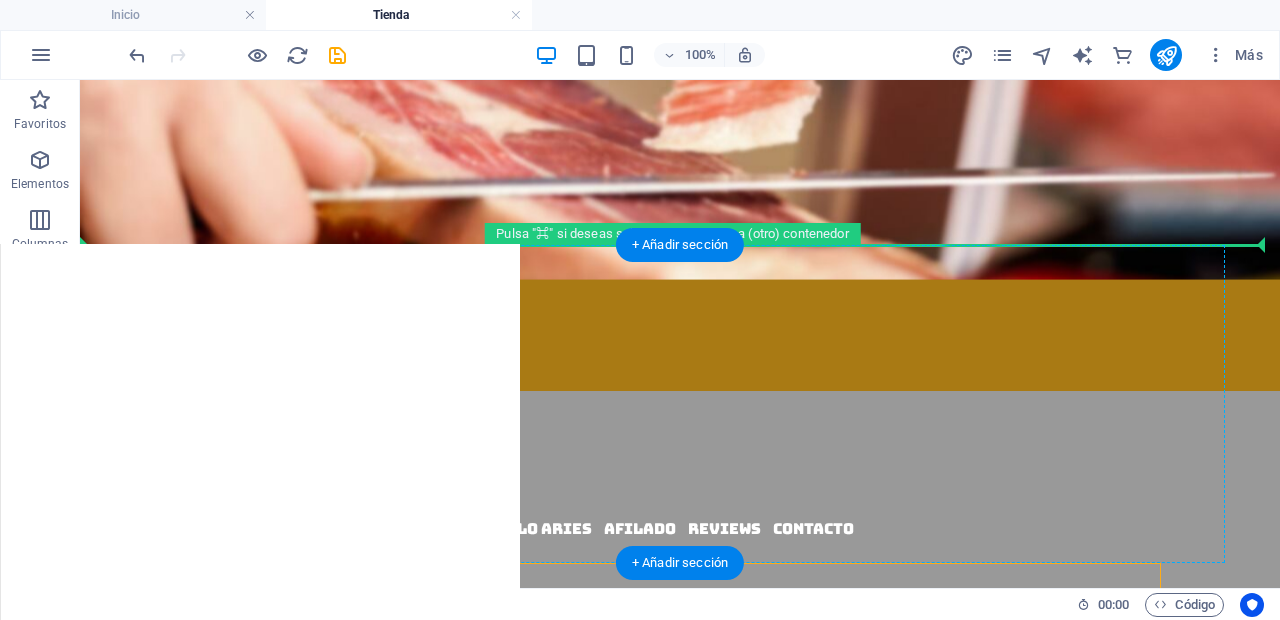 drag, startPoint x: 298, startPoint y: 635, endPoint x: 171, endPoint y: 253, distance: 402.55807 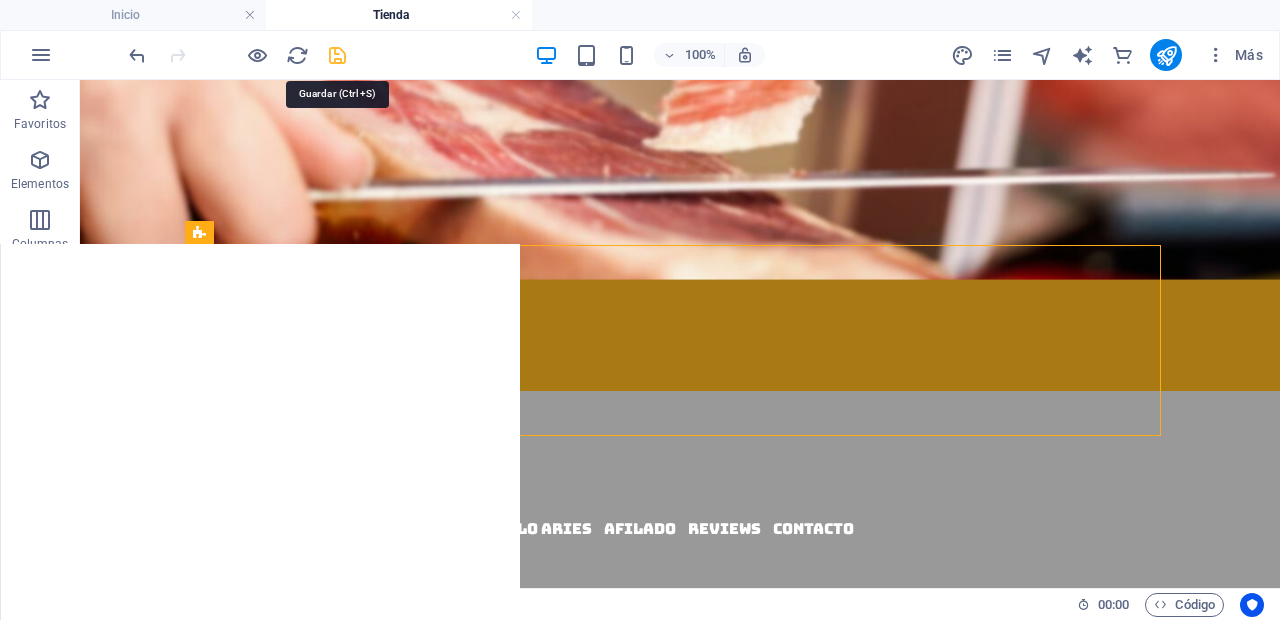 click at bounding box center (337, 55) 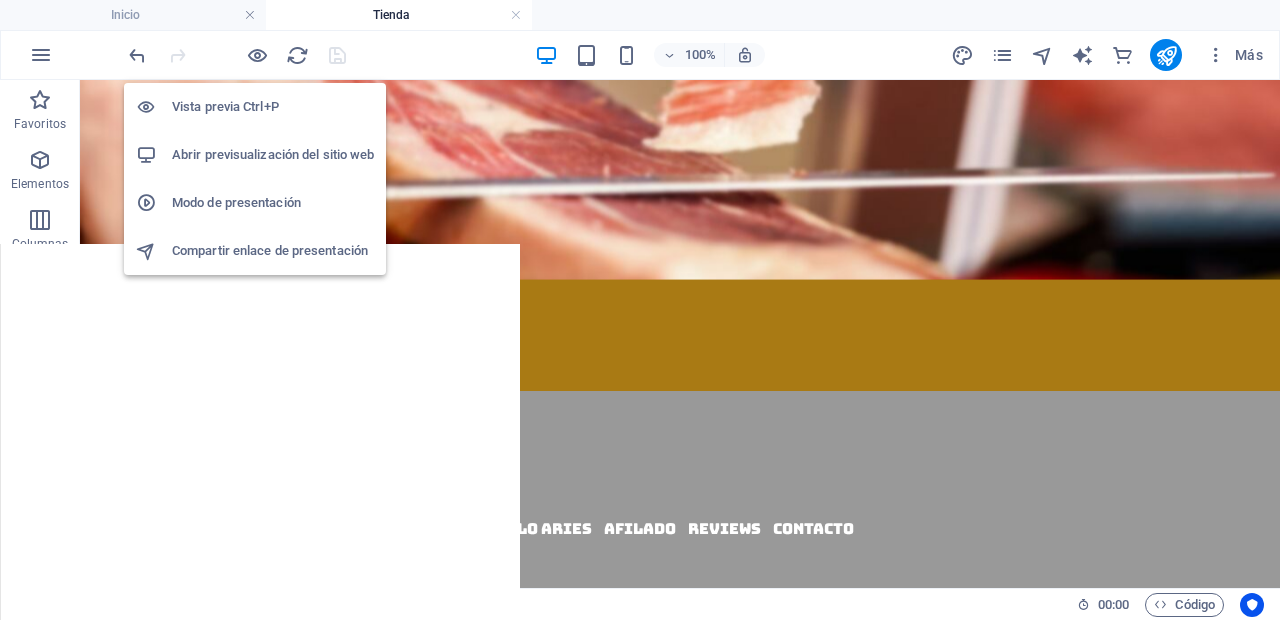 click on "Vista previa Ctrl+P" at bounding box center (273, 107) 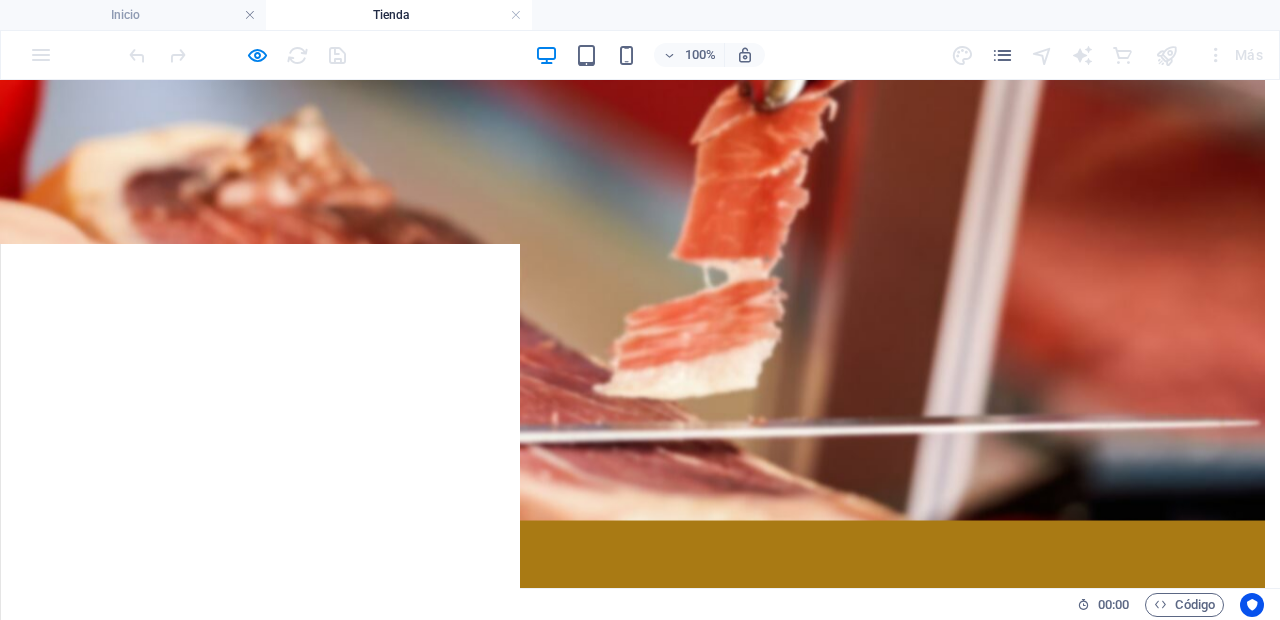 click on "×" at bounding box center (632, -3) 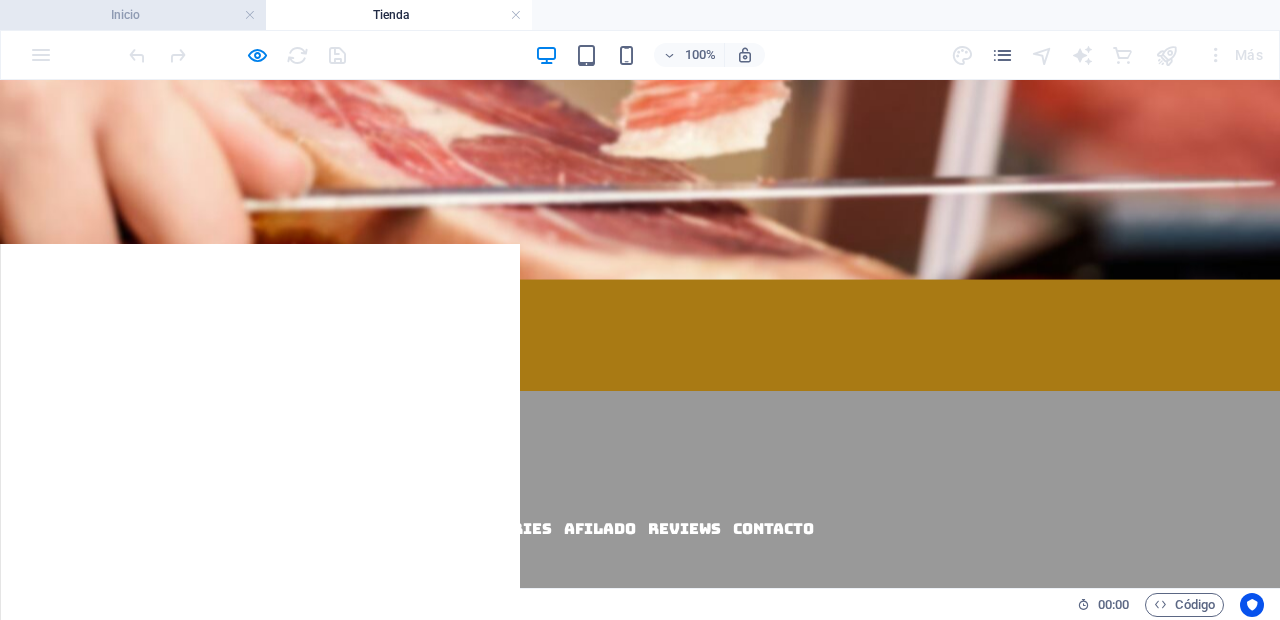 click on "Inicio" at bounding box center [133, 15] 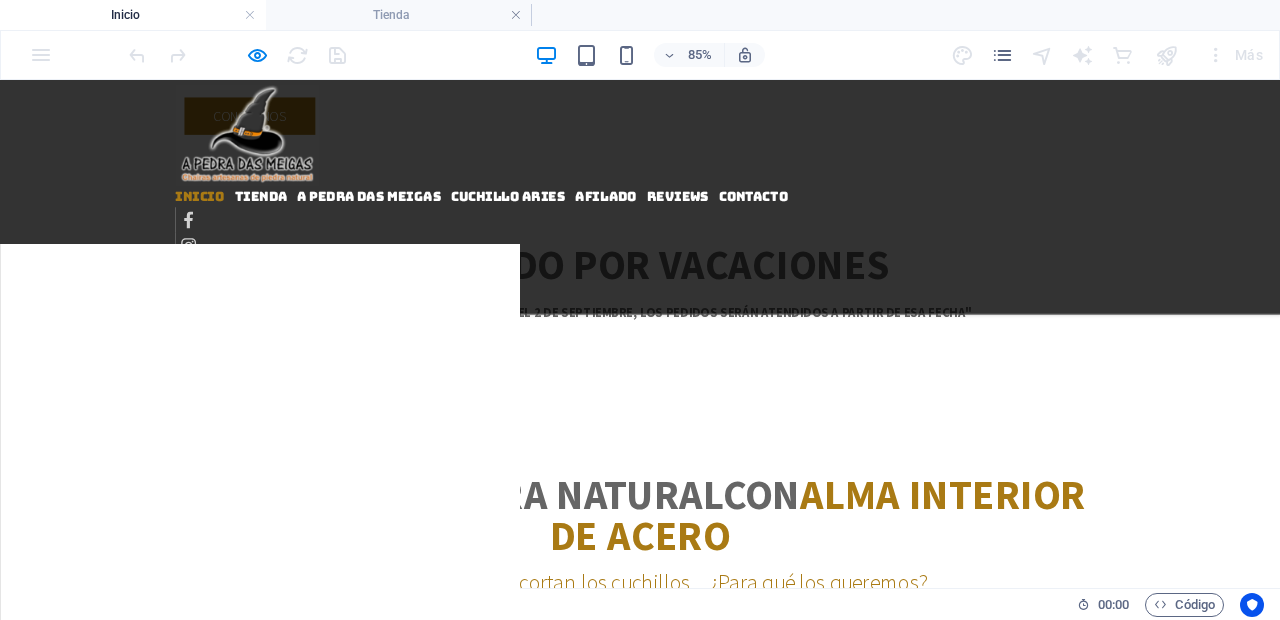 scroll, scrollTop: 0, scrollLeft: 0, axis: both 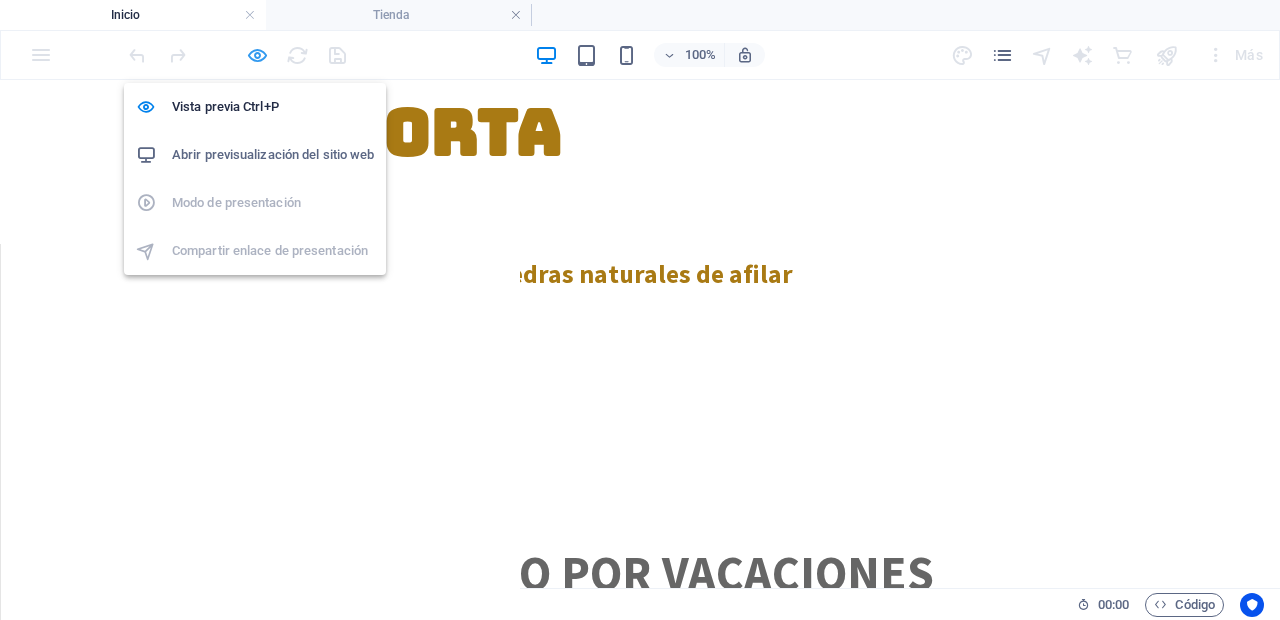 click at bounding box center (257, 55) 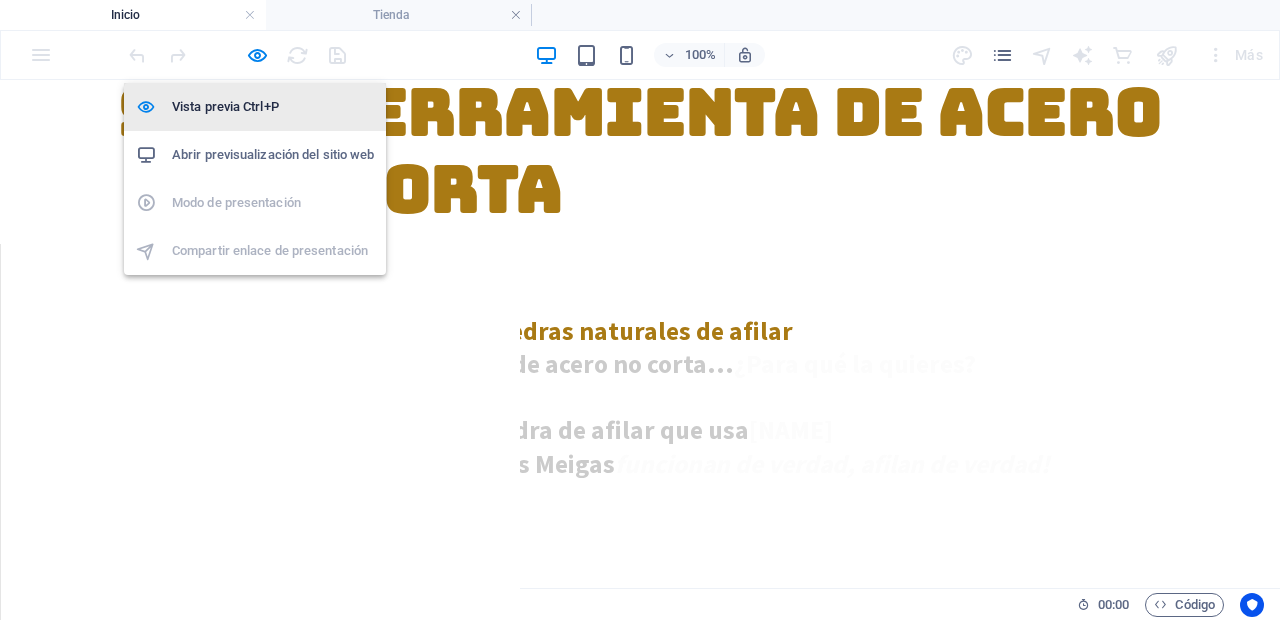 select on "rem" 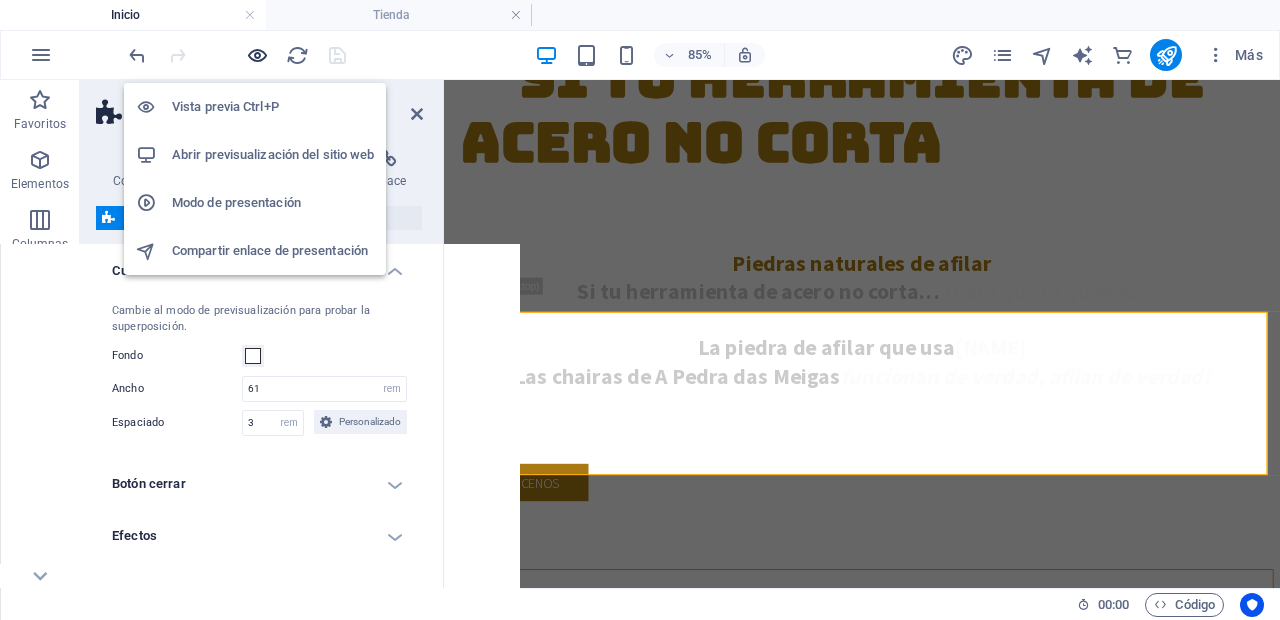 click at bounding box center [257, 55] 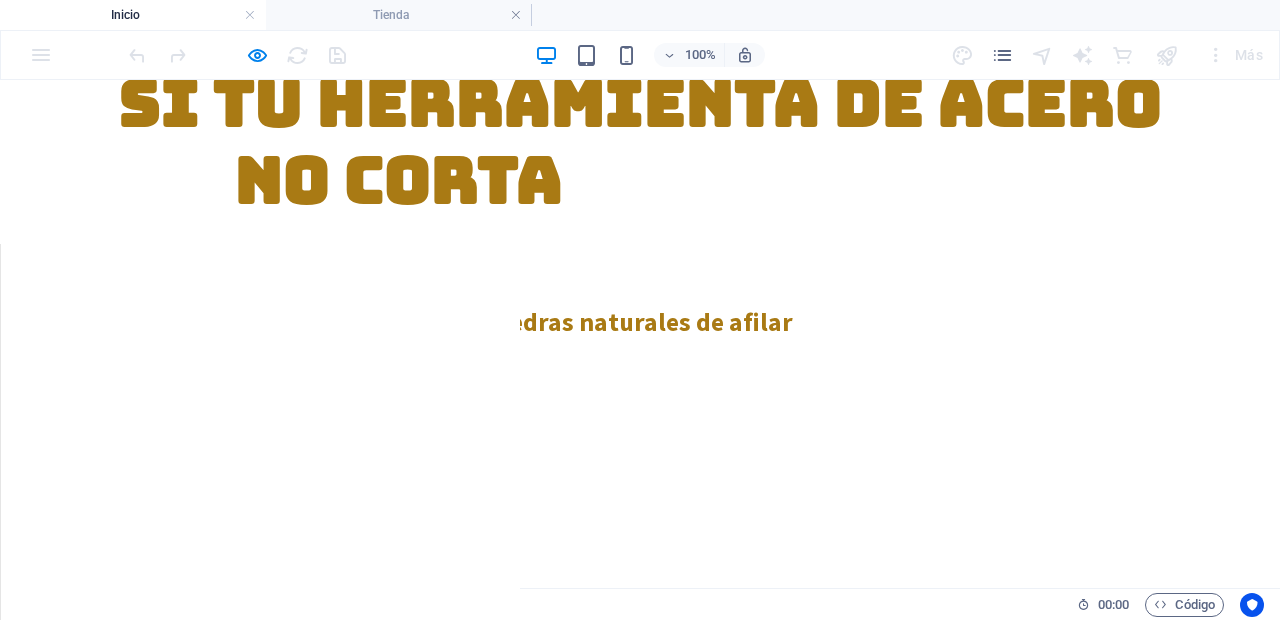 scroll, scrollTop: 849, scrollLeft: 0, axis: vertical 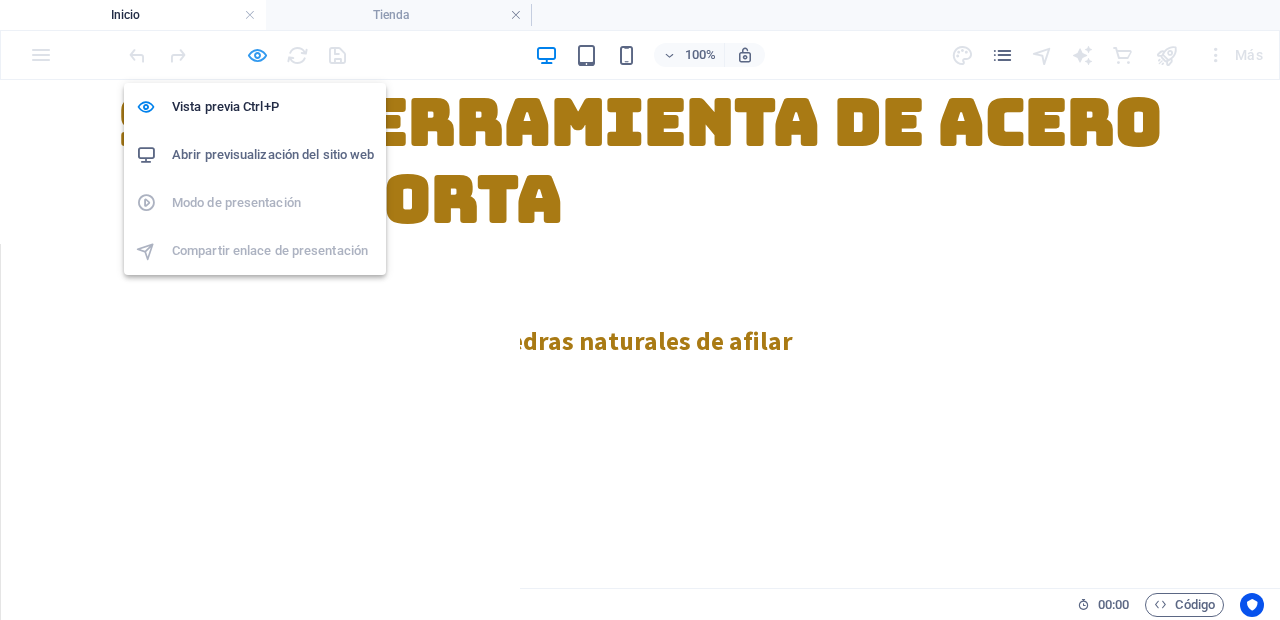click at bounding box center (257, 55) 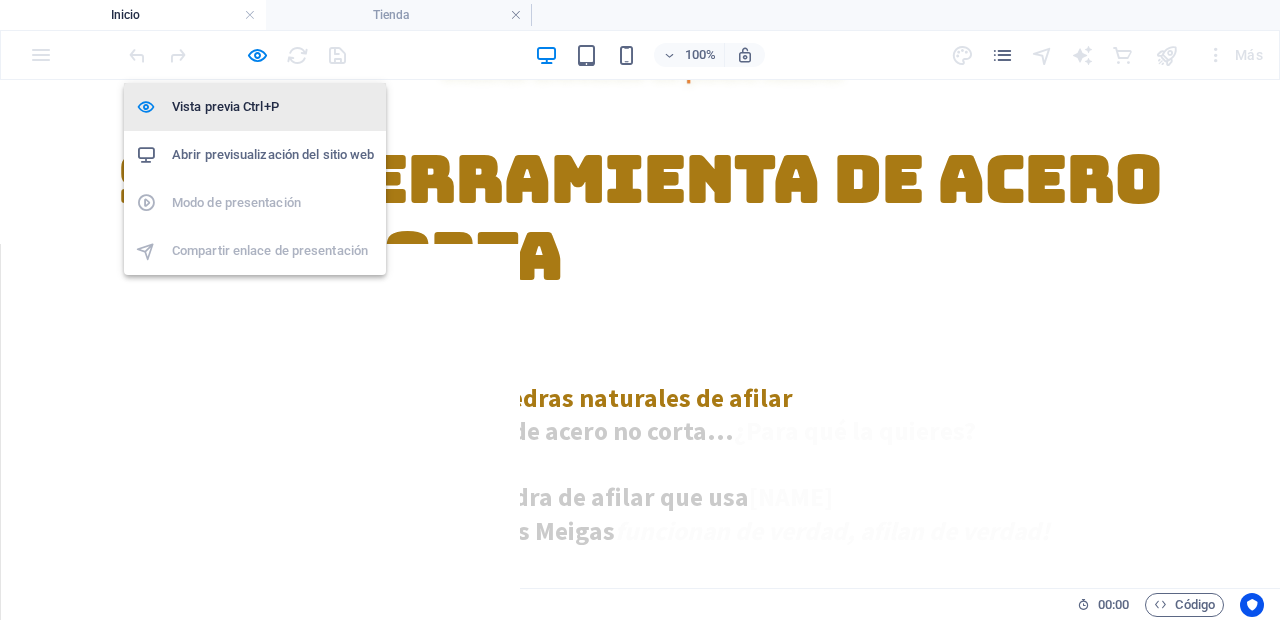 select on "rem" 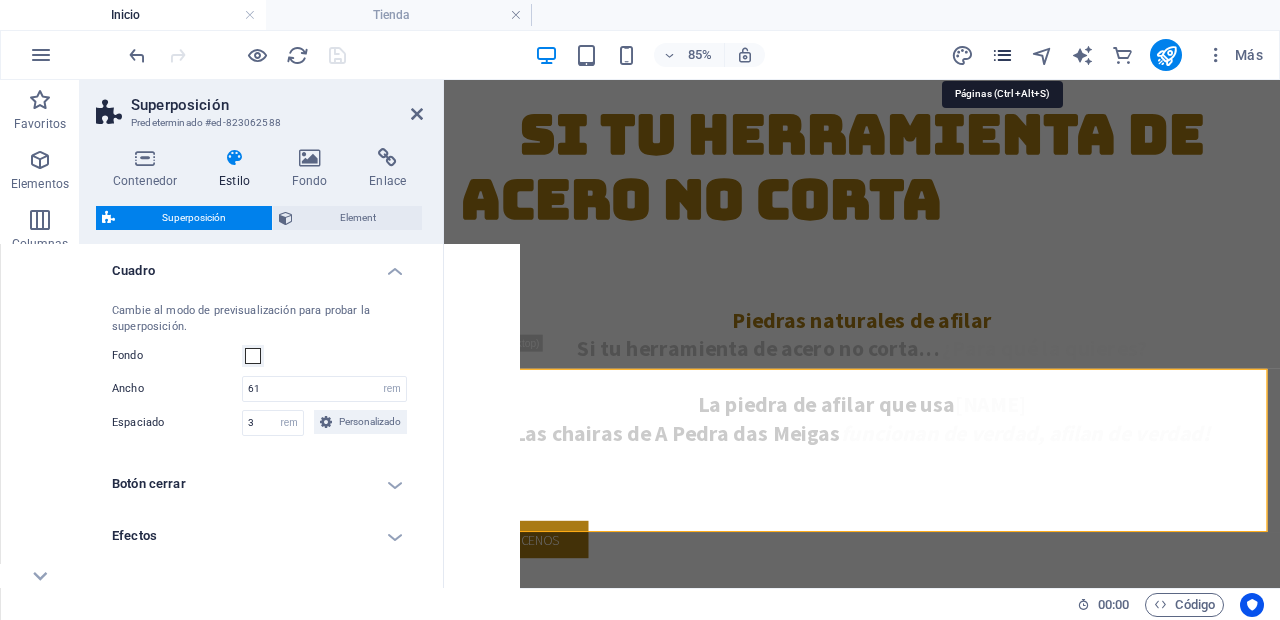 click at bounding box center [1002, 55] 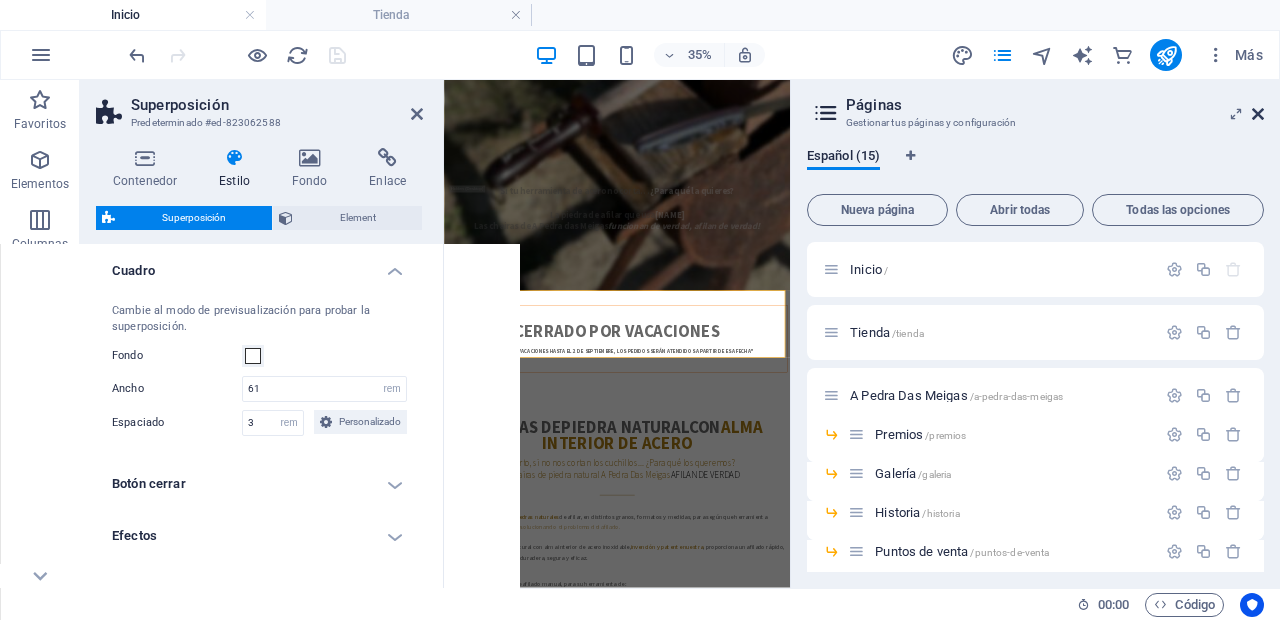 click at bounding box center [1258, 114] 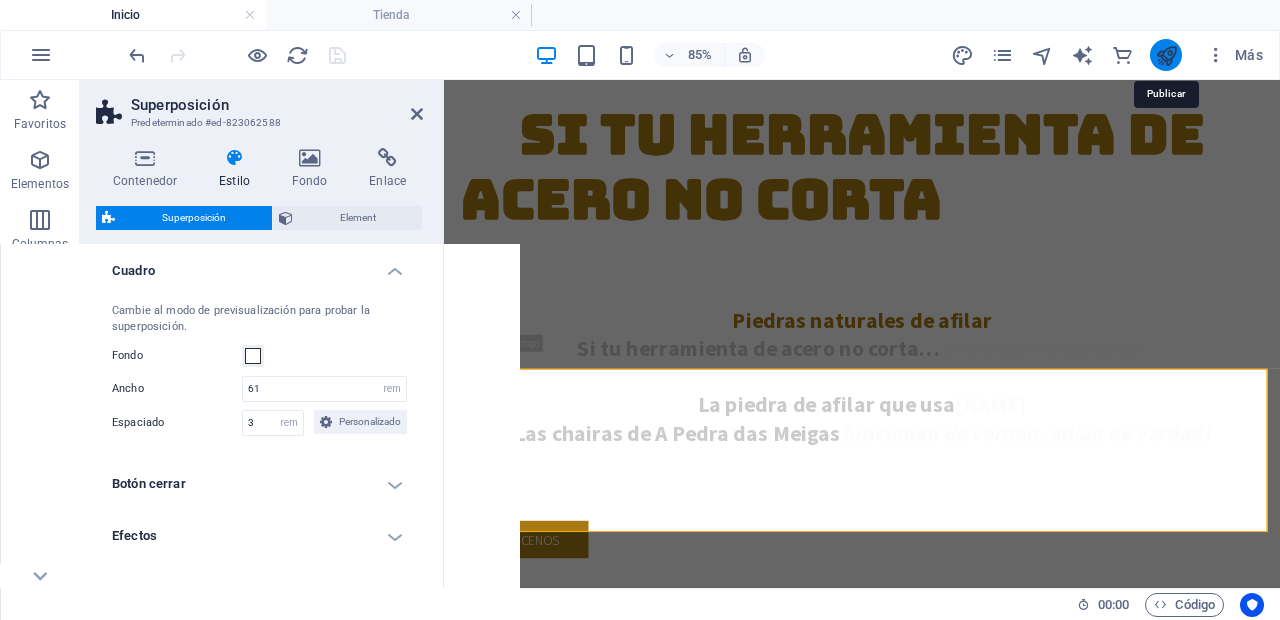 click at bounding box center (1166, 55) 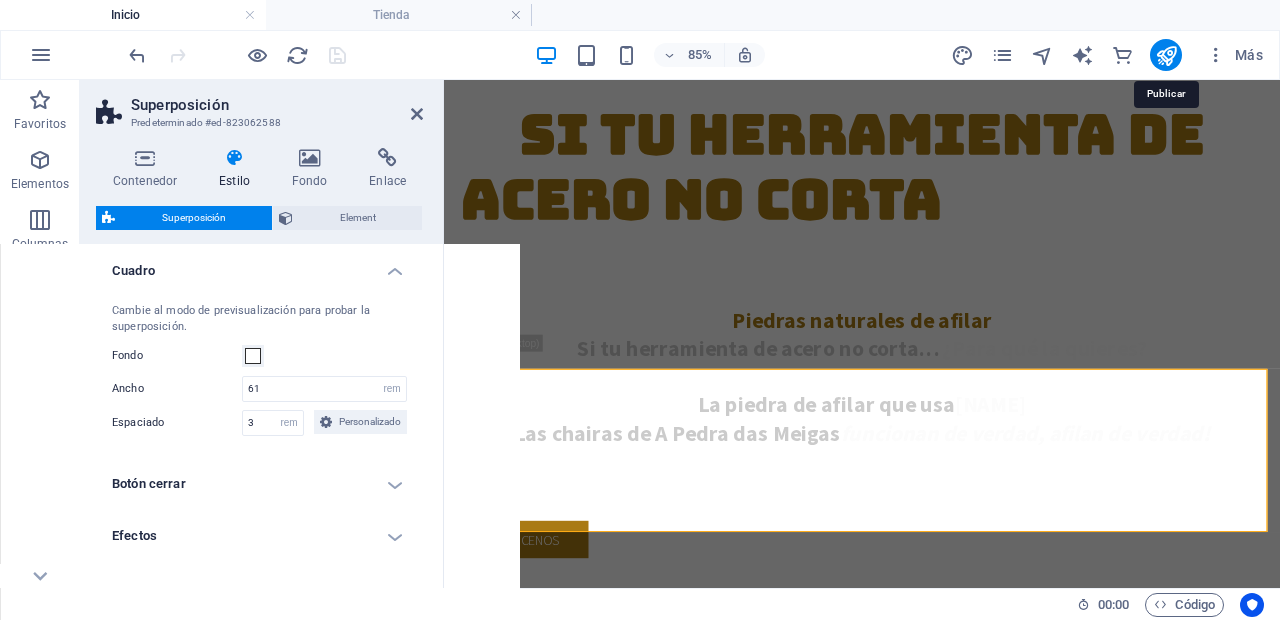 select on "rem" 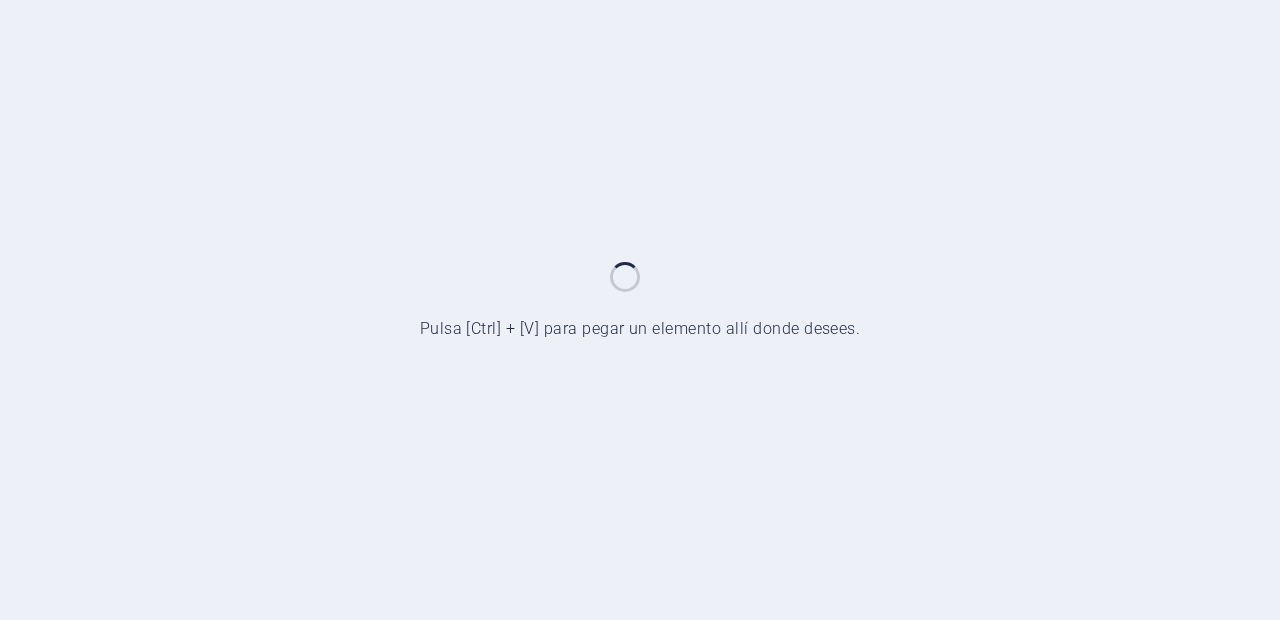scroll, scrollTop: 0, scrollLeft: 0, axis: both 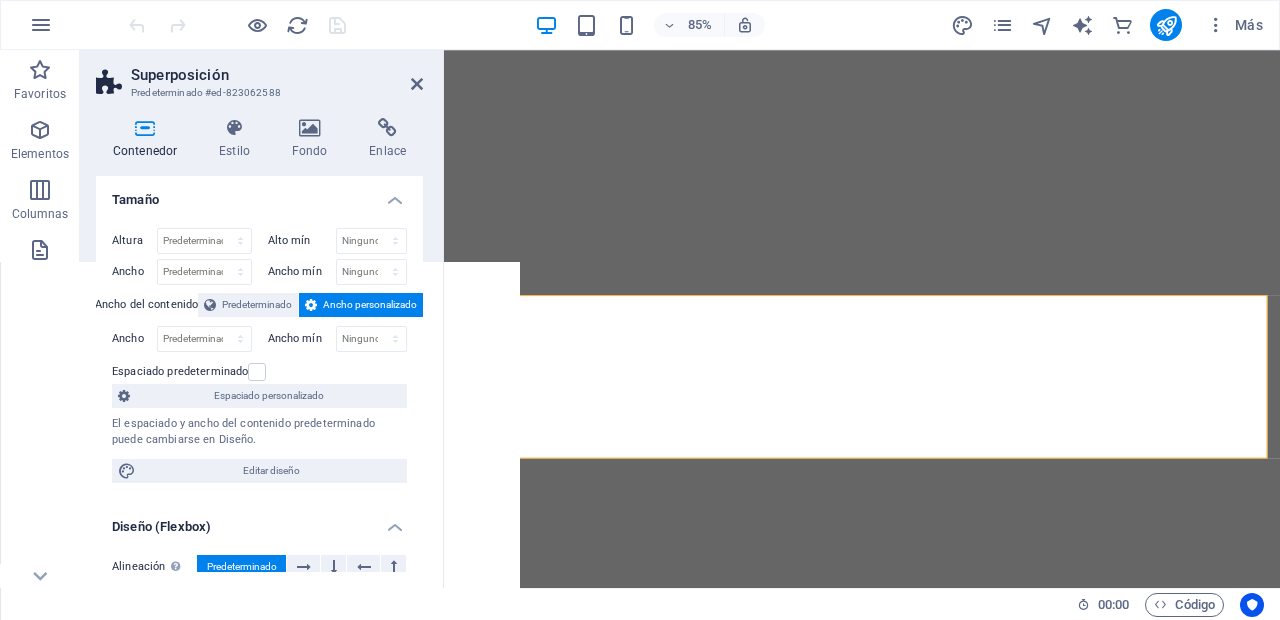select on "rem" 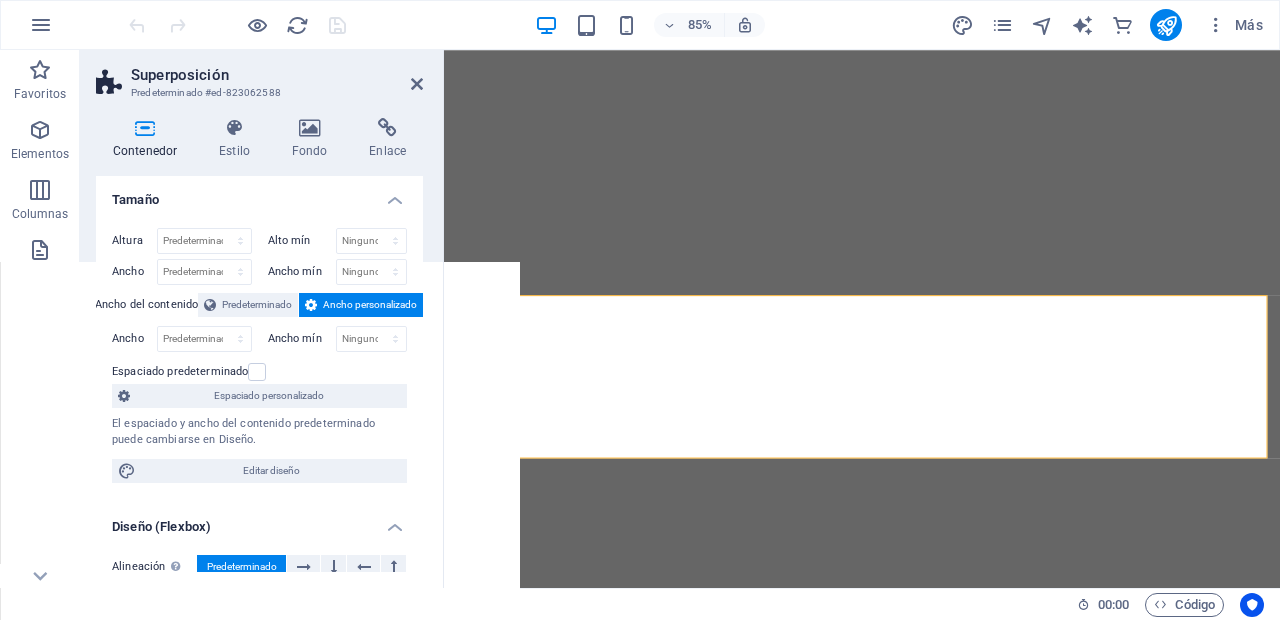 select on "rem" 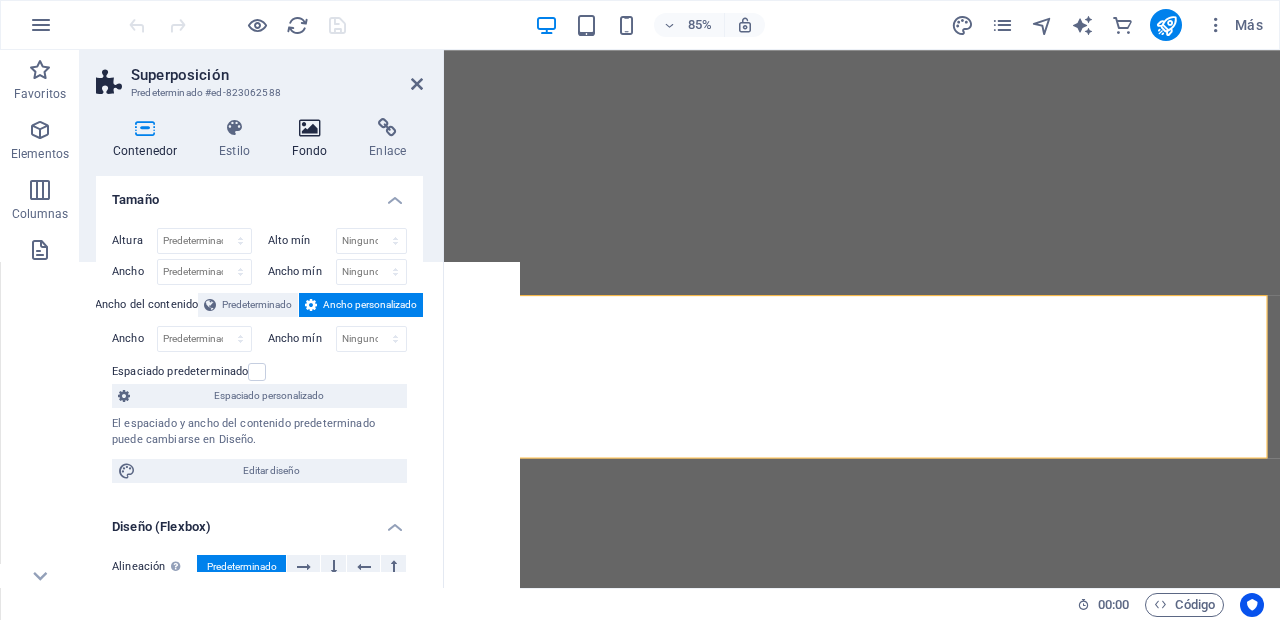 drag, startPoint x: 0, startPoint y: 0, endPoint x: 313, endPoint y: 120, distance: 335.21484 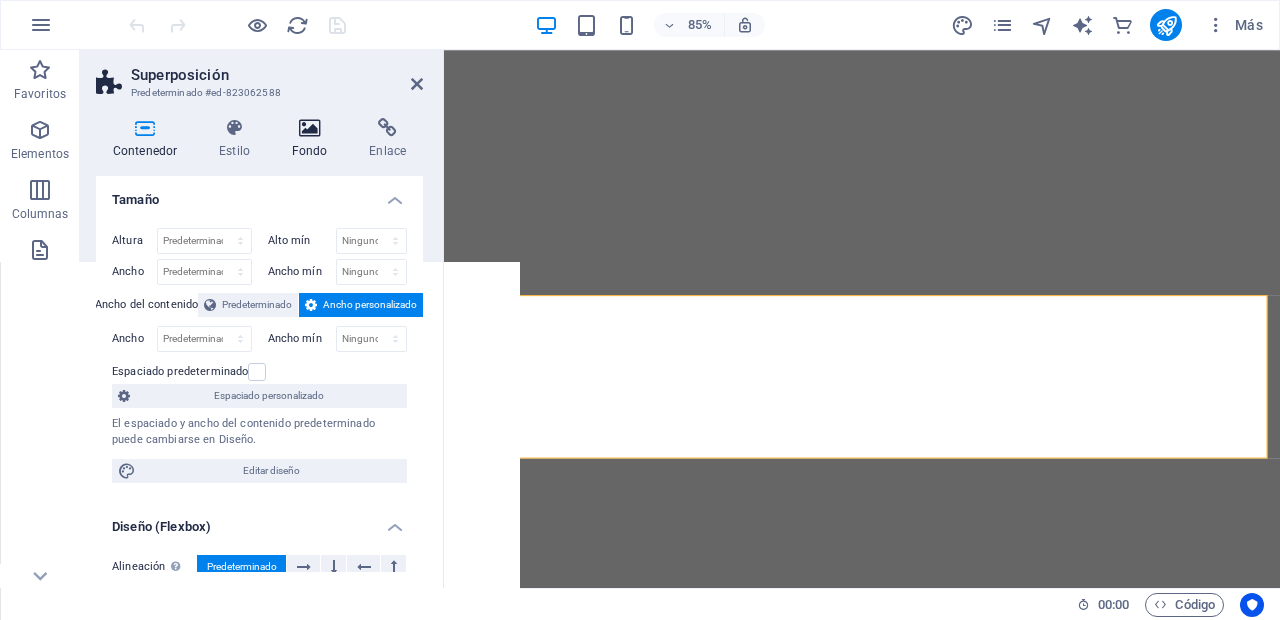click at bounding box center [310, 128] 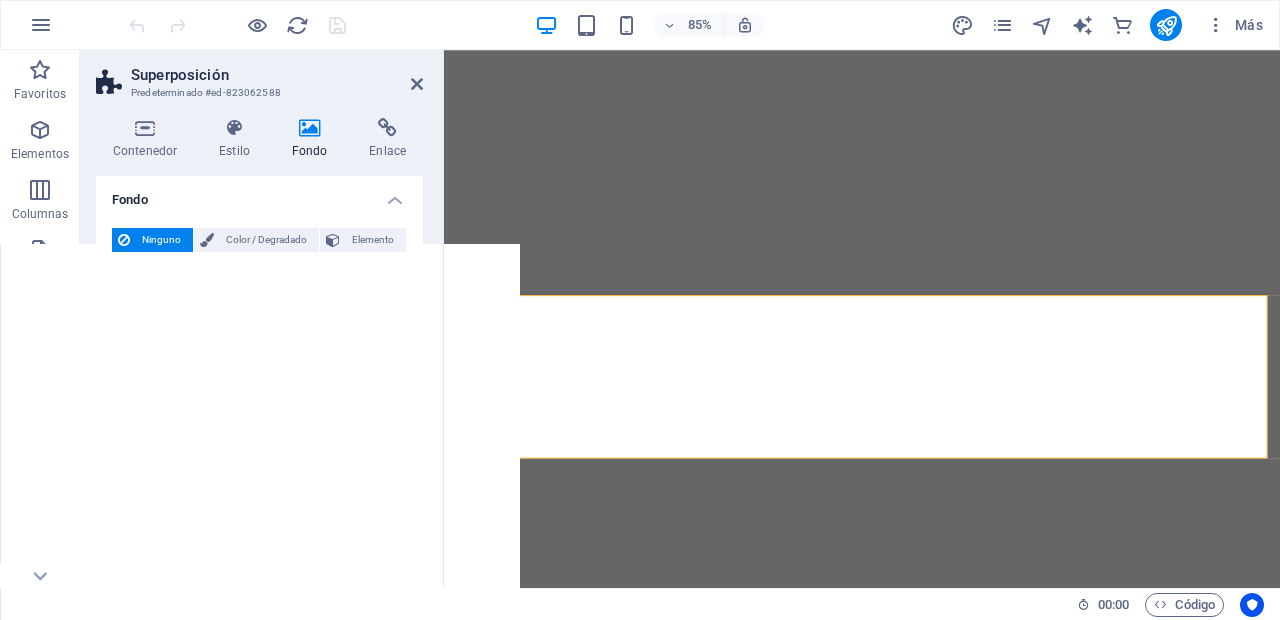 click at bounding box center [234, 128] 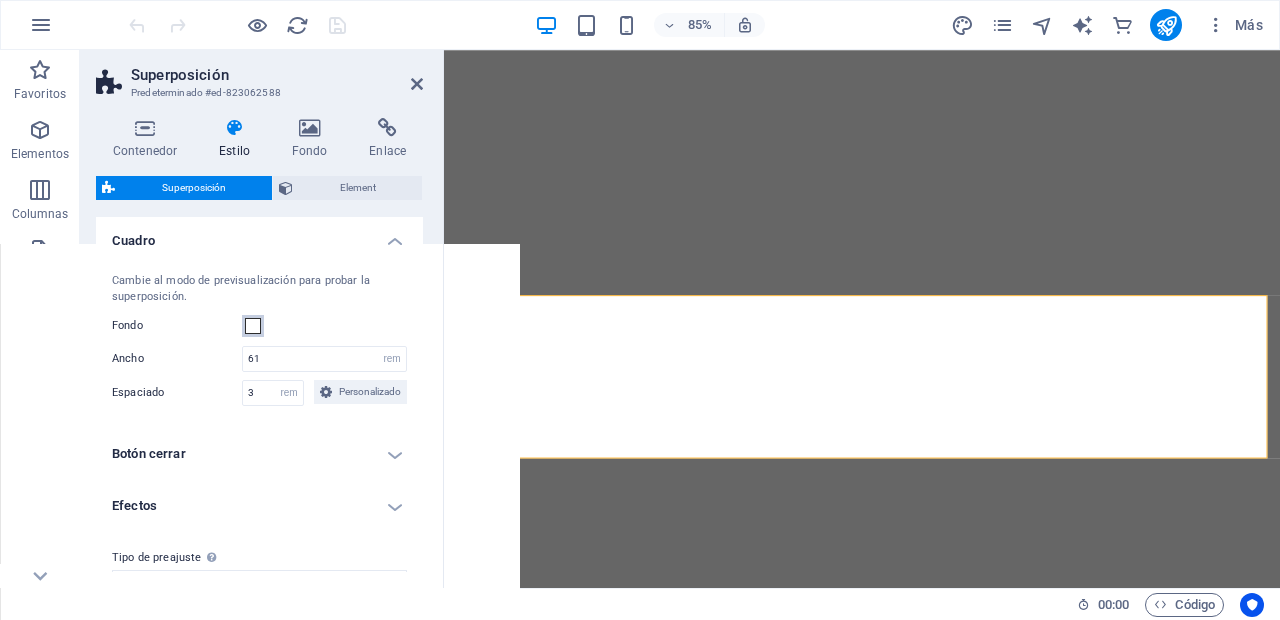 drag, startPoint x: 313, startPoint y: 120, endPoint x: 253, endPoint y: 324, distance: 212.64055 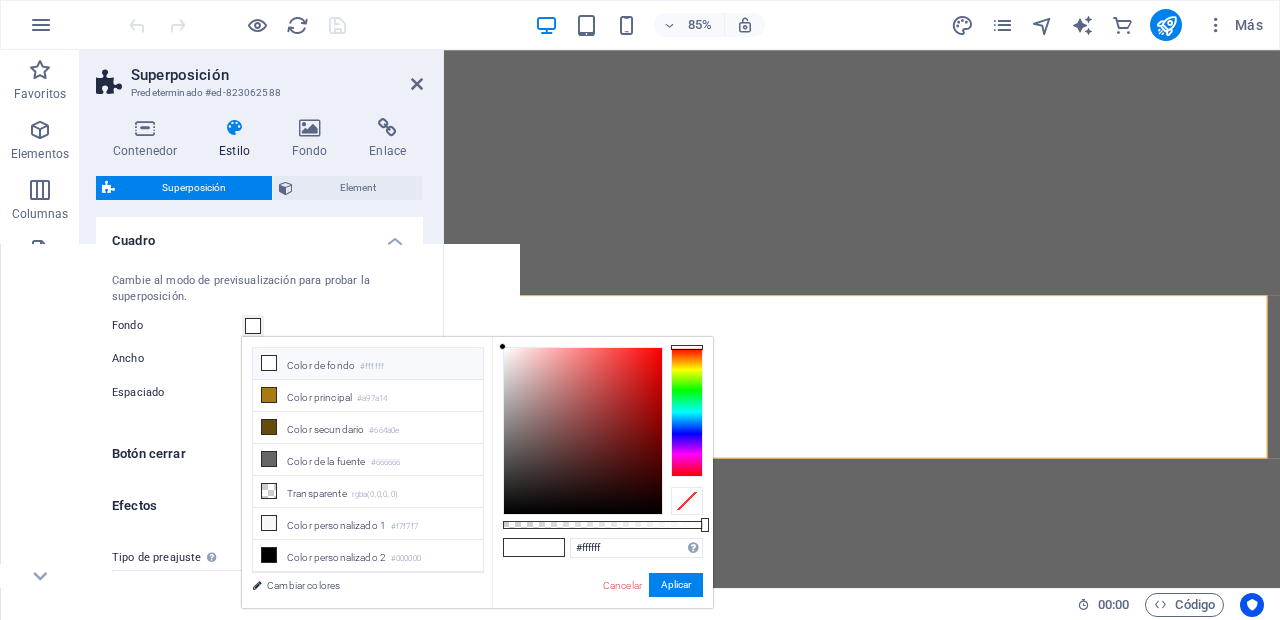 click on "Color principal
#a97a14" at bounding box center (368, 396) 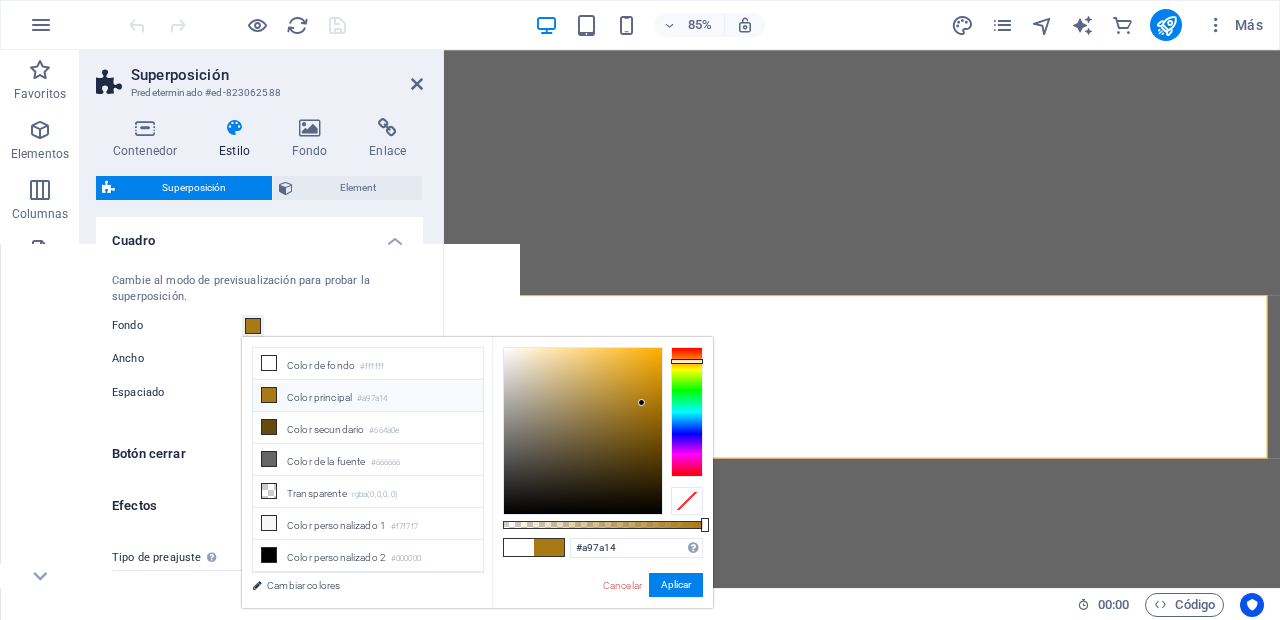 type on "rgba(169, 122, 20, 0.655)" 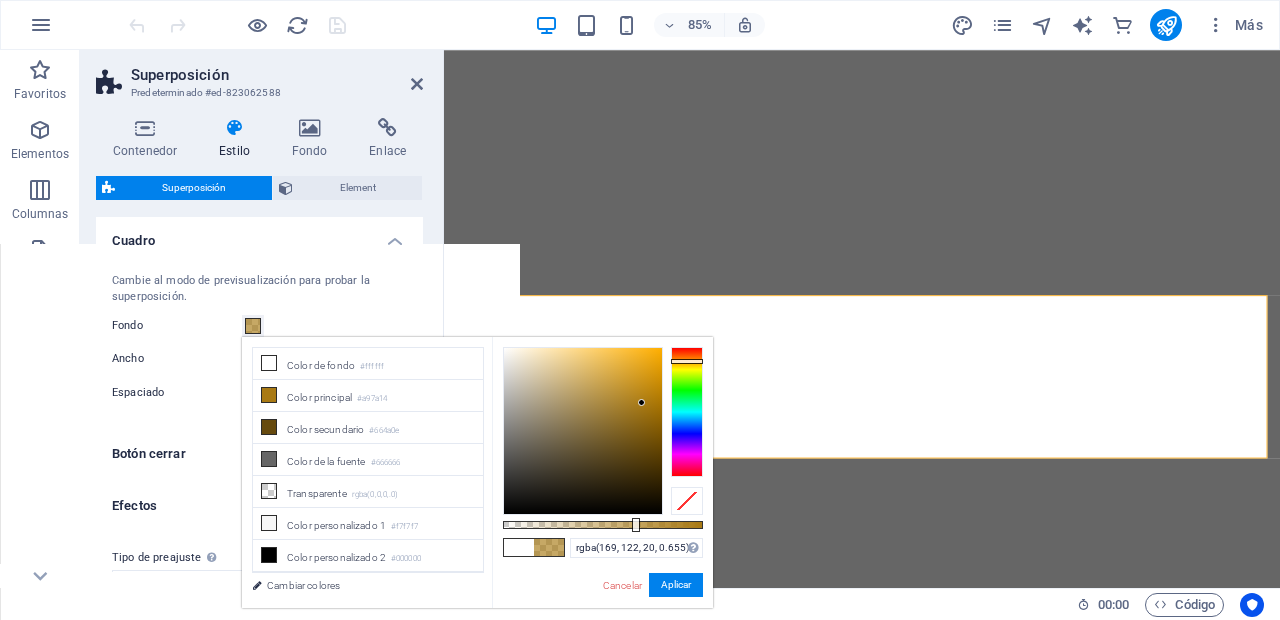 click at bounding box center (603, 525) 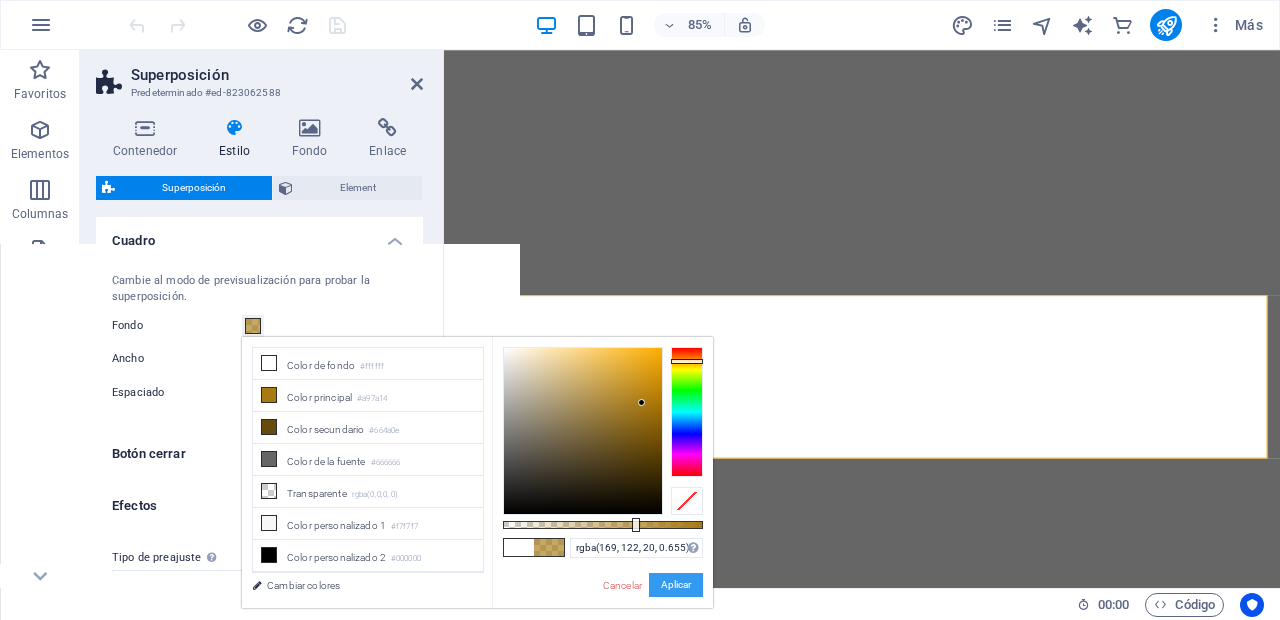 click on "Aplicar" at bounding box center [676, 585] 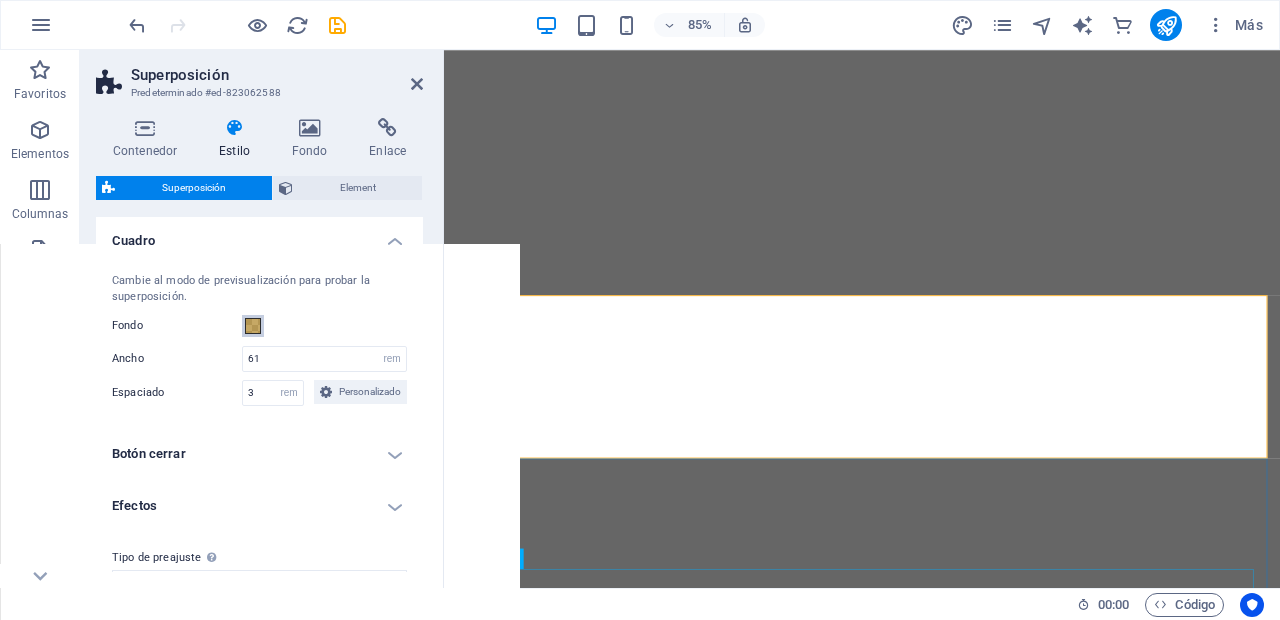 click at bounding box center [257, 25] 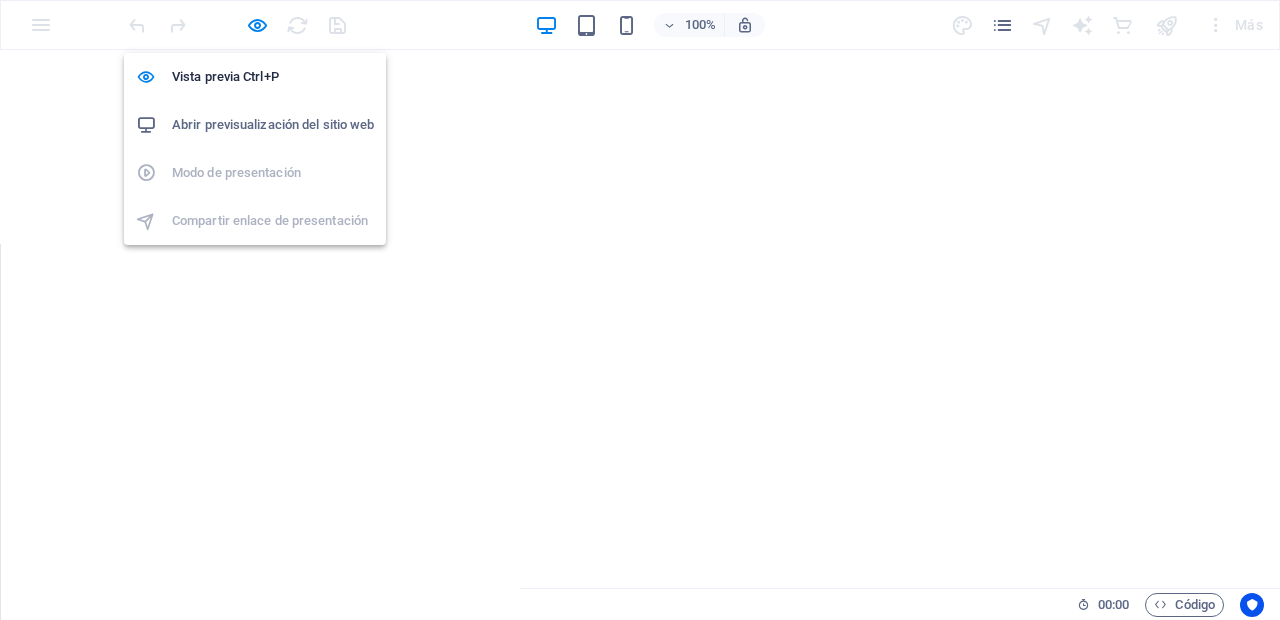 click on "100% Más" at bounding box center (698, 25) 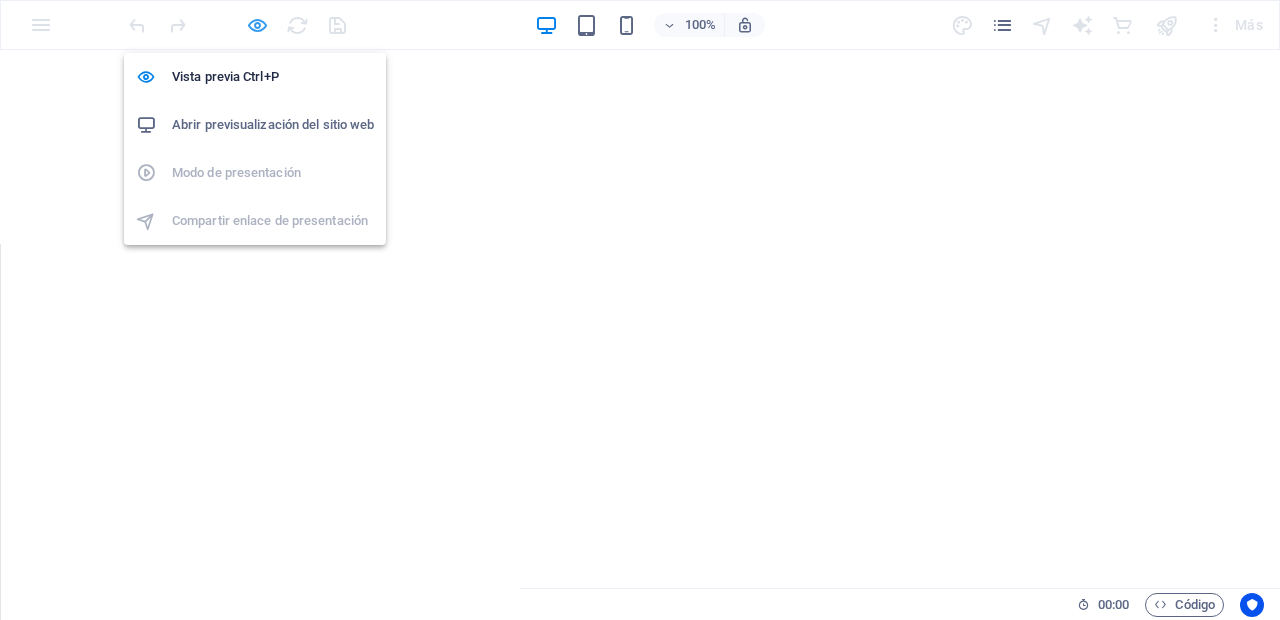 click at bounding box center [257, 25] 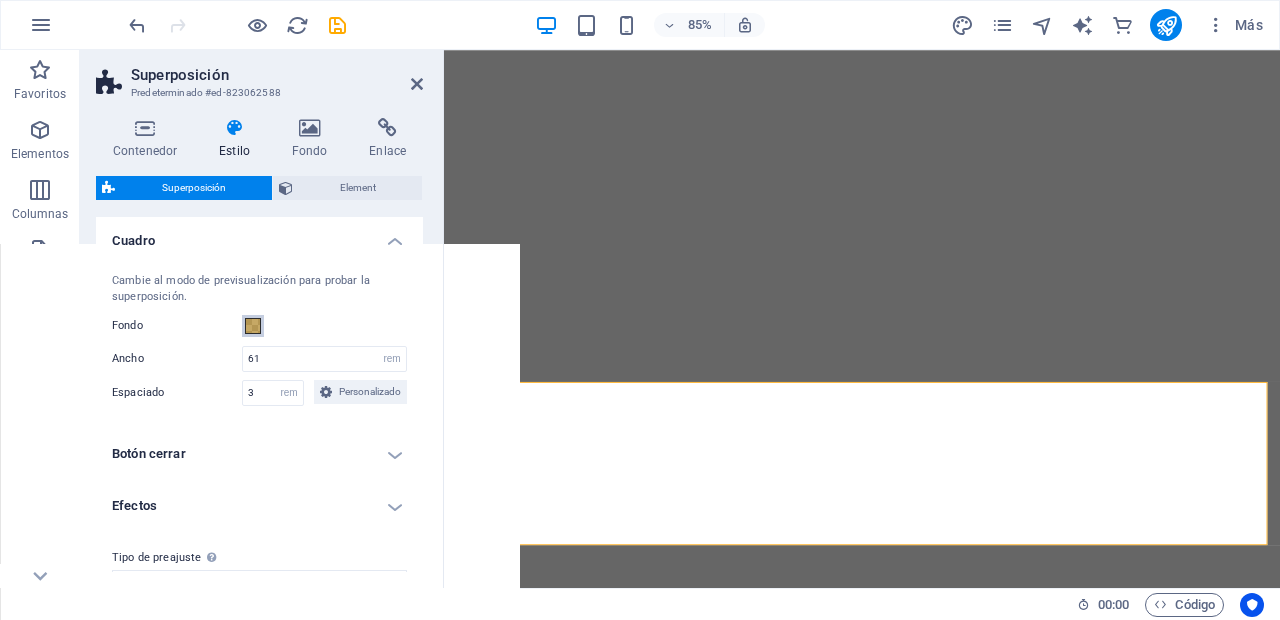 click at bounding box center (253, 326) 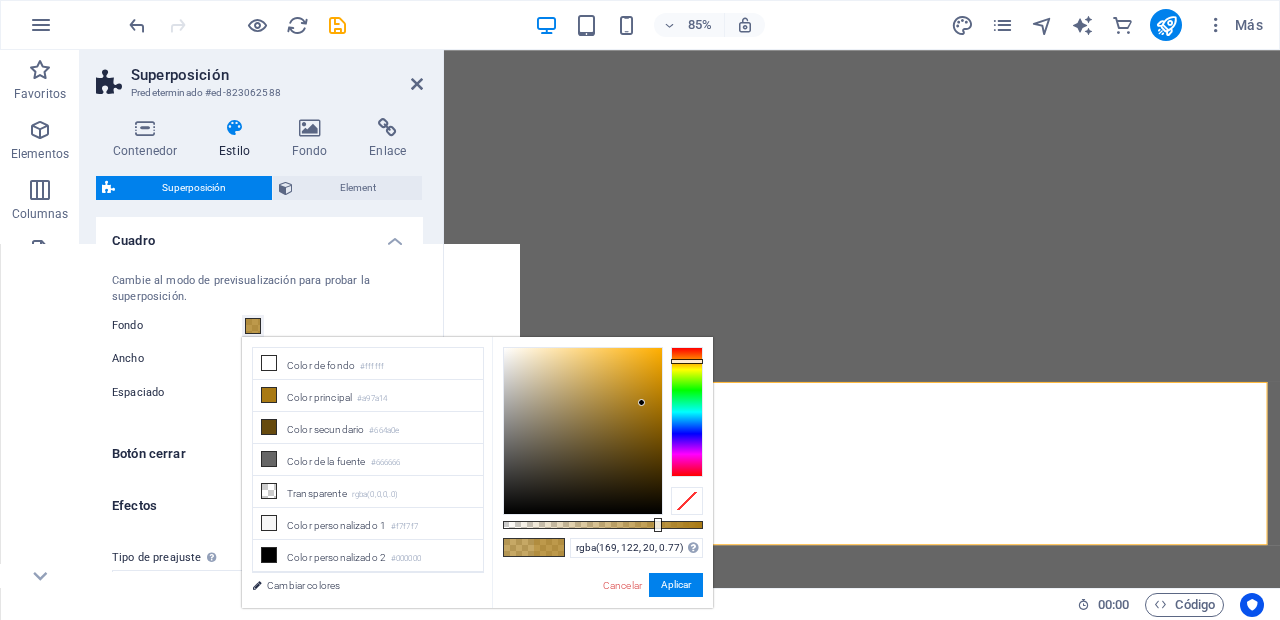type on "rgba(169, 122, 20, 0.775)" 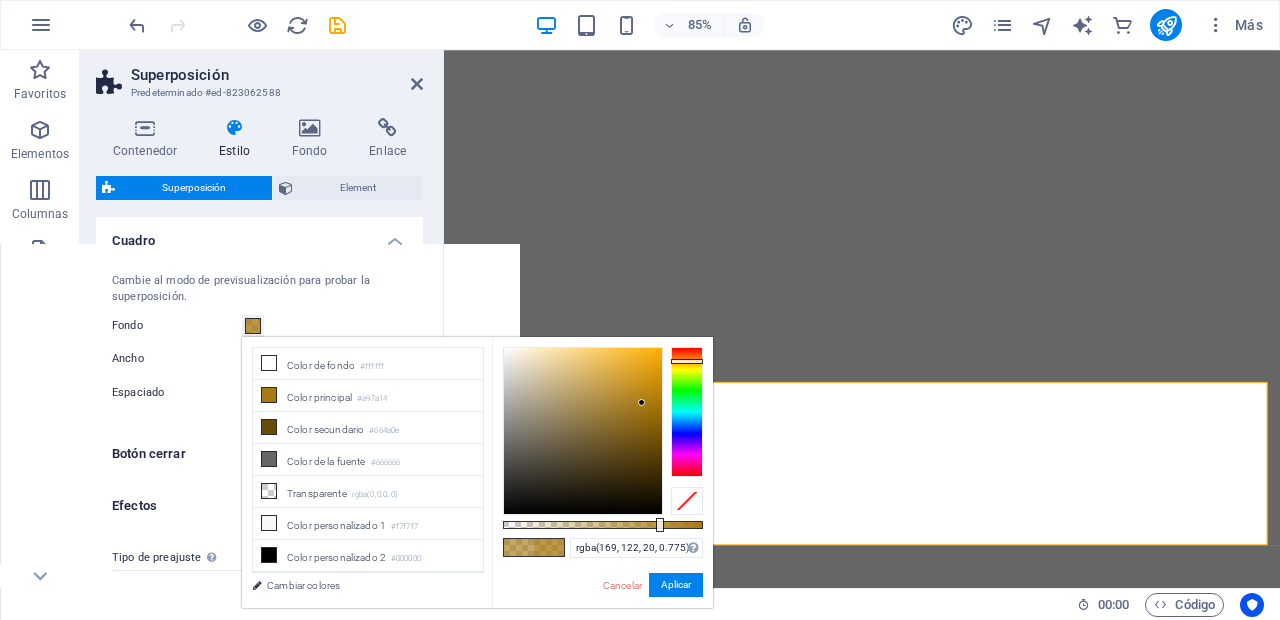 drag, startPoint x: 636, startPoint y: 528, endPoint x: 658, endPoint y: 528, distance: 22 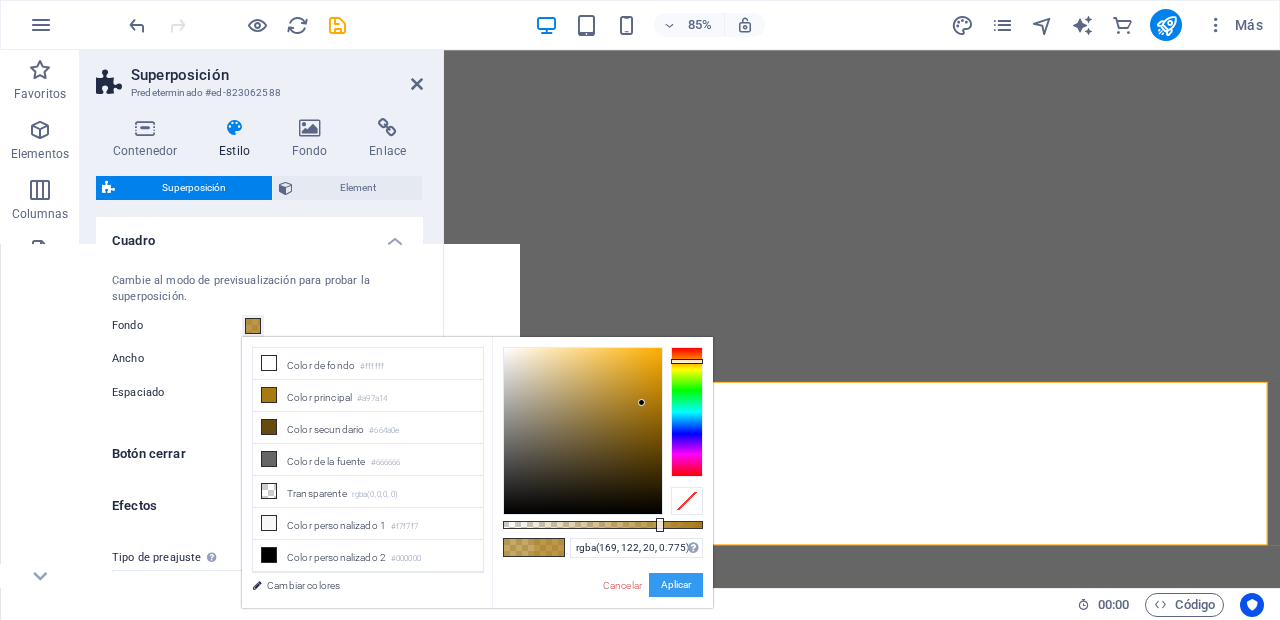 click on "Aplicar" at bounding box center (676, 585) 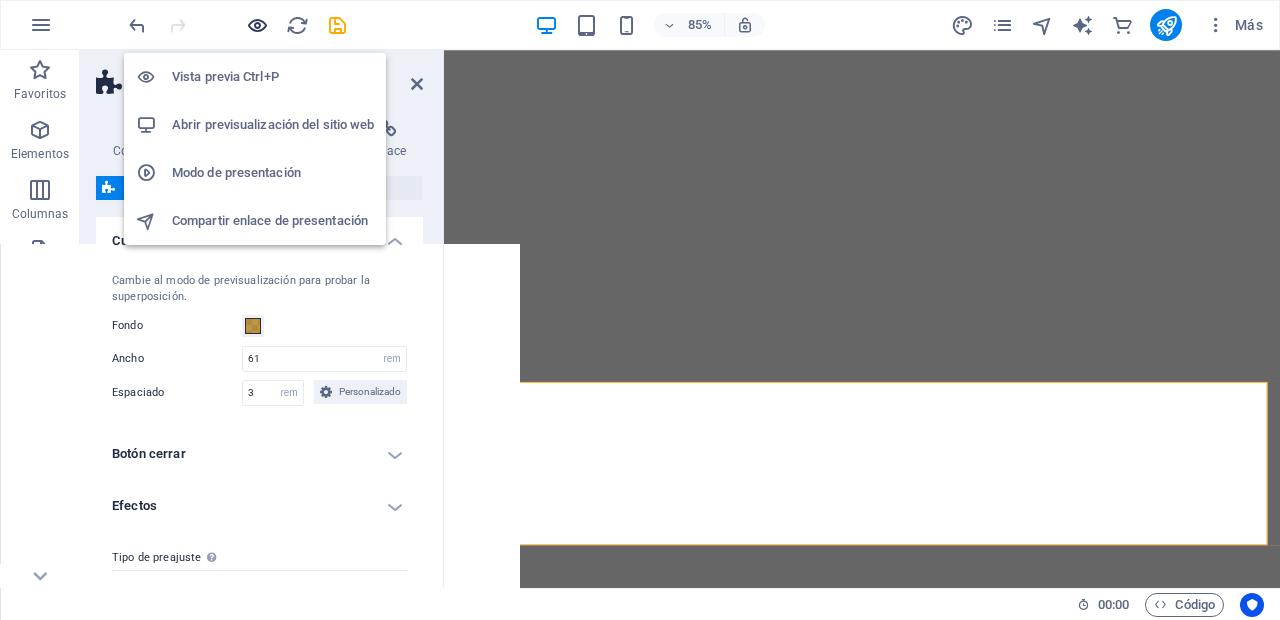 click at bounding box center (257, 25) 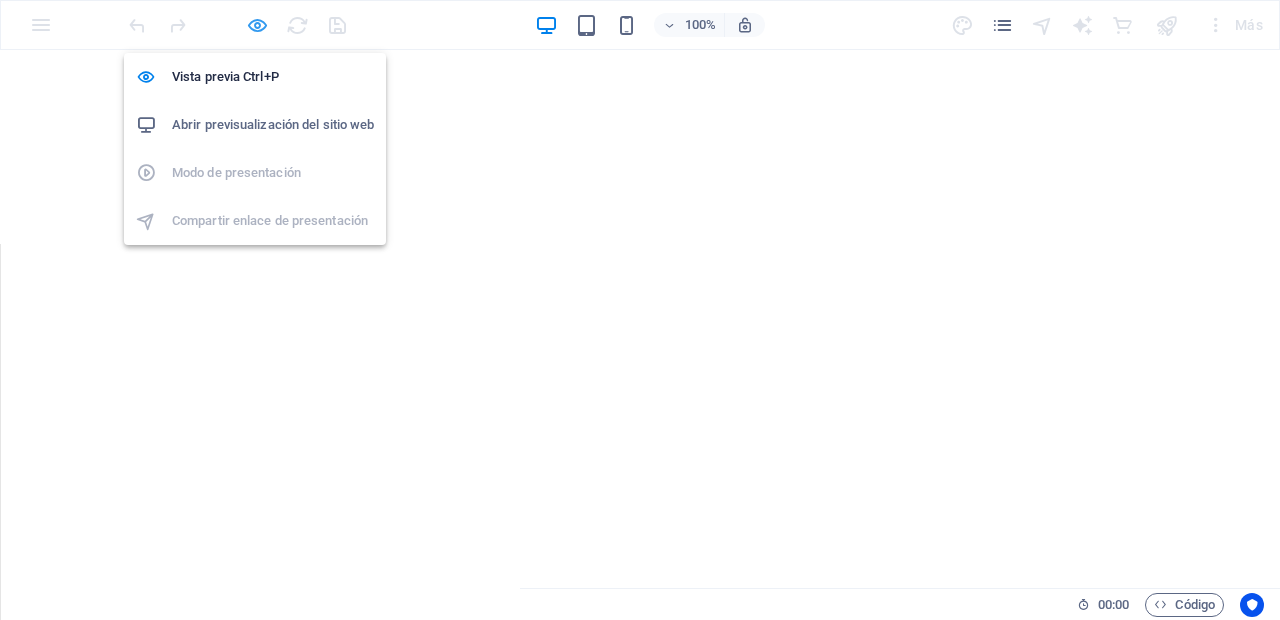 click at bounding box center [257, 25] 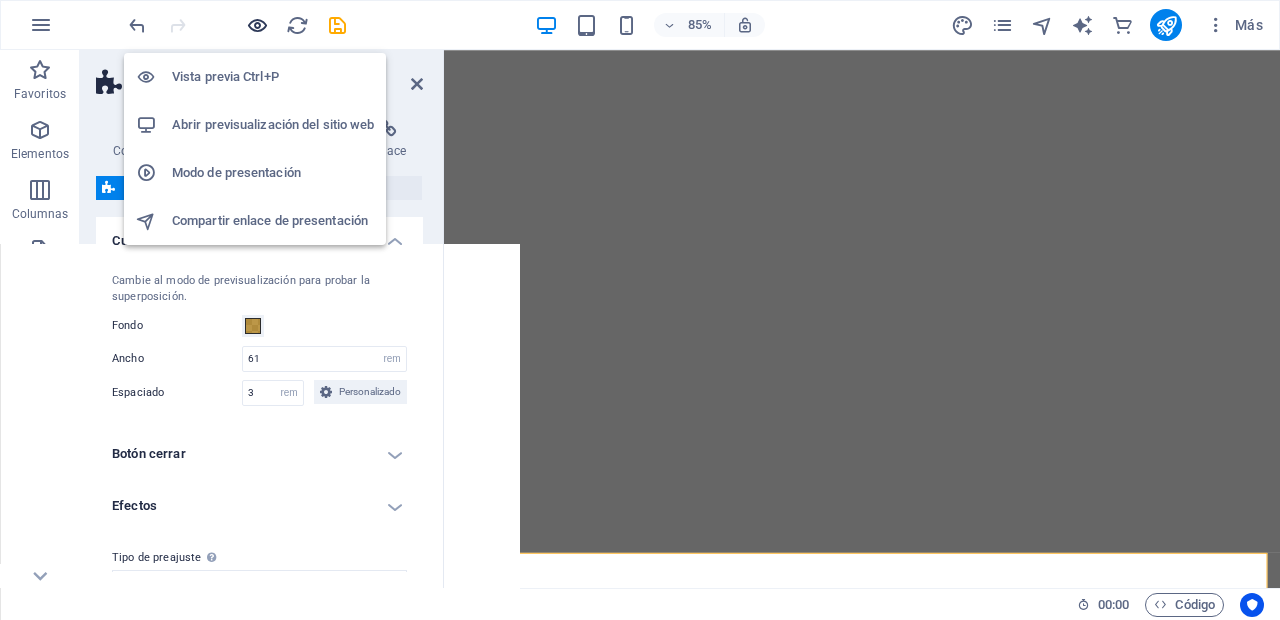 click at bounding box center [257, 25] 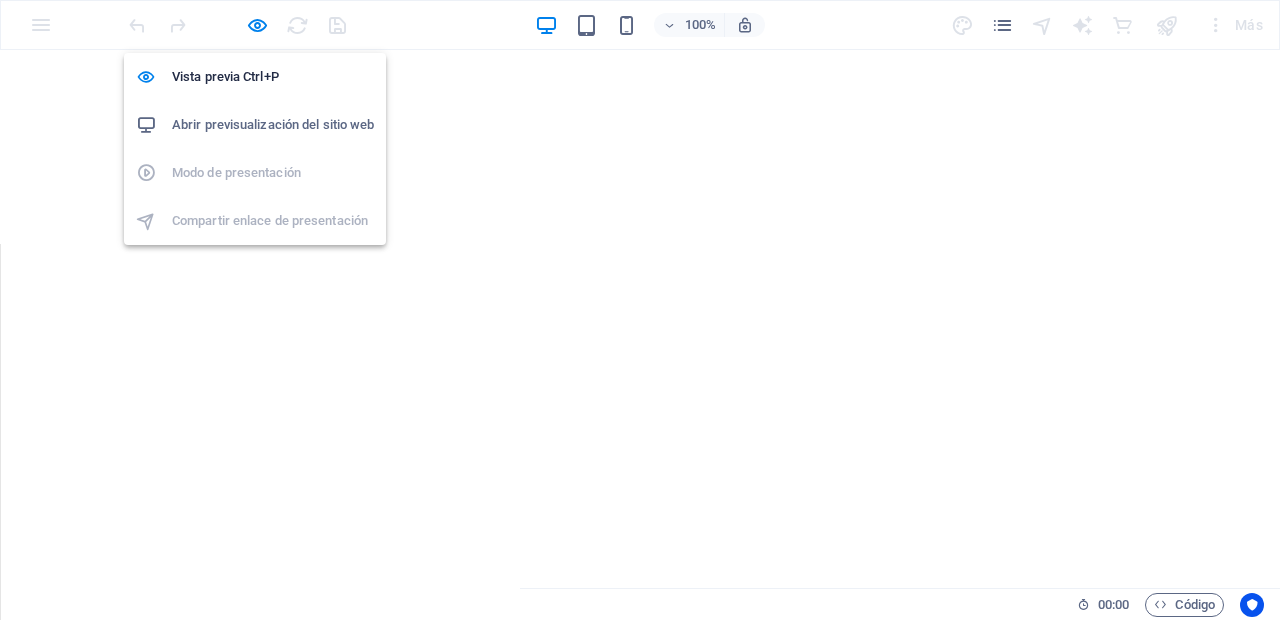 click at bounding box center (257, 25) 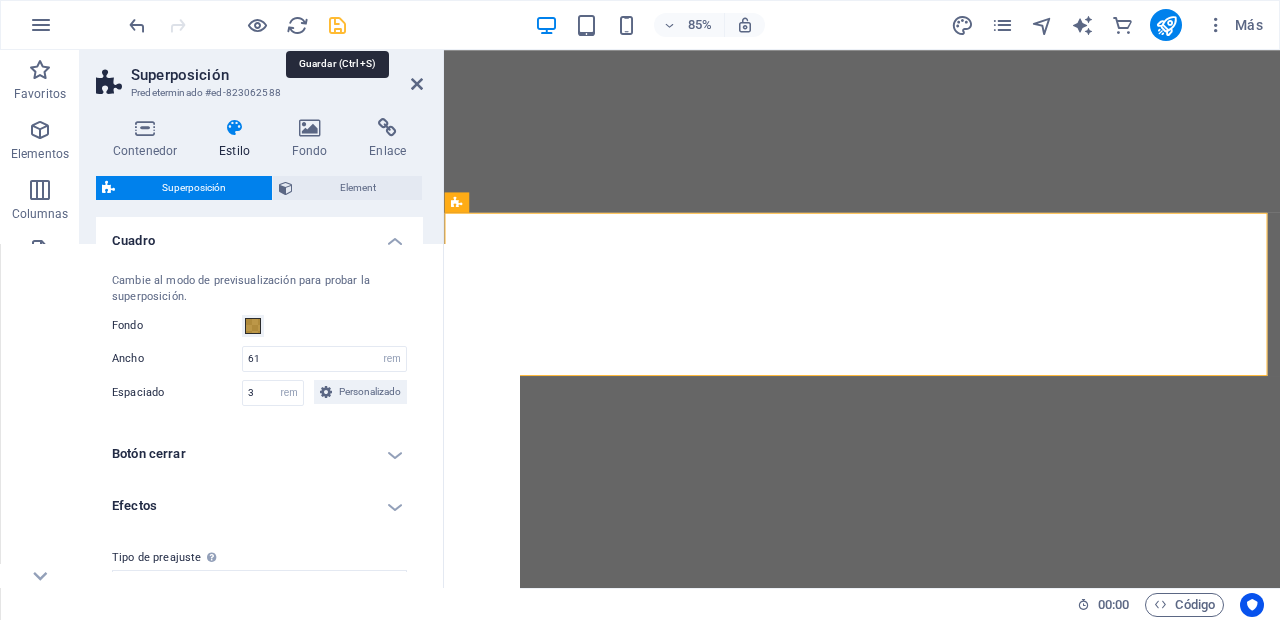 click at bounding box center [337, 25] 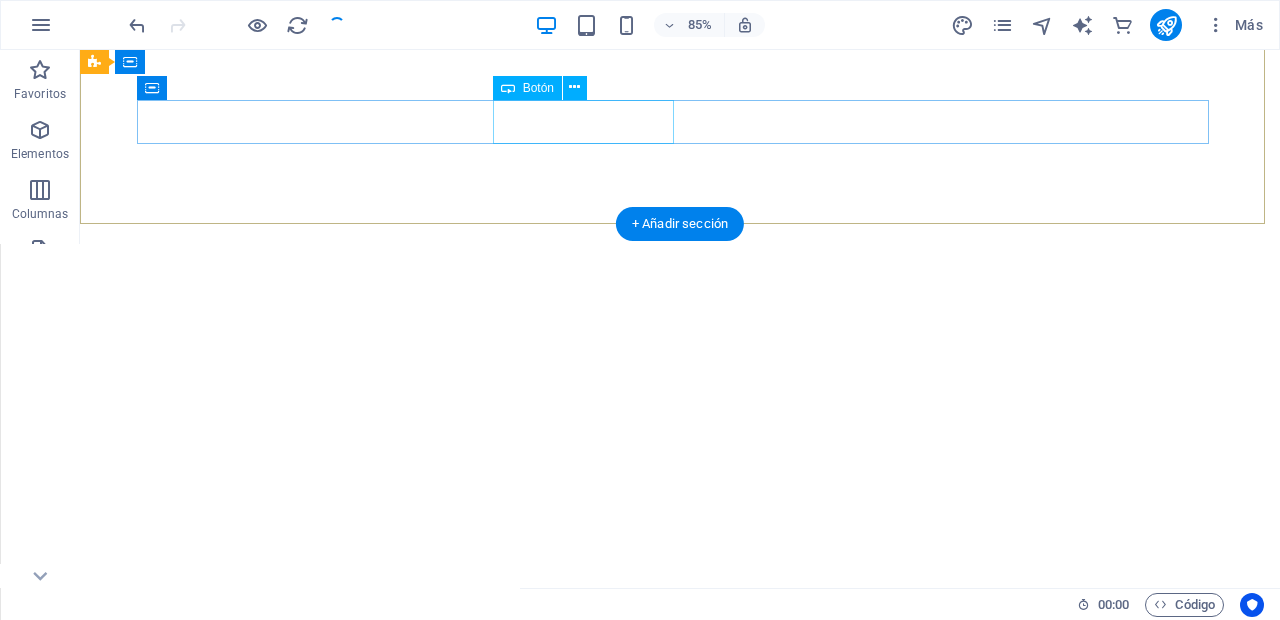 select on "rem" 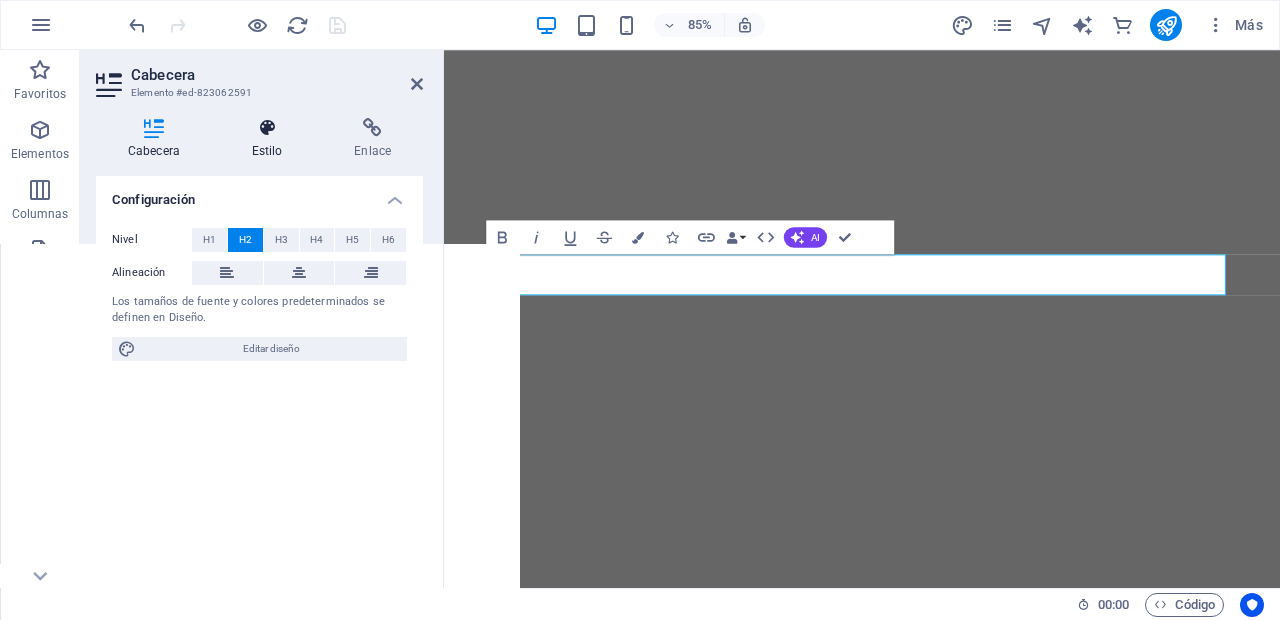 click at bounding box center (267, 128) 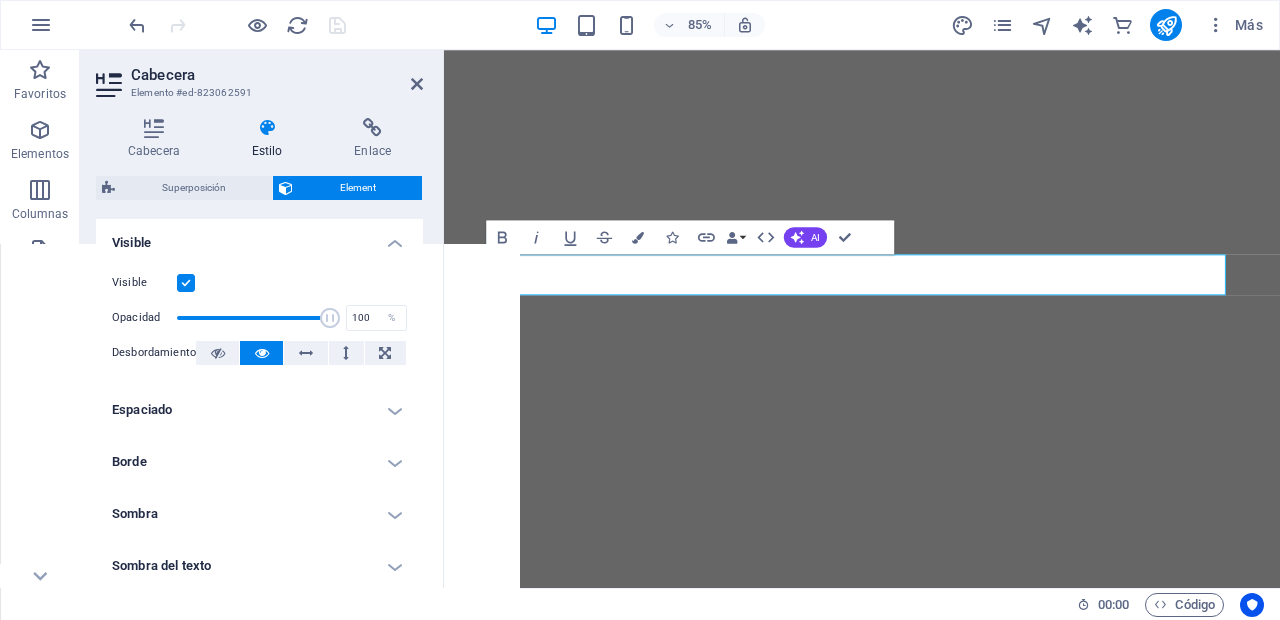 scroll, scrollTop: 320, scrollLeft: 0, axis: vertical 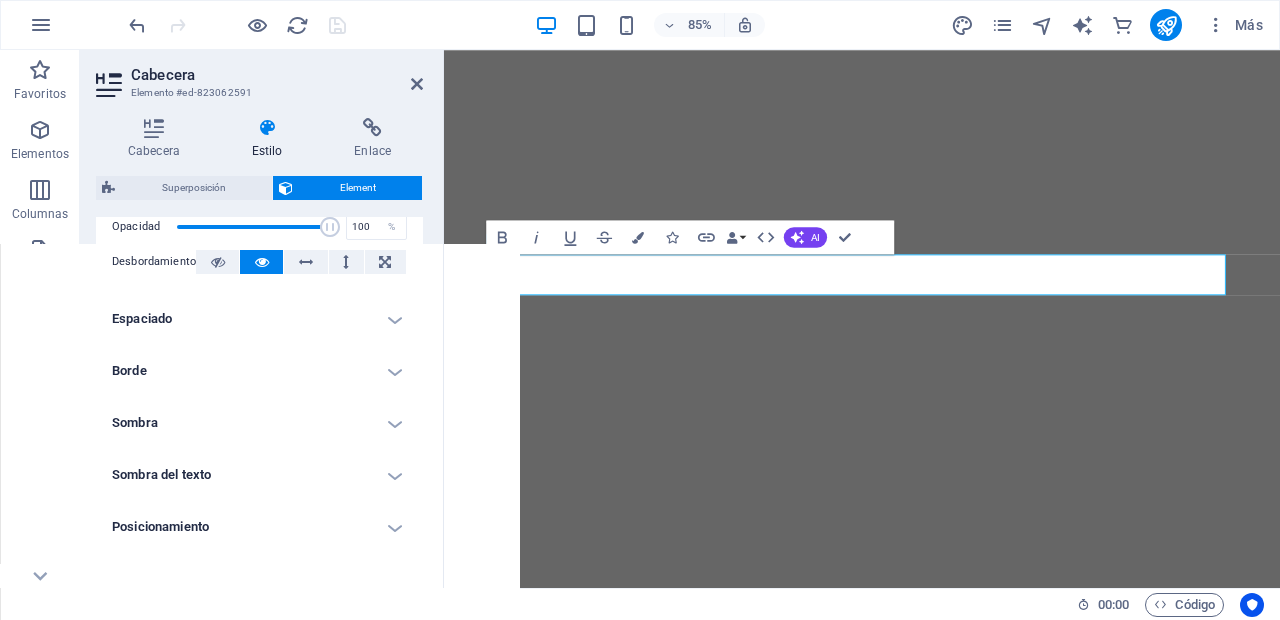 click on "Sombra del texto" at bounding box center [259, 475] 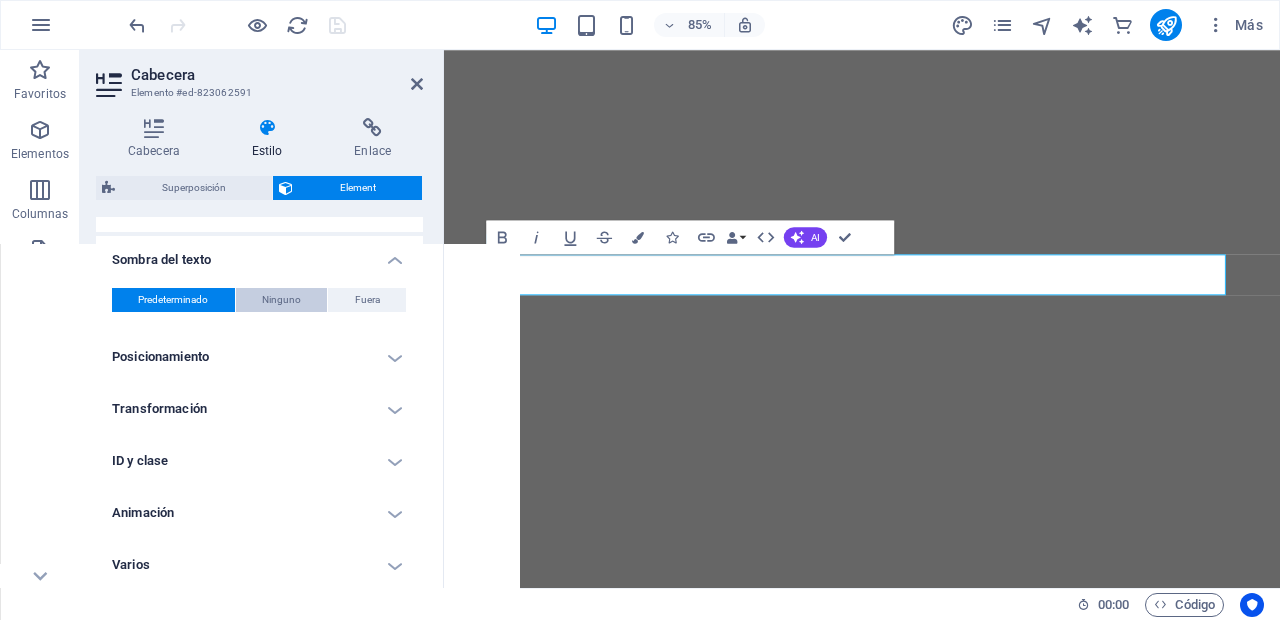 scroll, scrollTop: 552, scrollLeft: 0, axis: vertical 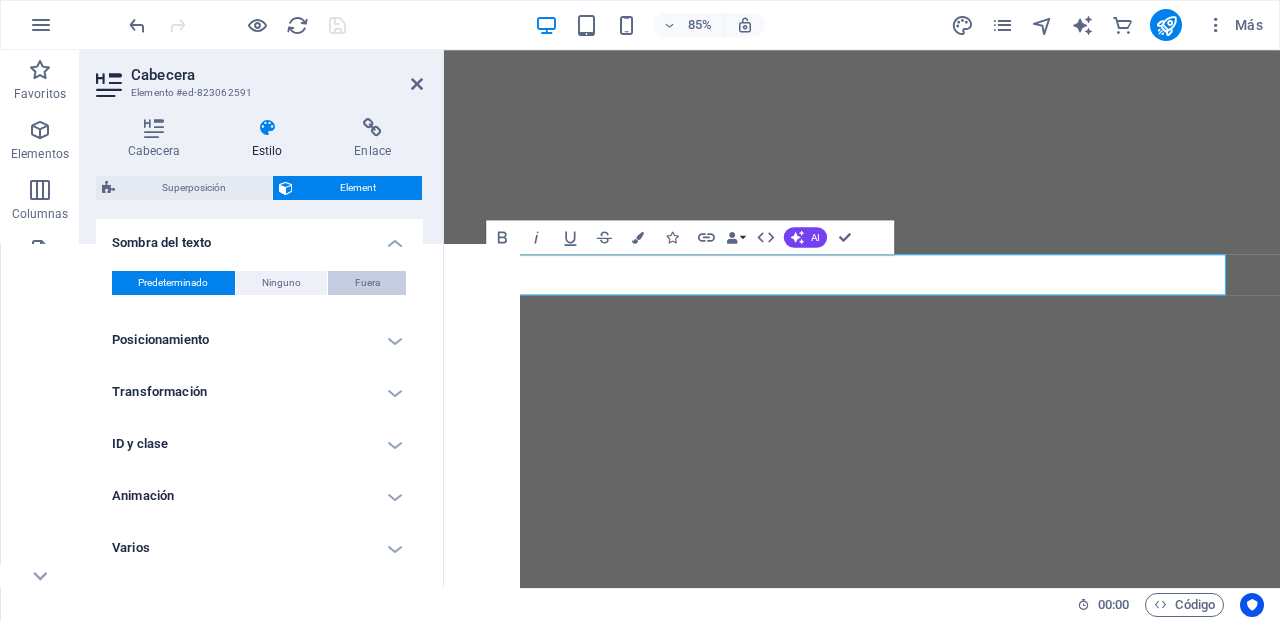 click on "Fuera" at bounding box center (367, 283) 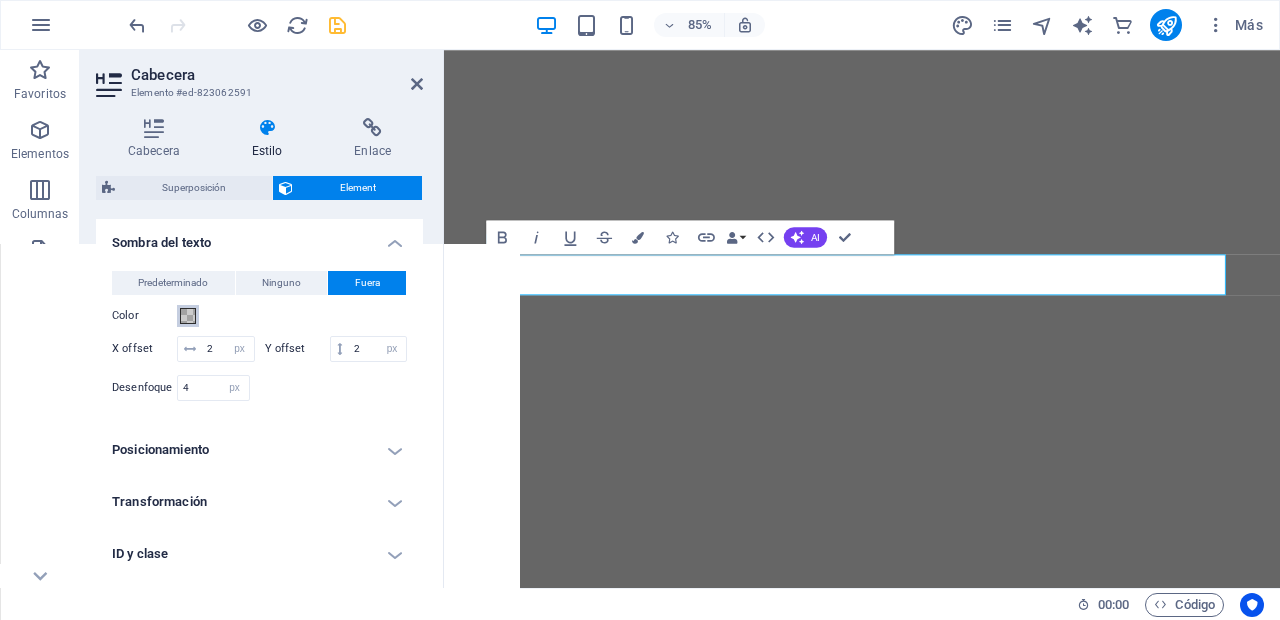click at bounding box center [188, 316] 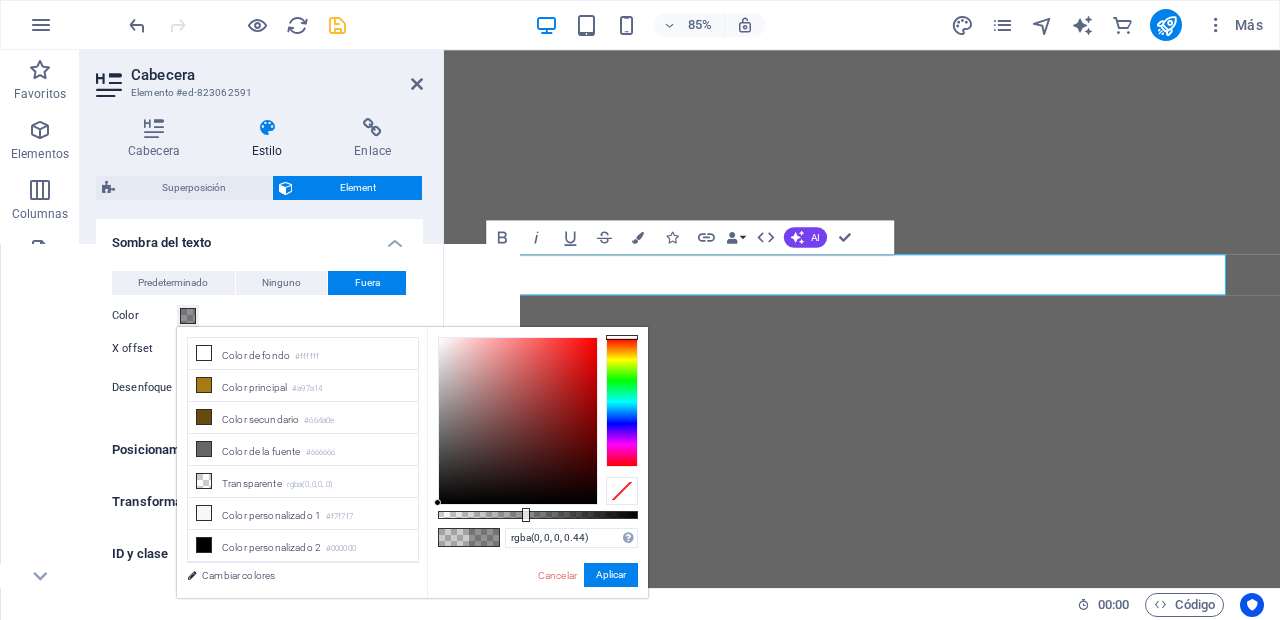 type on "rgba(0, 0, 0, 0.445)" 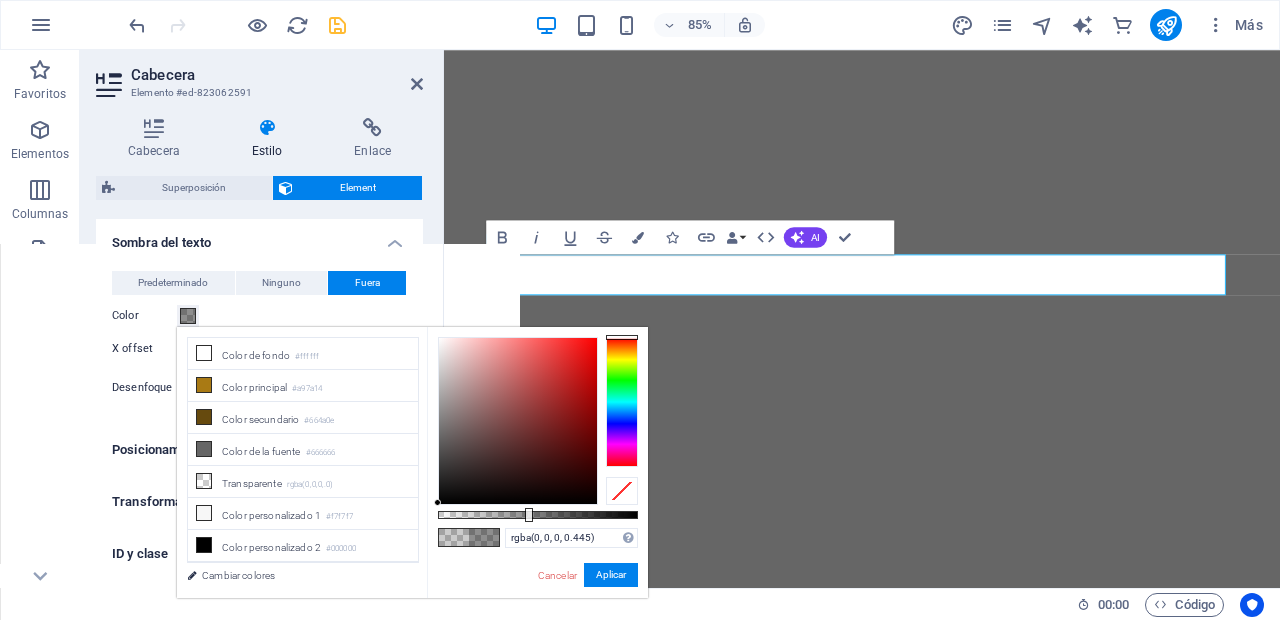 drag, startPoint x: 482, startPoint y: 513, endPoint x: 527, endPoint y: 519, distance: 45.39824 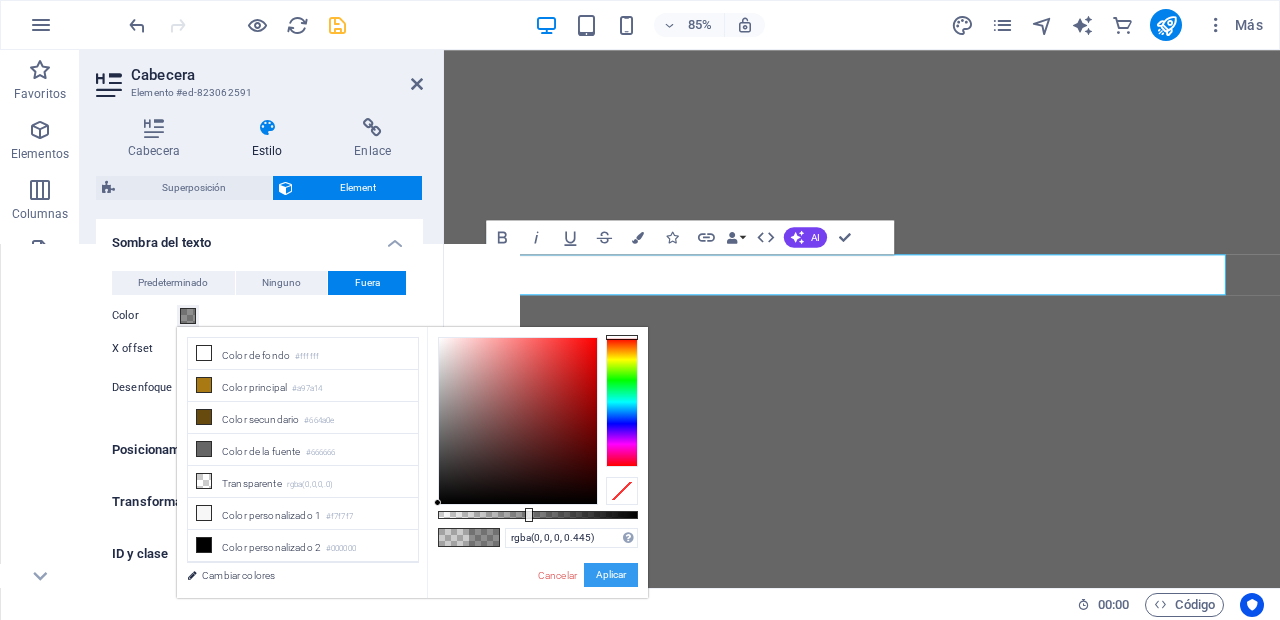 click on "Aplicar" at bounding box center [611, 575] 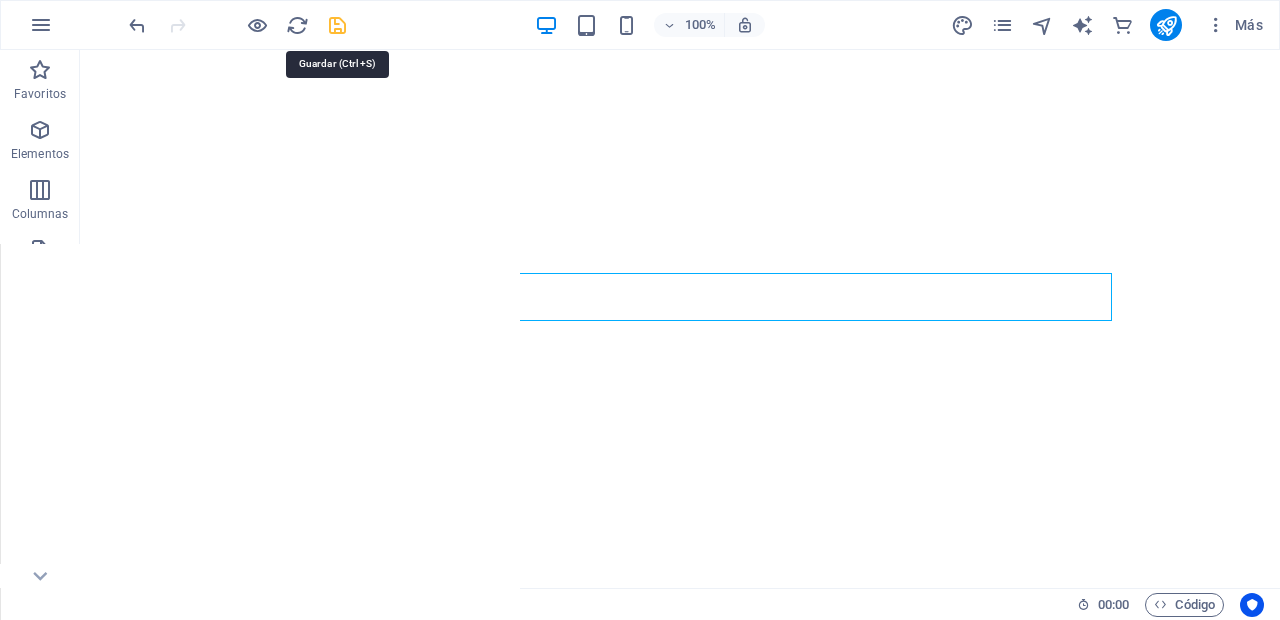 click at bounding box center [337, 25] 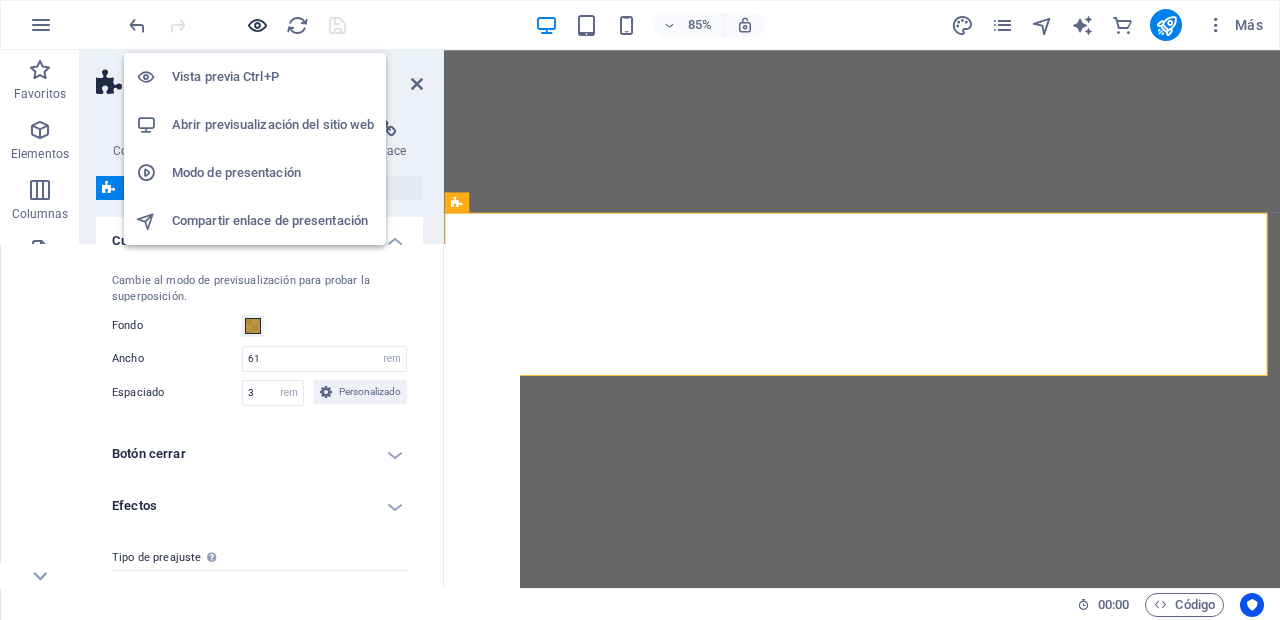 click at bounding box center [257, 25] 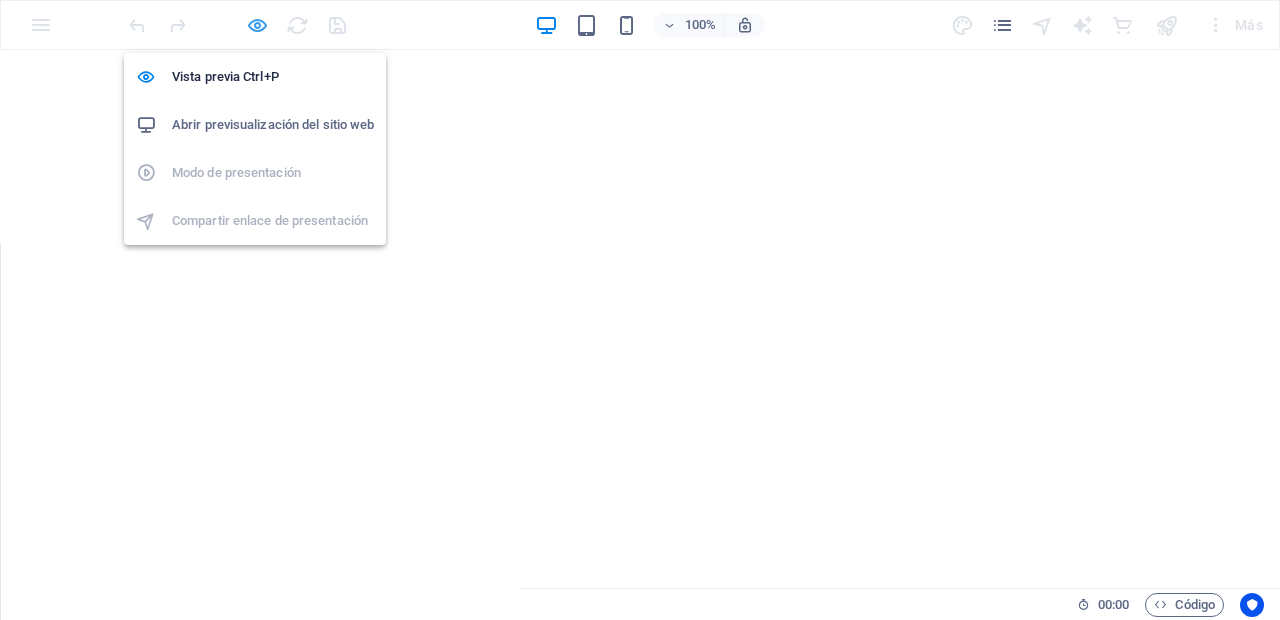 click at bounding box center (257, 25) 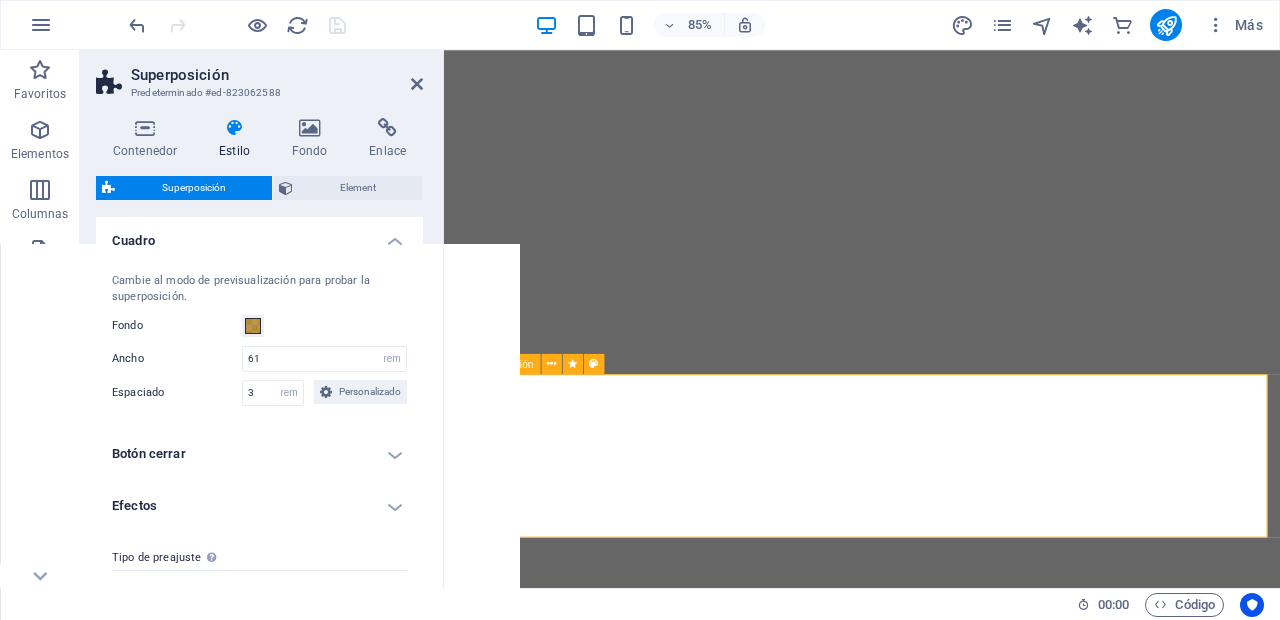 click on "Superposición" at bounding box center (501, 364) 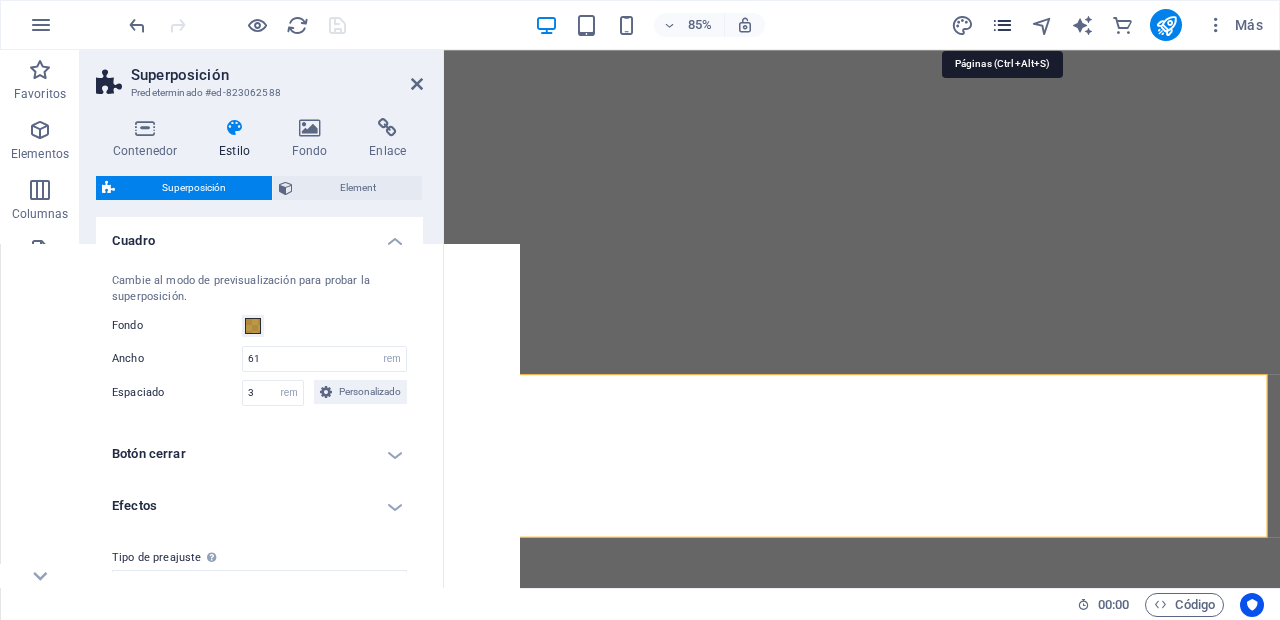 click at bounding box center (1002, 25) 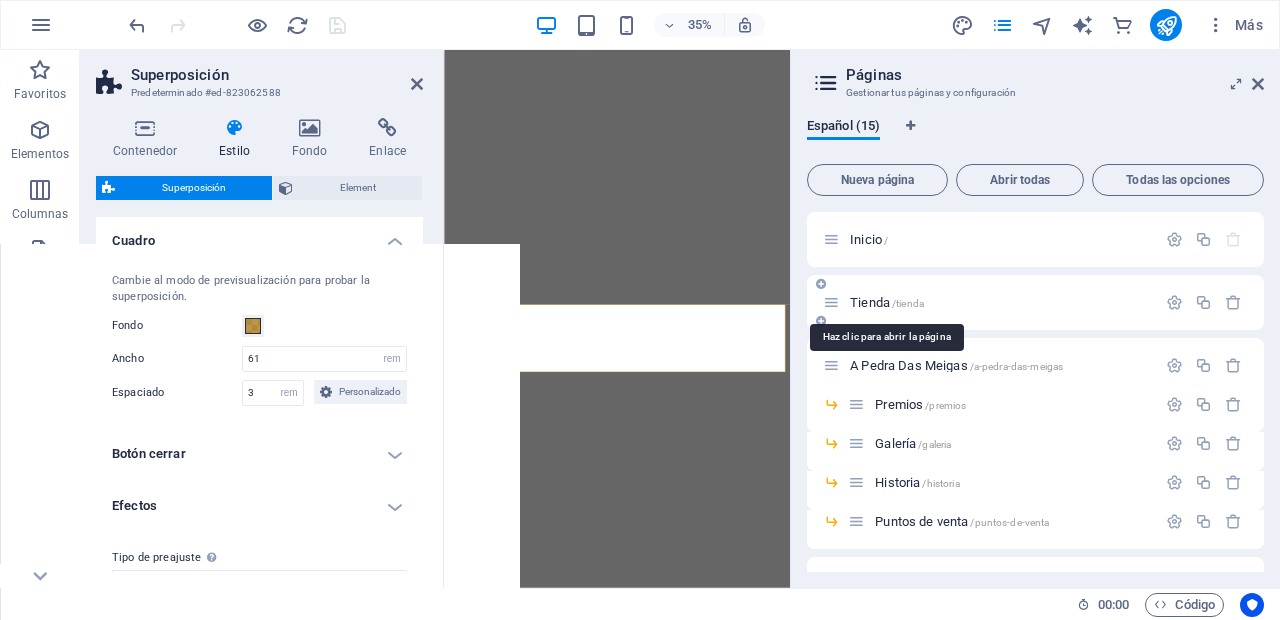click on "Tienda /tienda" at bounding box center [887, 302] 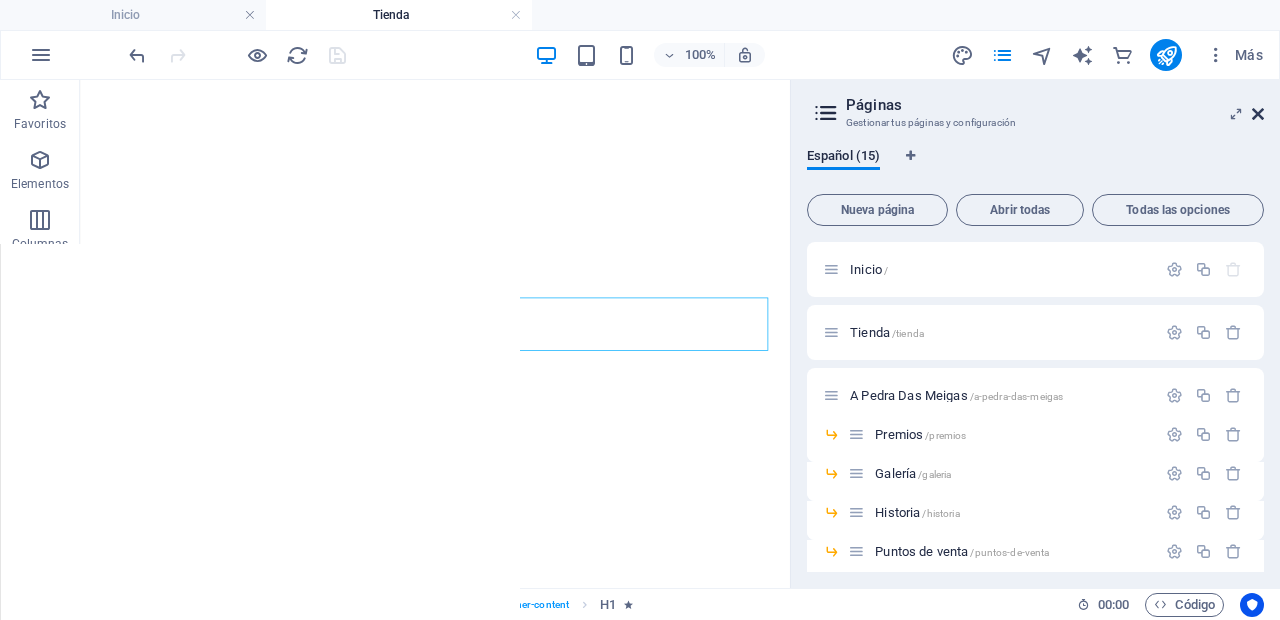 click at bounding box center (1258, 114) 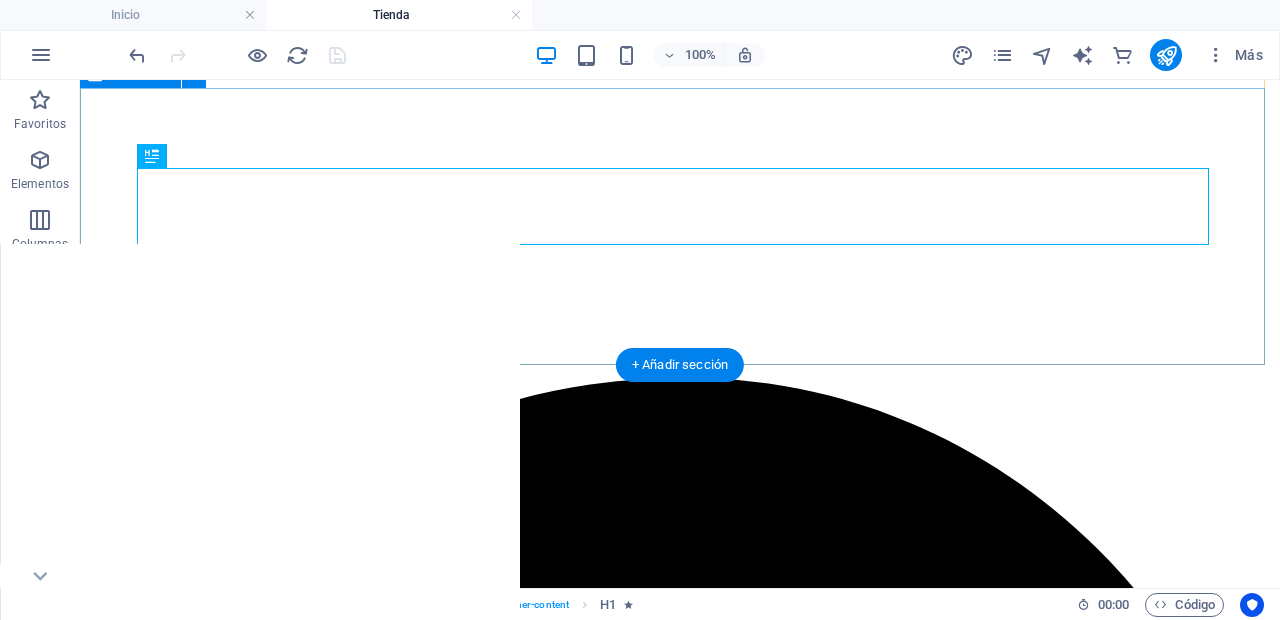 scroll, scrollTop: 229, scrollLeft: 0, axis: vertical 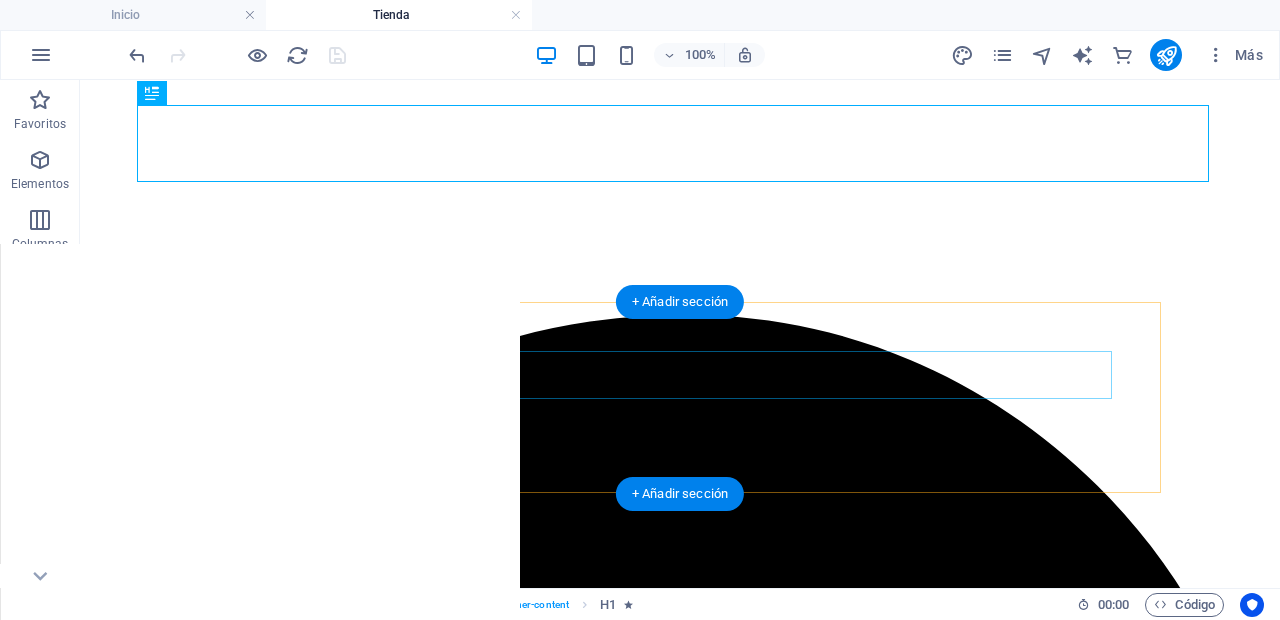 click on "Cerrado por vacaciones" at bounding box center (680, 10804) 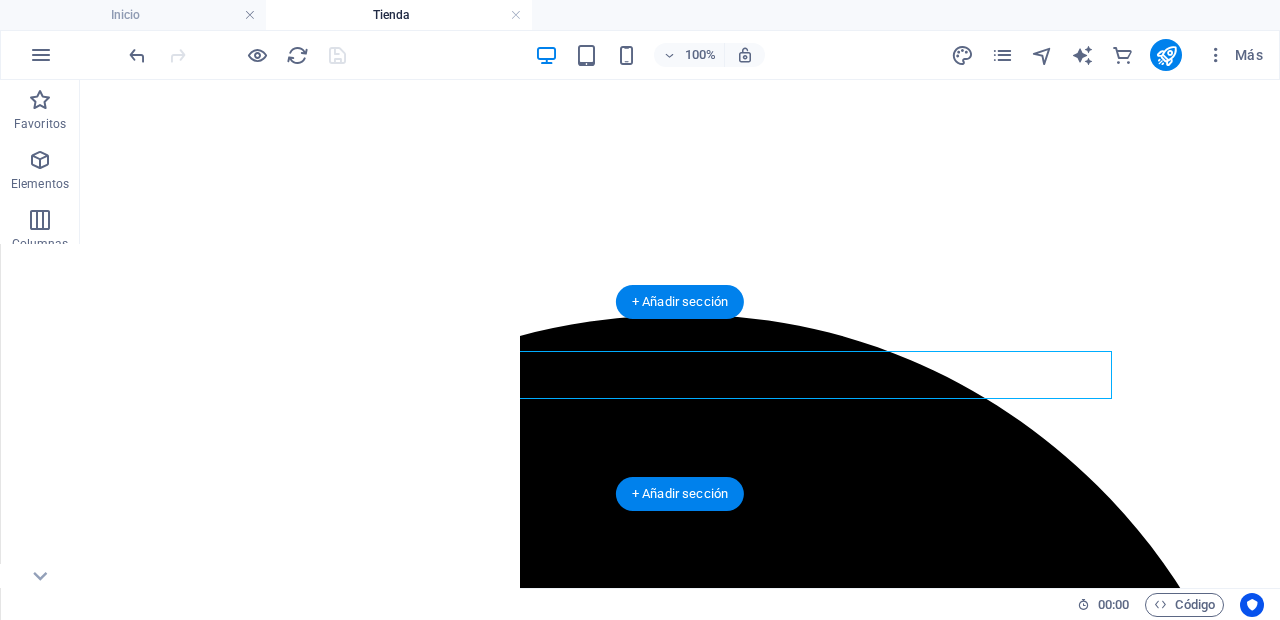 click on "Cerrado por vacaciones" at bounding box center (680, 10804) 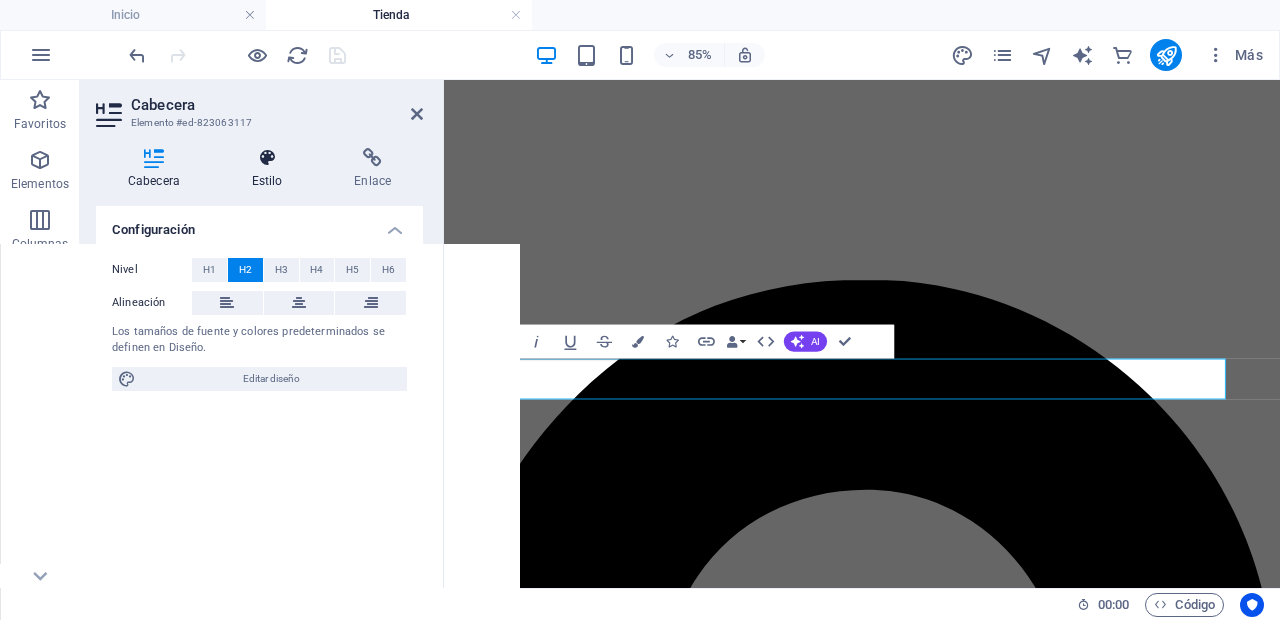 click at bounding box center (267, 158) 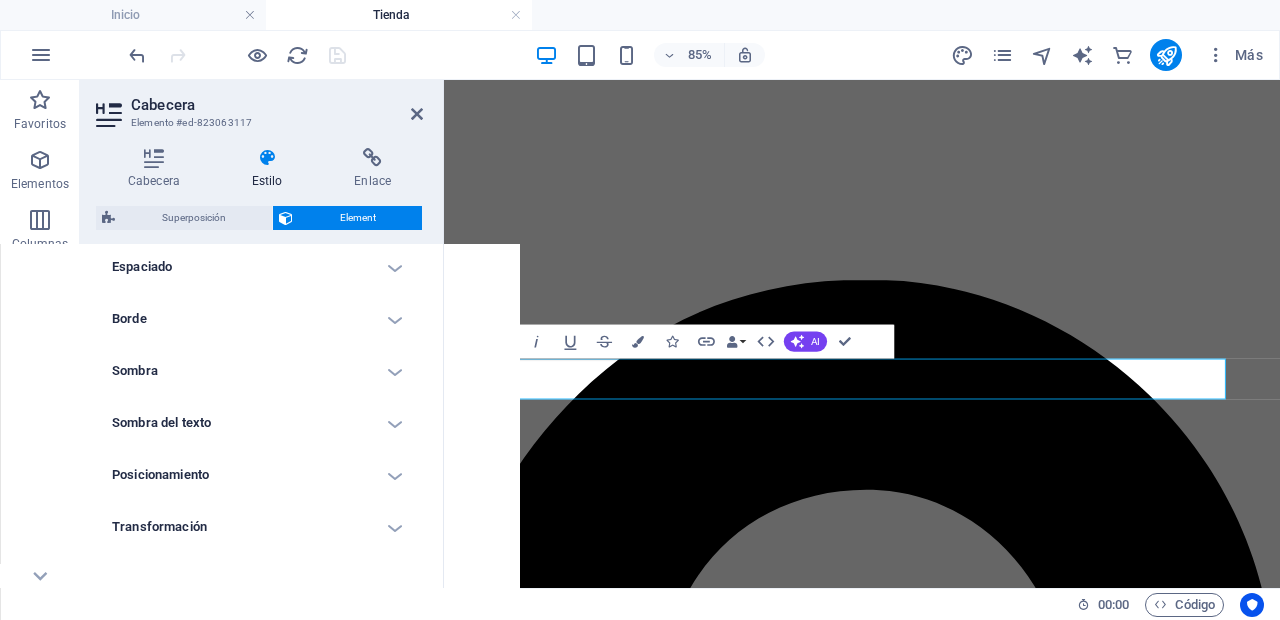 scroll, scrollTop: 460, scrollLeft: 0, axis: vertical 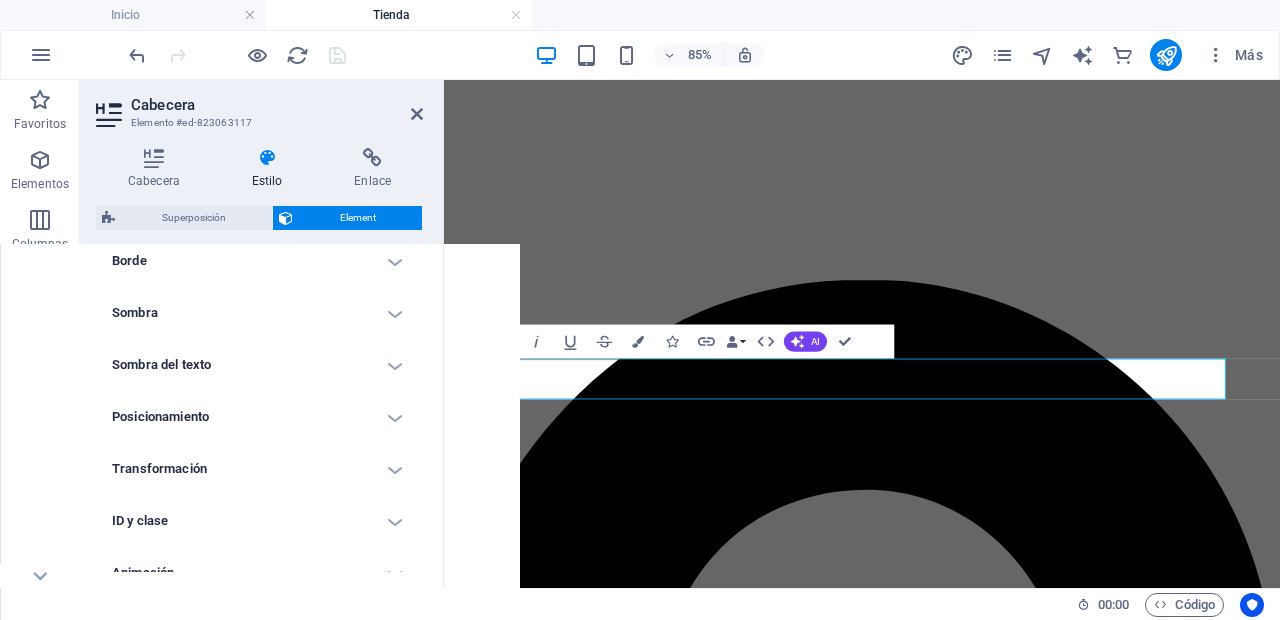 click on "Sombra del texto" at bounding box center (259, 365) 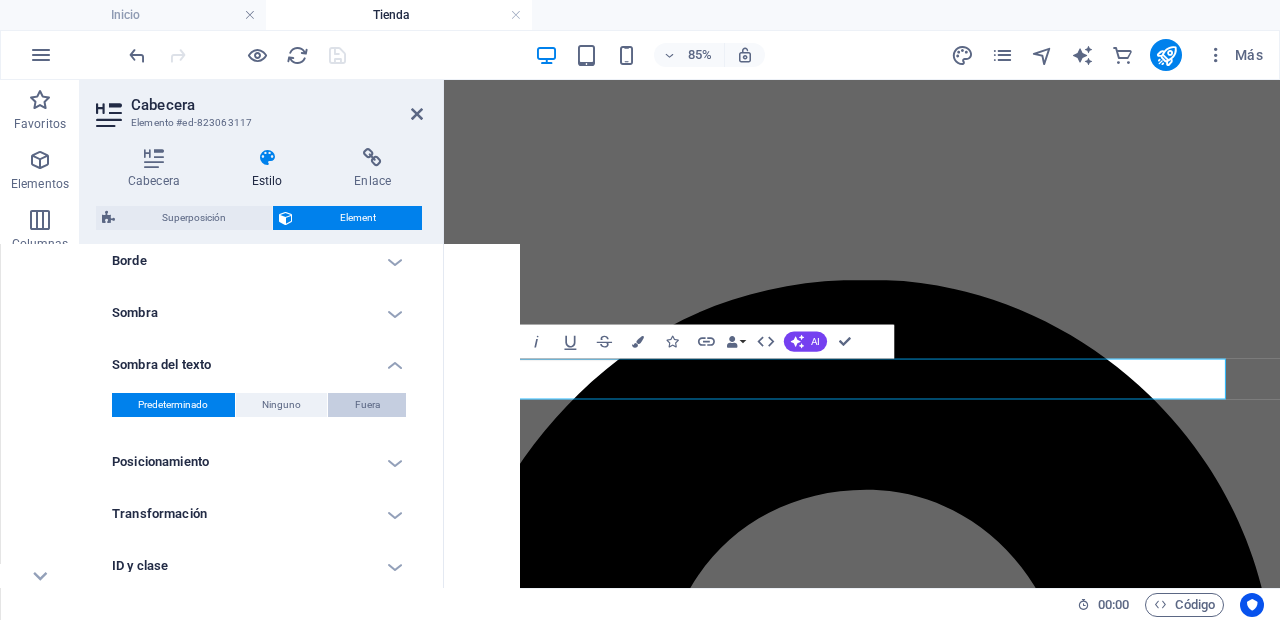 click on "Fuera" at bounding box center (367, 405) 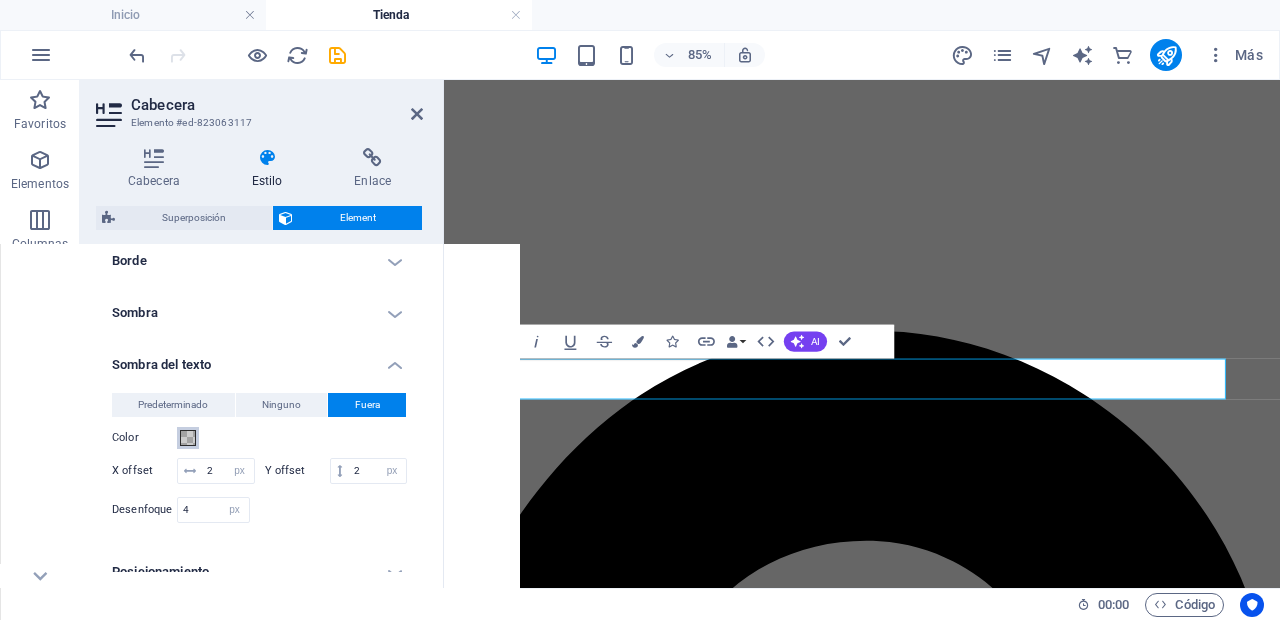 click at bounding box center [188, 438] 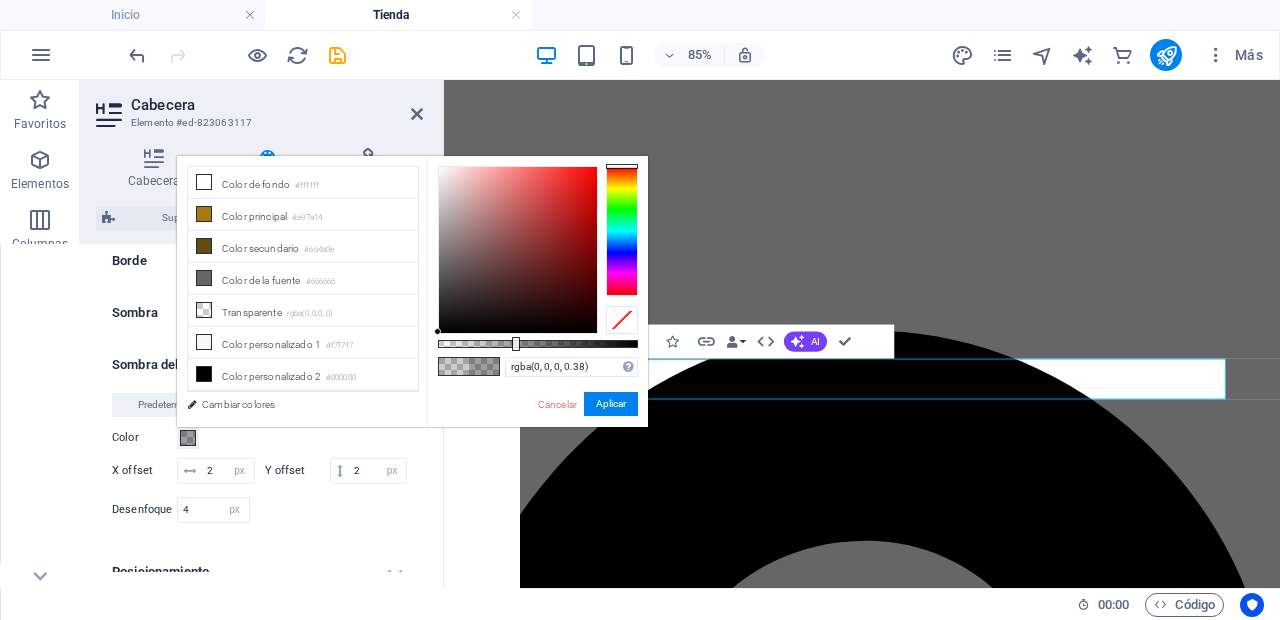 type on "rgba(0, 0, 0, 0.385)" 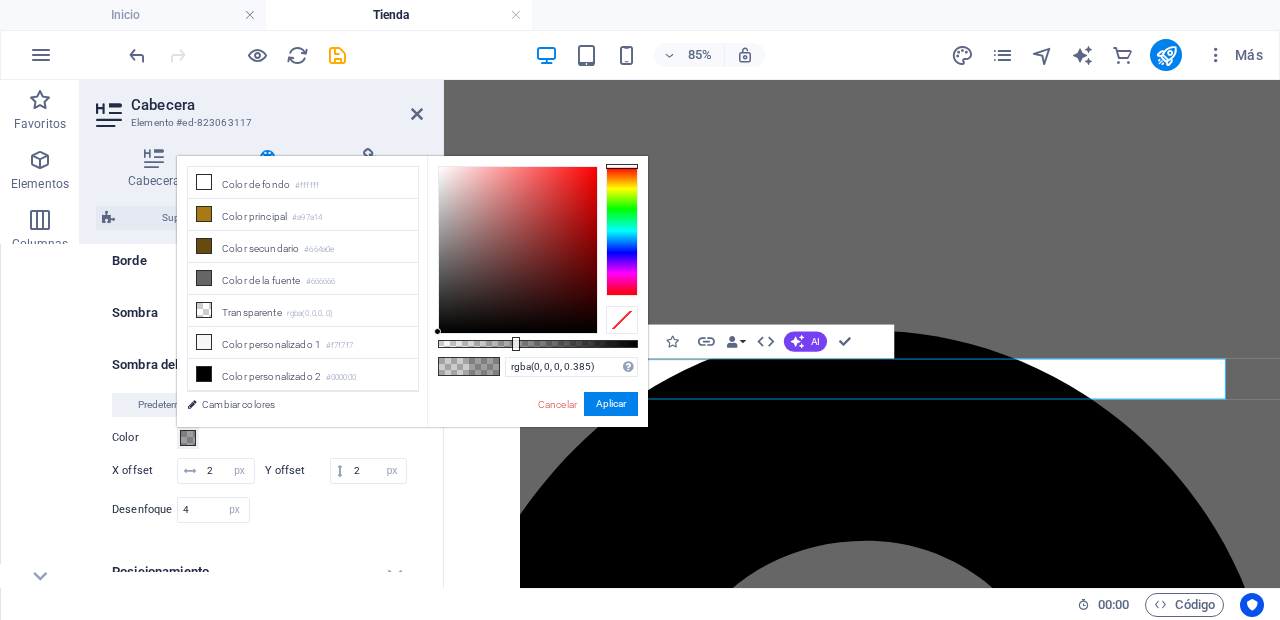 drag, startPoint x: 482, startPoint y: 341, endPoint x: 515, endPoint y: 340, distance: 33.01515 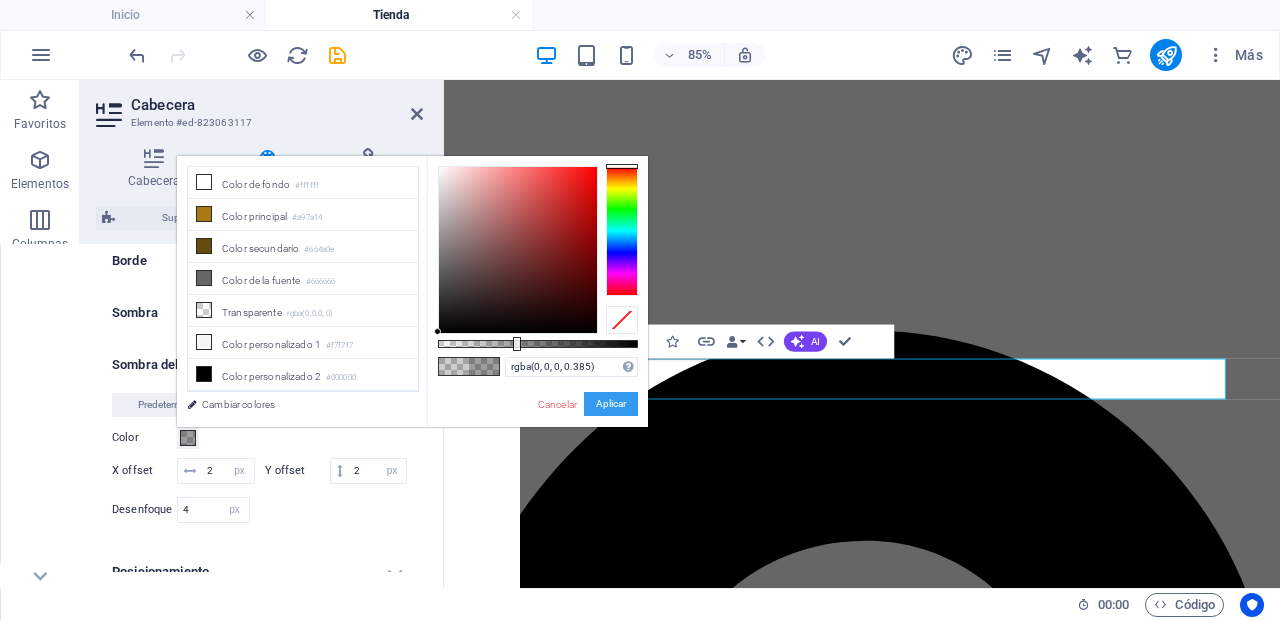 click on "Aplicar" at bounding box center (611, 404) 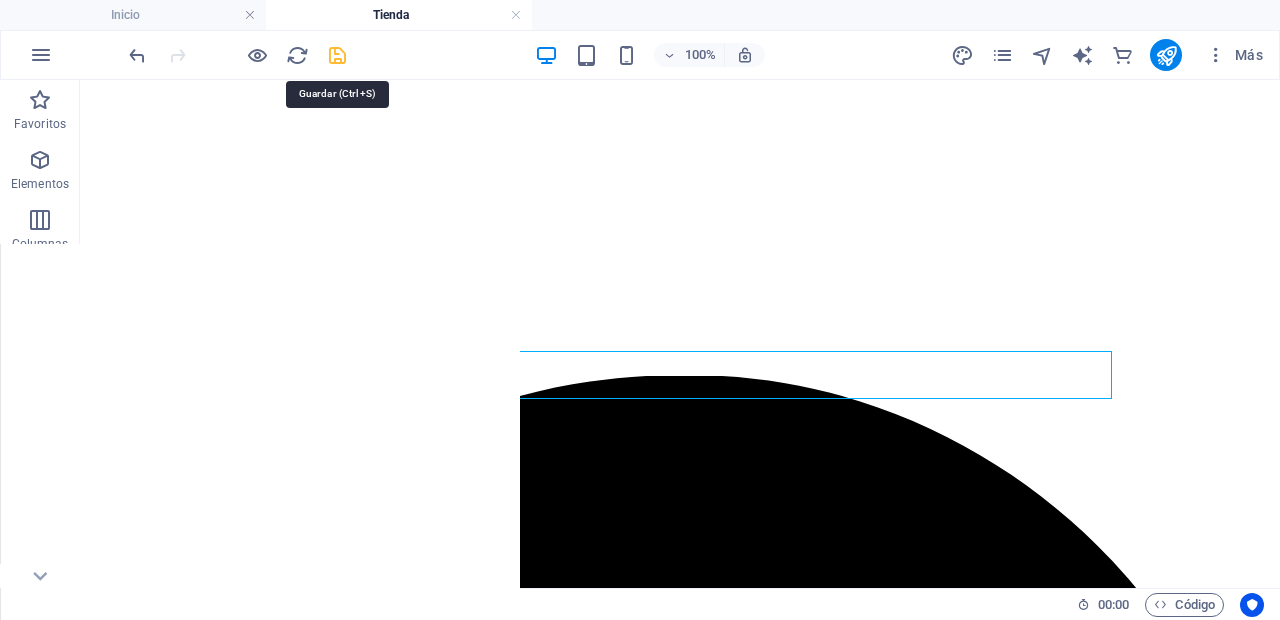 click at bounding box center [337, 55] 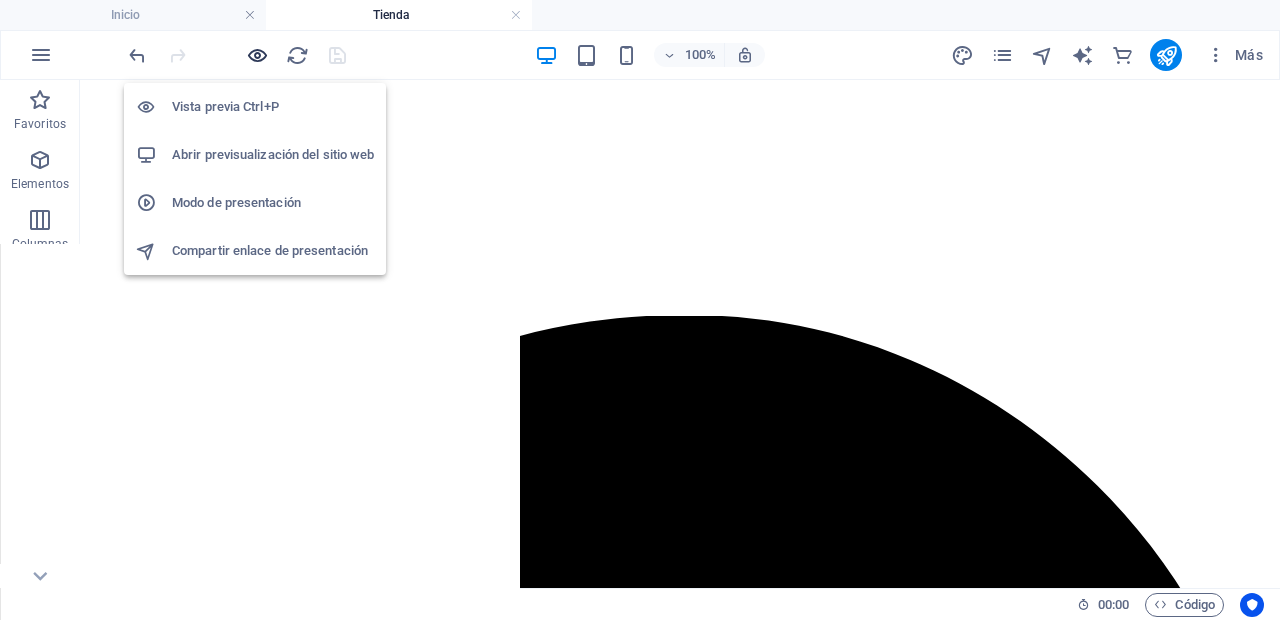 click at bounding box center [257, 55] 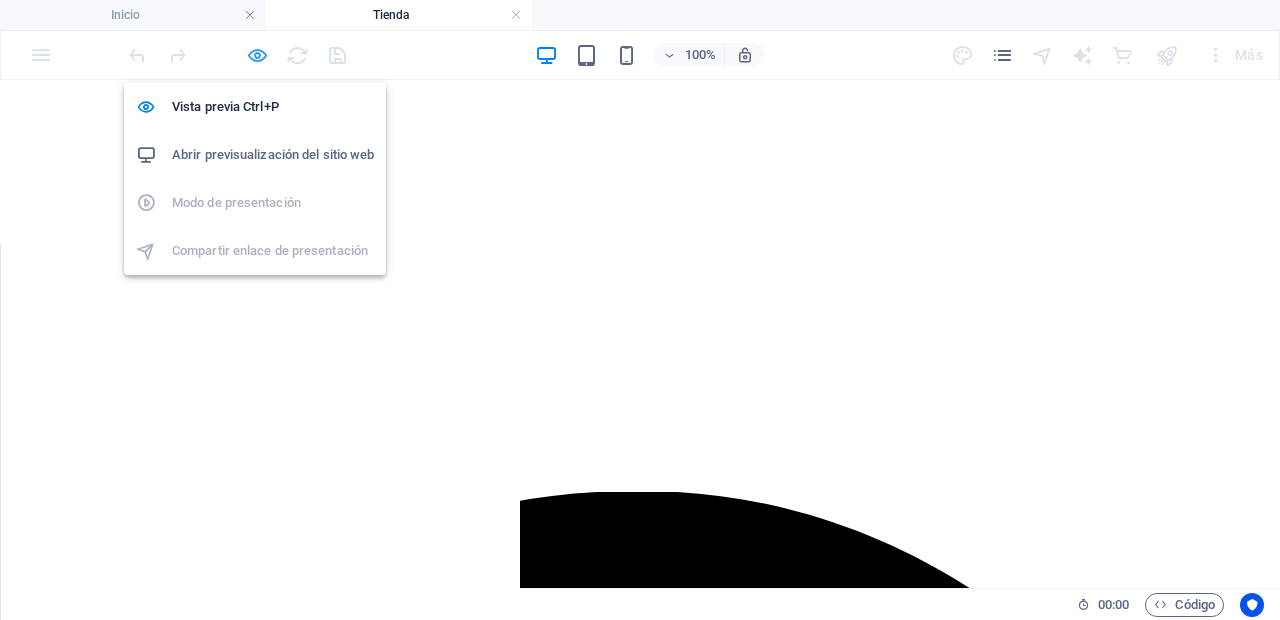 click at bounding box center (257, 55) 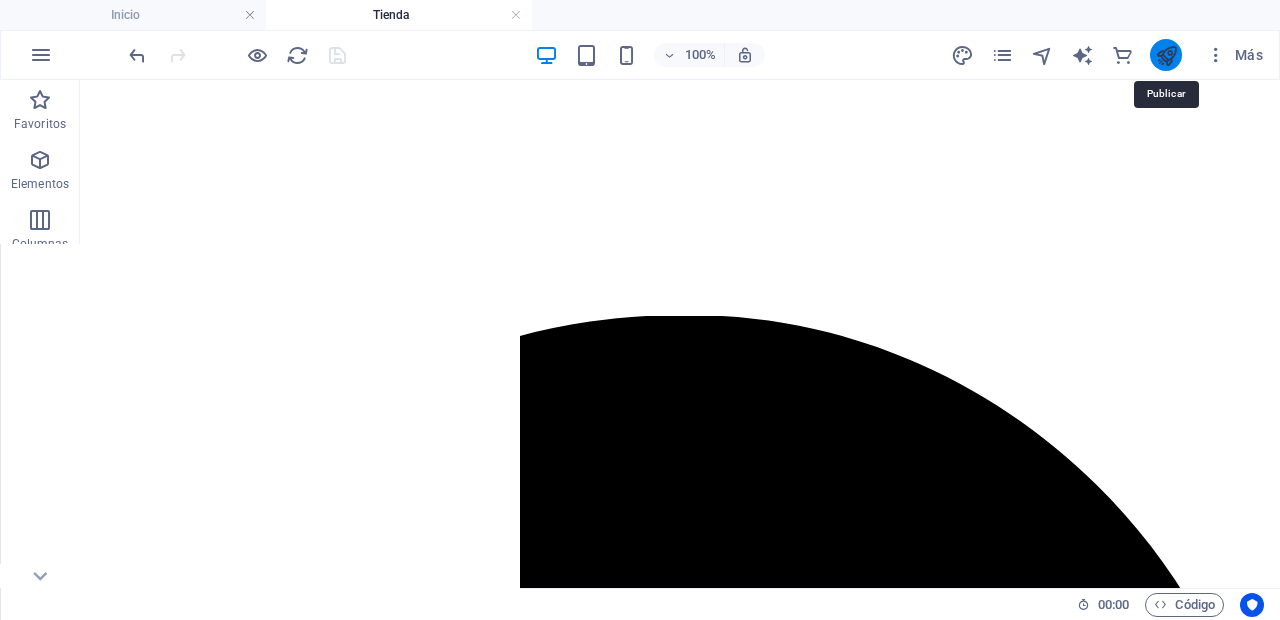 click at bounding box center [1166, 55] 